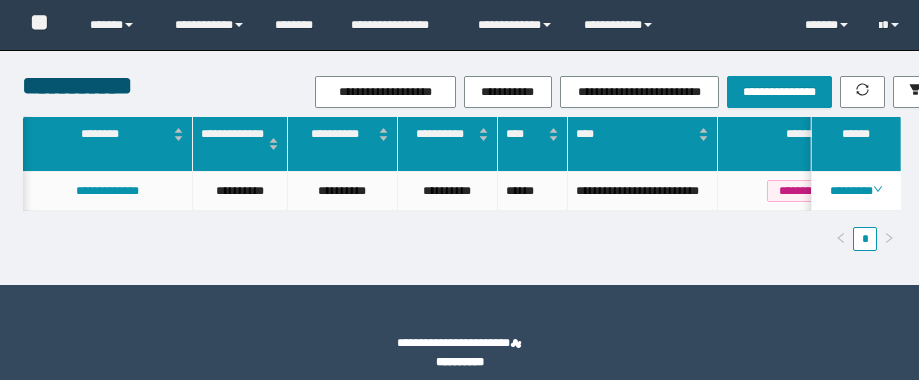 scroll, scrollTop: 0, scrollLeft: 0, axis: both 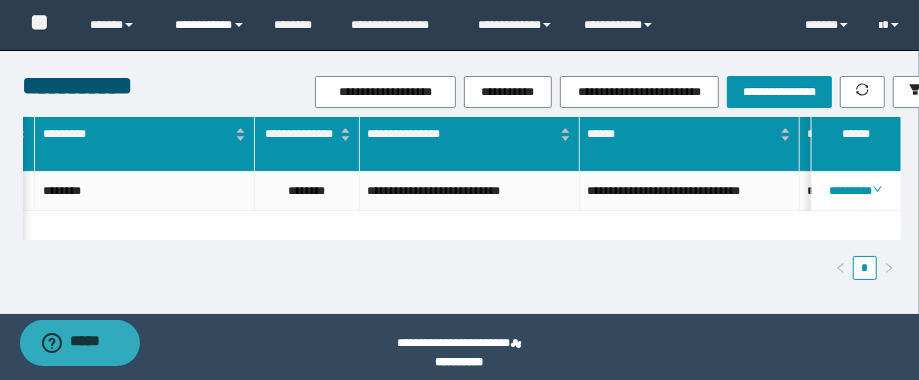 click on "**********" at bounding box center [210, 25] 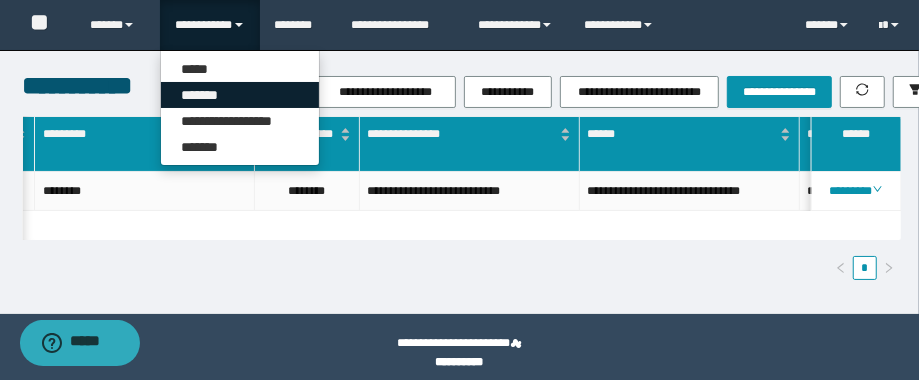 click on "*******" at bounding box center (240, 95) 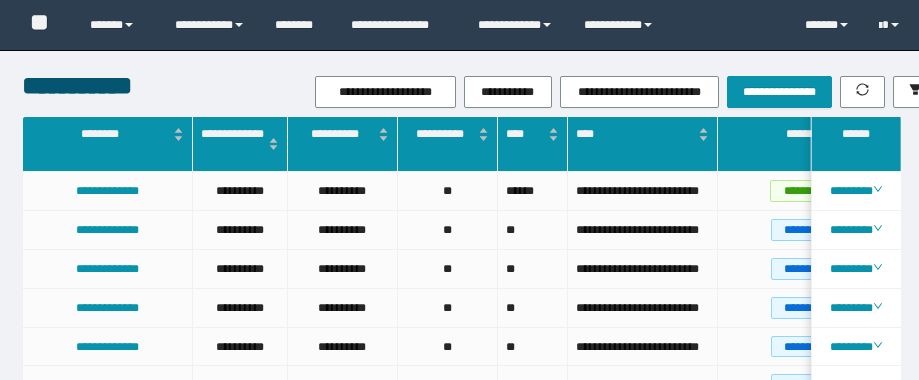 scroll, scrollTop: 0, scrollLeft: 0, axis: both 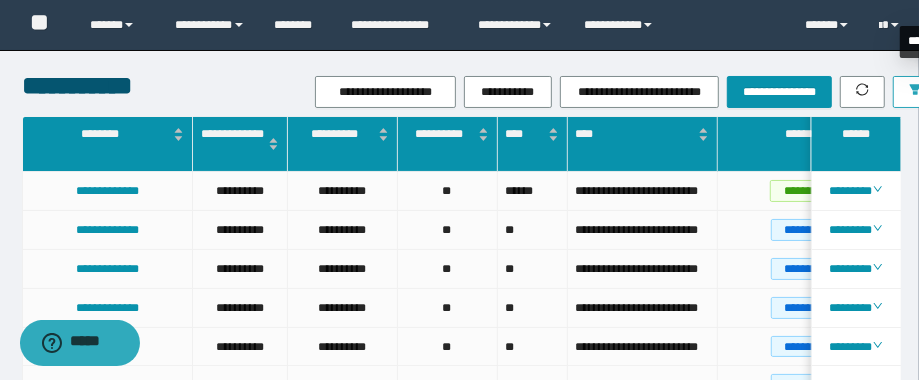 click at bounding box center [915, 92] 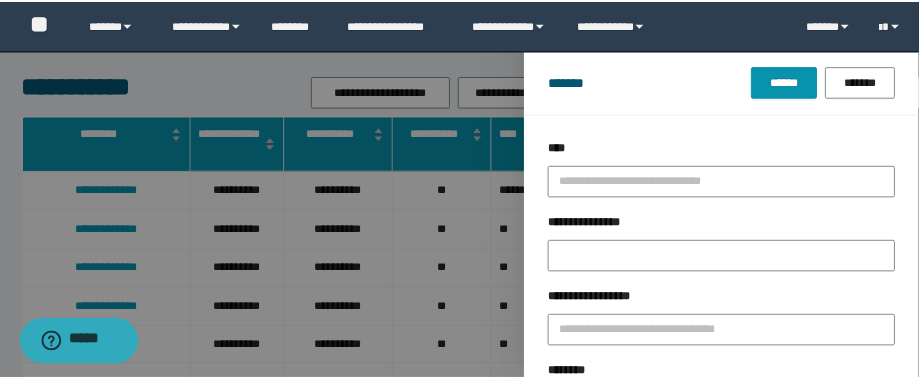 scroll, scrollTop: 160, scrollLeft: 0, axis: vertical 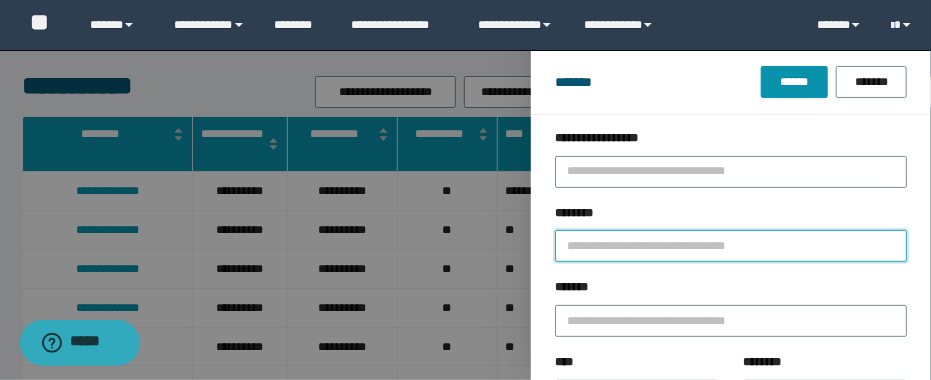 click on "********" at bounding box center (731, 246) 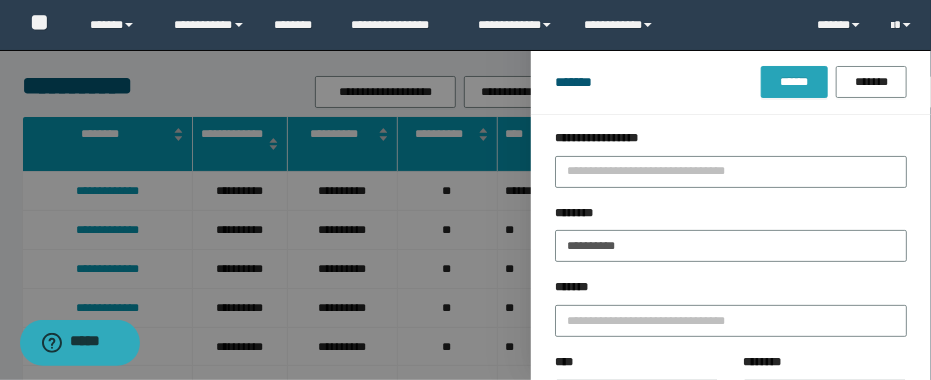 click on "******" at bounding box center [794, 82] 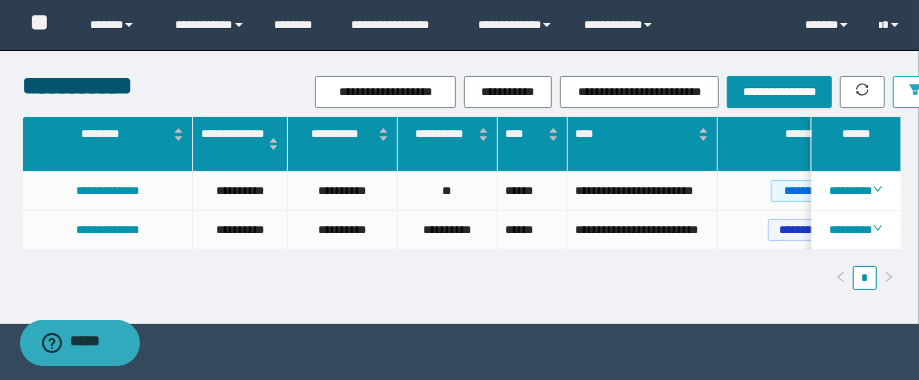 click at bounding box center (915, 92) 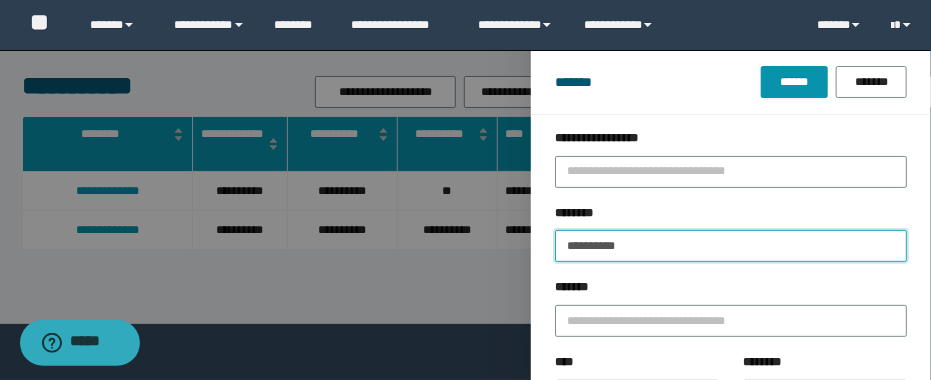 drag, startPoint x: 626, startPoint y: 253, endPoint x: 487, endPoint y: 247, distance: 139.12944 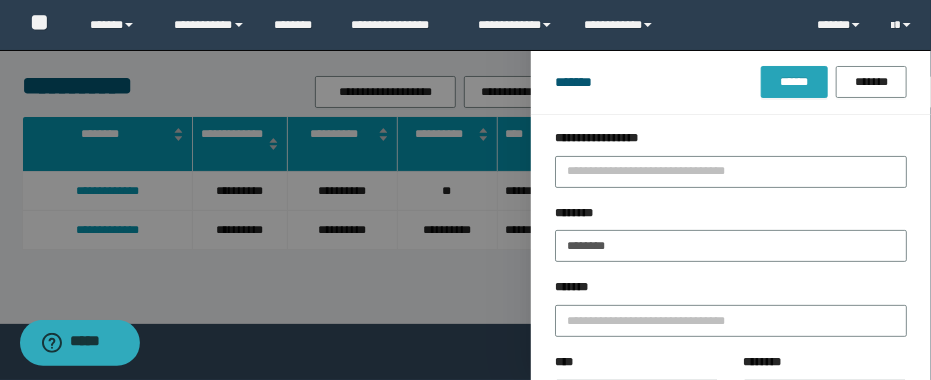 click on "******" at bounding box center (794, 82) 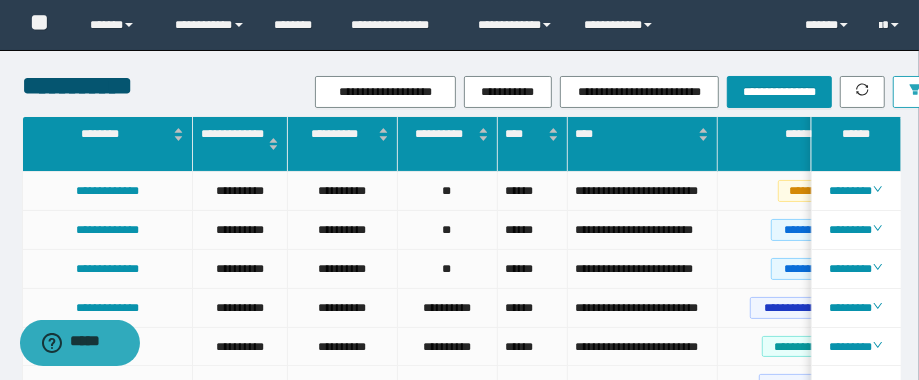 click at bounding box center [915, 92] 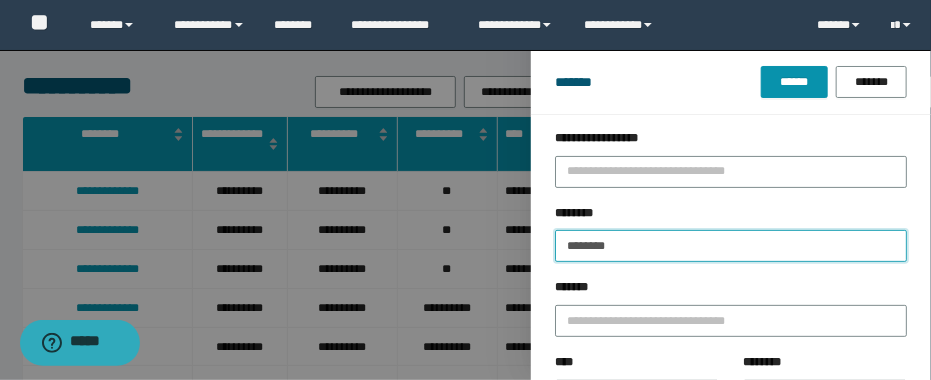 drag, startPoint x: 566, startPoint y: 257, endPoint x: 528, endPoint y: 252, distance: 38.327538 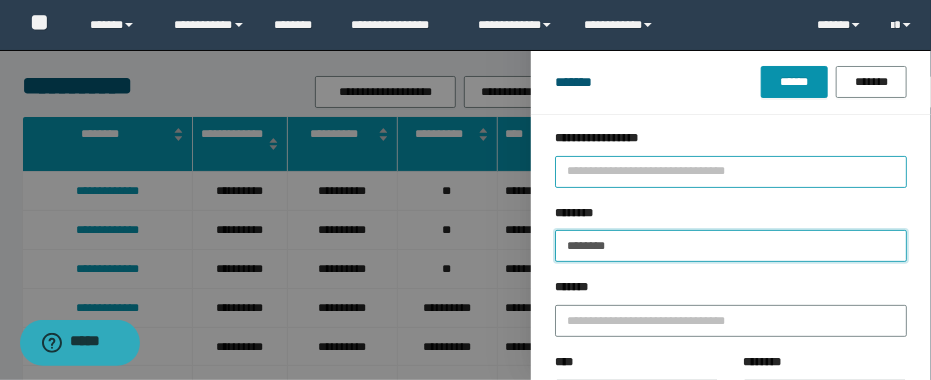 paste on "**" 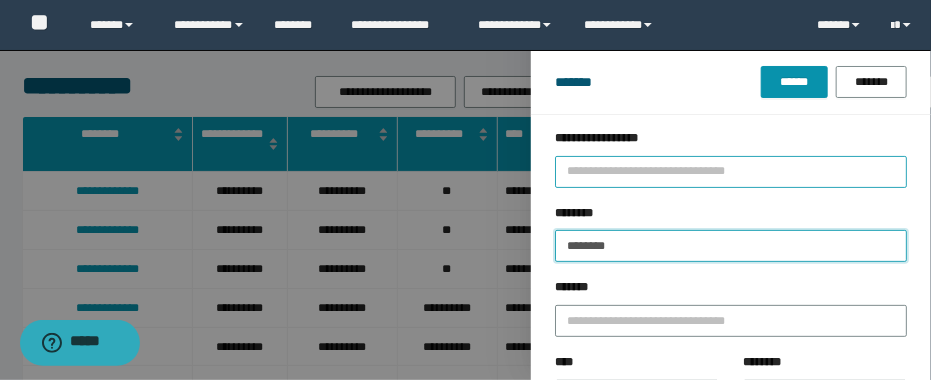 click on "******" at bounding box center [794, 82] 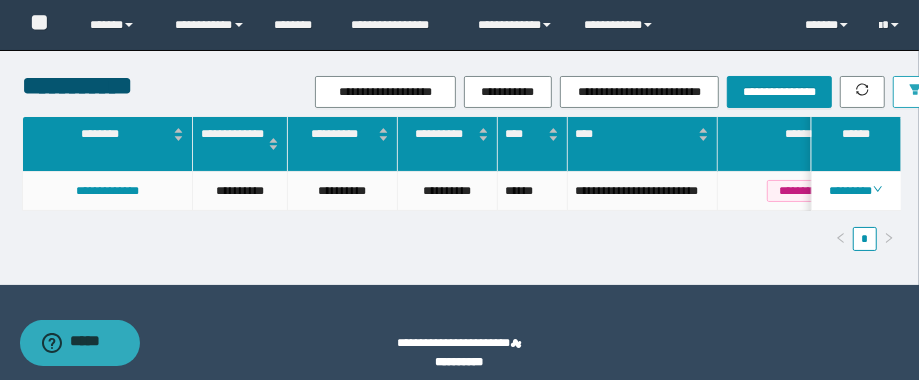 scroll, scrollTop: 0, scrollLeft: 71, axis: horizontal 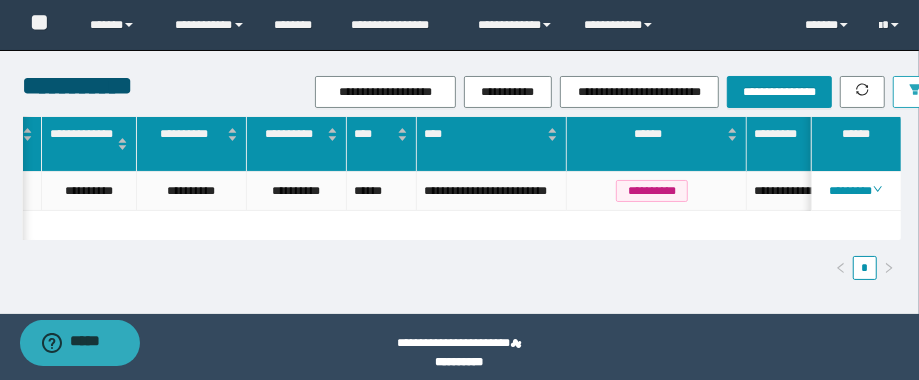 drag, startPoint x: 901, startPoint y: 88, endPoint x: 910, endPoint y: 95, distance: 11.401754 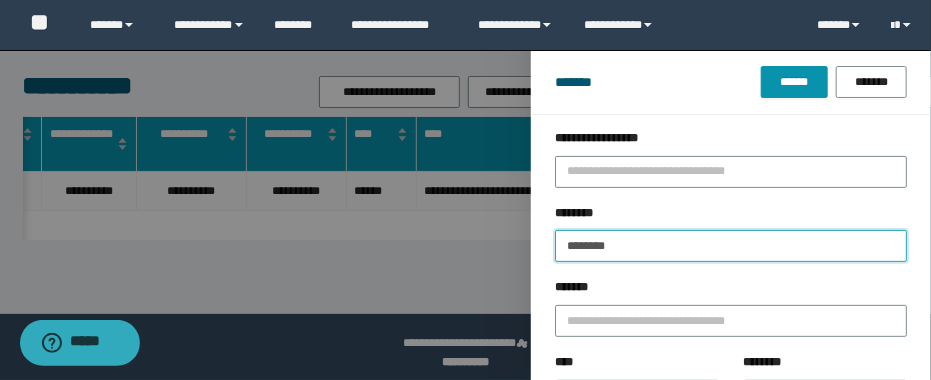 drag, startPoint x: 661, startPoint y: 248, endPoint x: 499, endPoint y: 262, distance: 162.6038 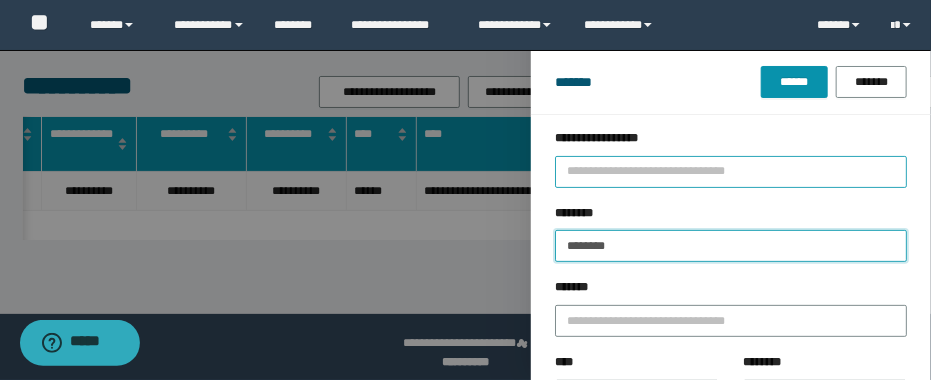 paste 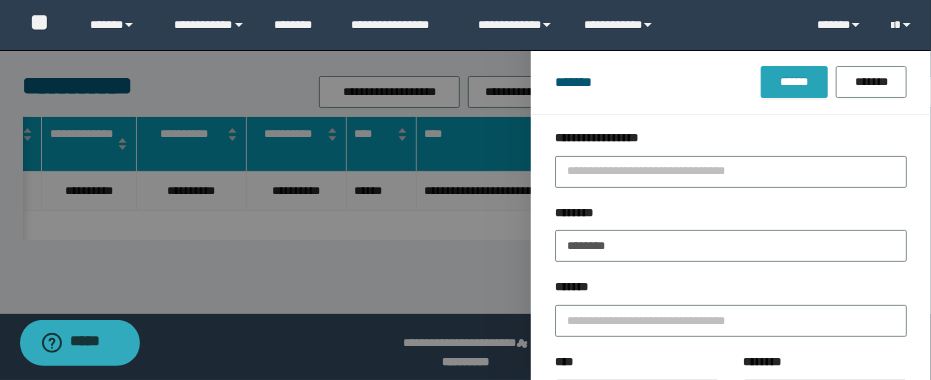 click on "******" at bounding box center (794, 82) 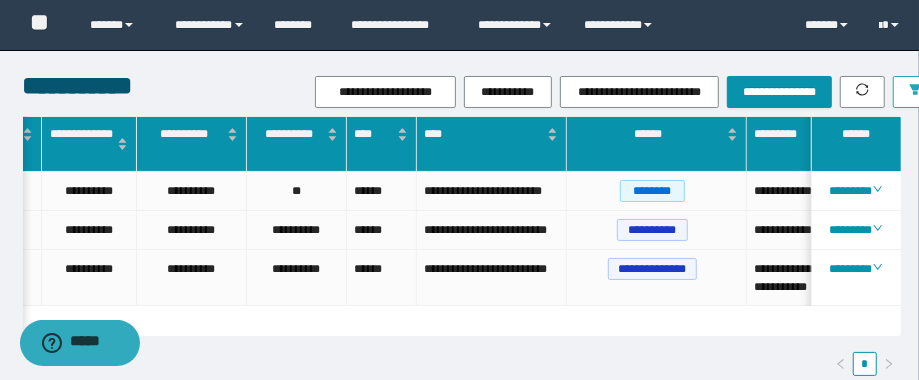 scroll, scrollTop: 0, scrollLeft: 172, axis: horizontal 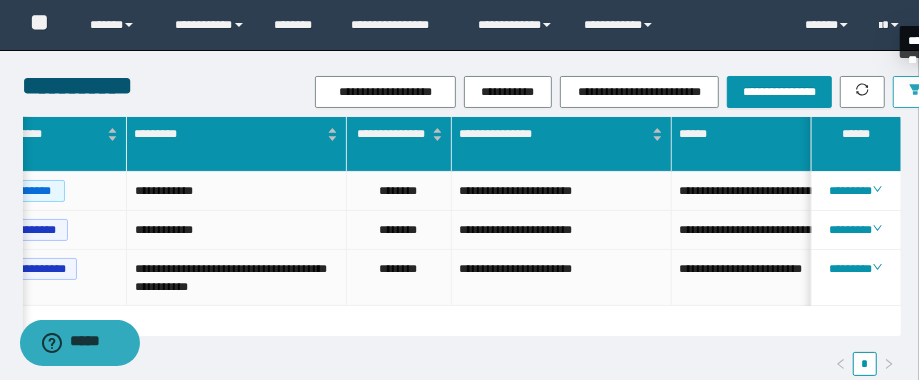 click at bounding box center [915, 92] 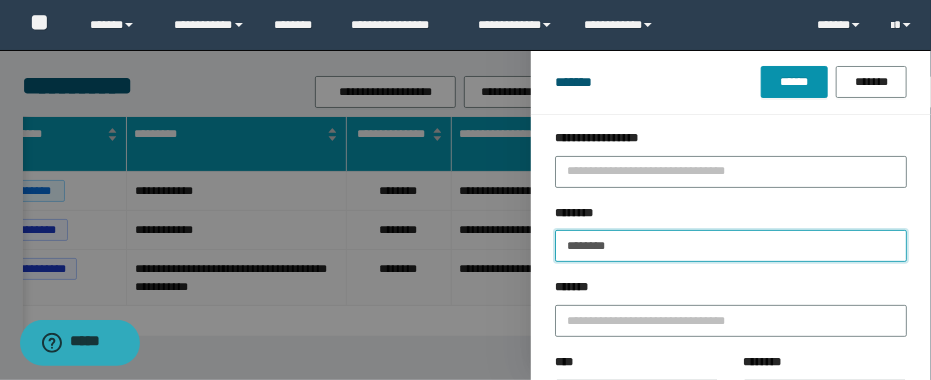 drag, startPoint x: 544, startPoint y: 244, endPoint x: 479, endPoint y: 245, distance: 65.00769 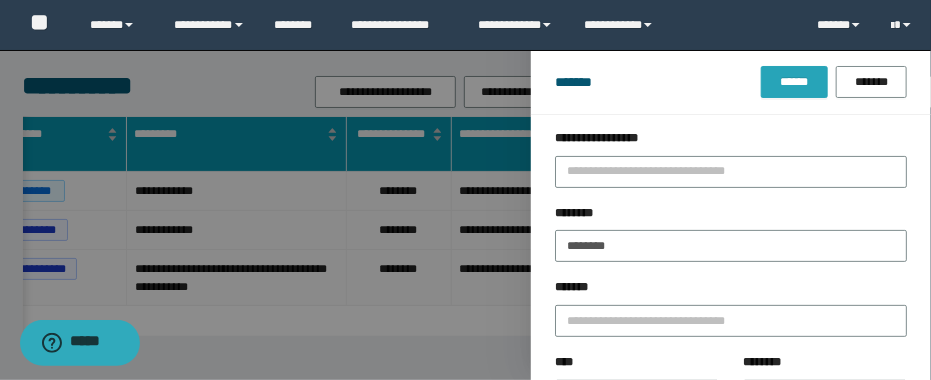 click on "******" at bounding box center (794, 82) 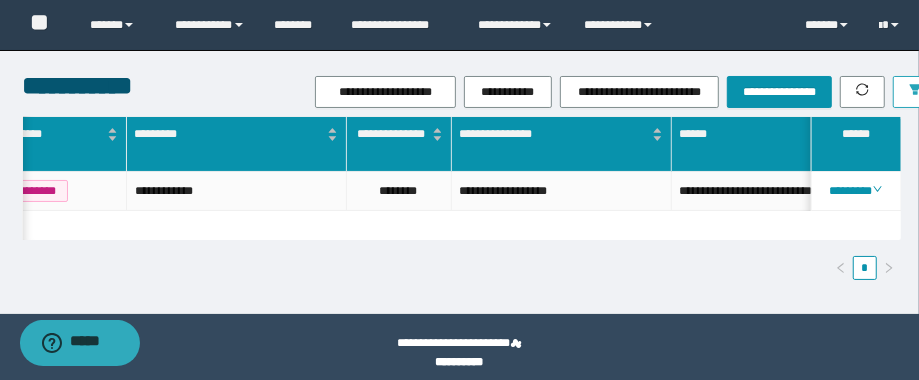 scroll, scrollTop: 0, scrollLeft: 745, axis: horizontal 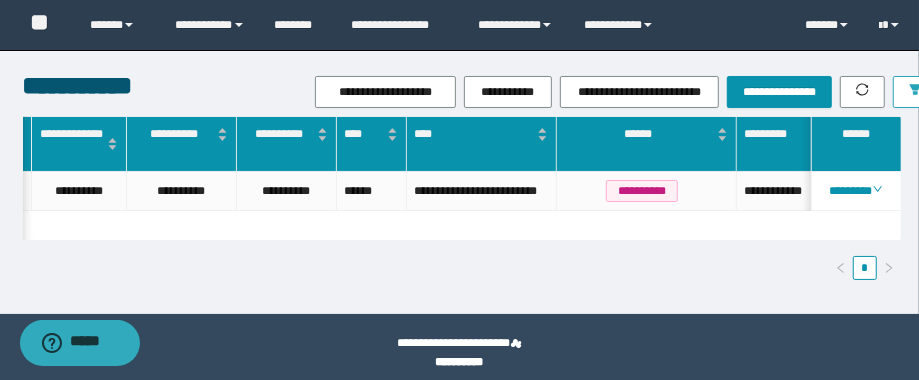click at bounding box center (915, 92) 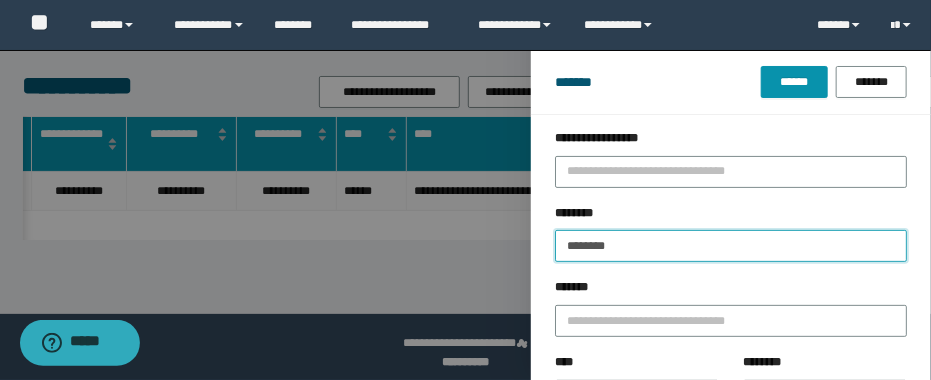 drag, startPoint x: 656, startPoint y: 241, endPoint x: 424, endPoint y: 263, distance: 233.04077 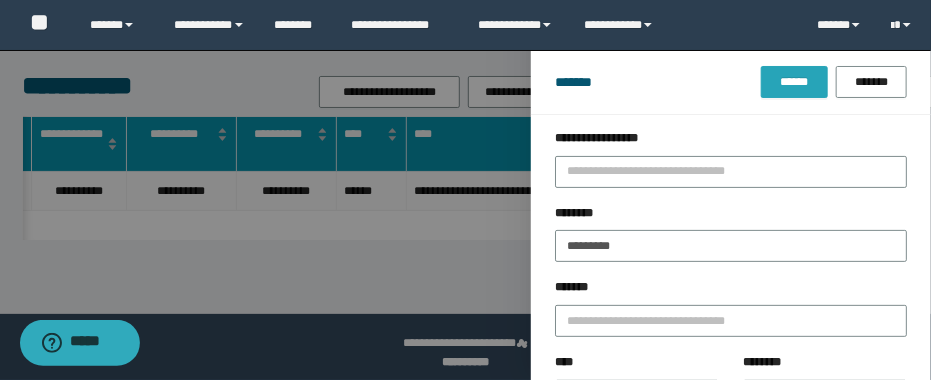 click on "******" at bounding box center (794, 82) 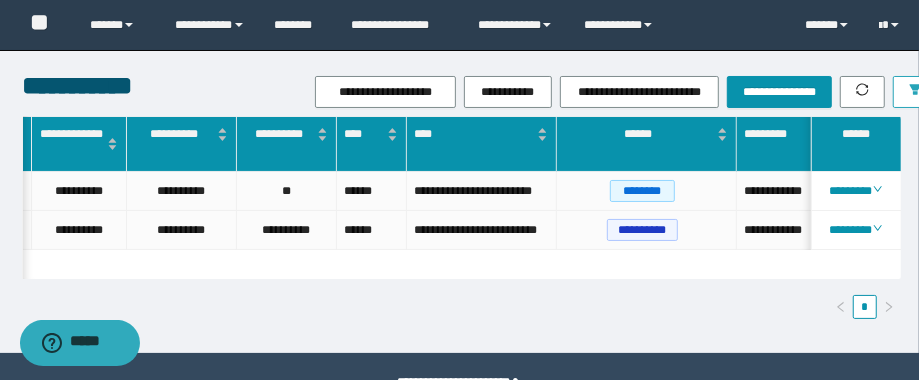scroll, scrollTop: 0, scrollLeft: 178, axis: horizontal 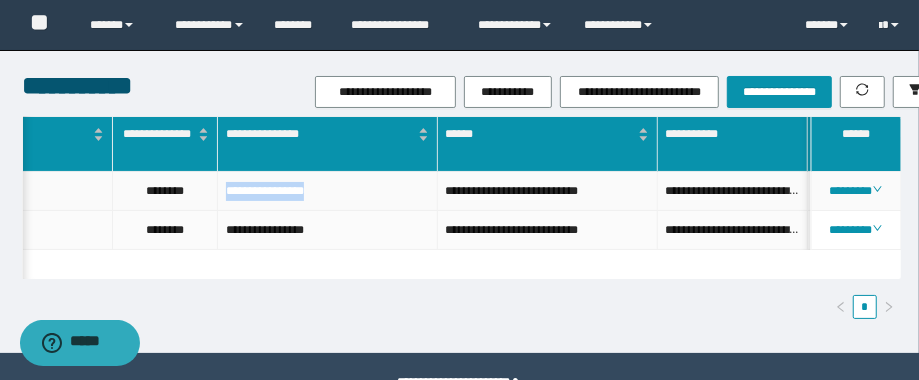 drag, startPoint x: 353, startPoint y: 186, endPoint x: 223, endPoint y: 196, distance: 130.38405 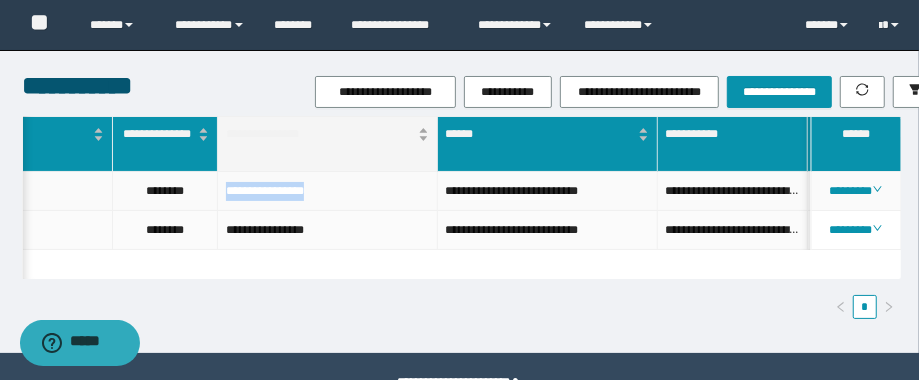 copy on "**********" 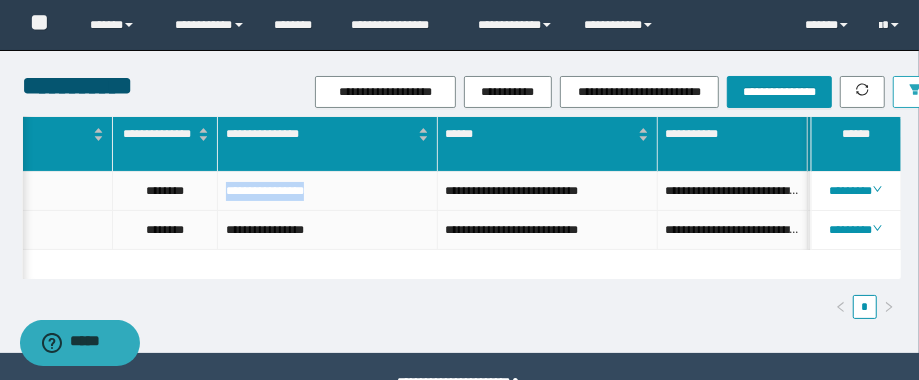click at bounding box center [915, 92] 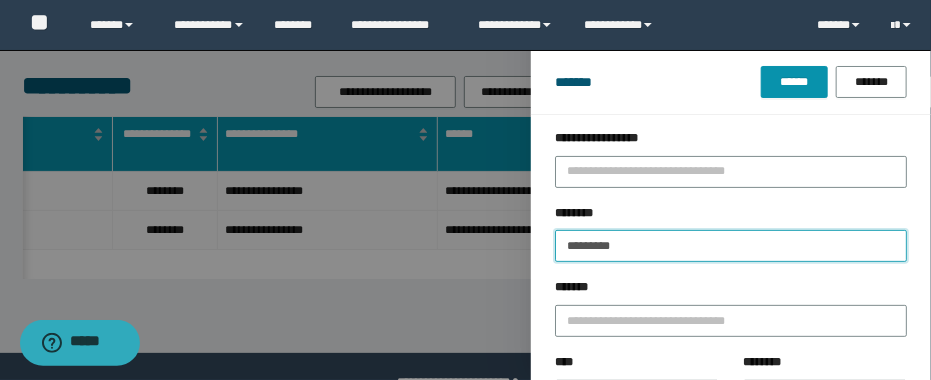 drag, startPoint x: 612, startPoint y: 254, endPoint x: 511, endPoint y: 260, distance: 101.17806 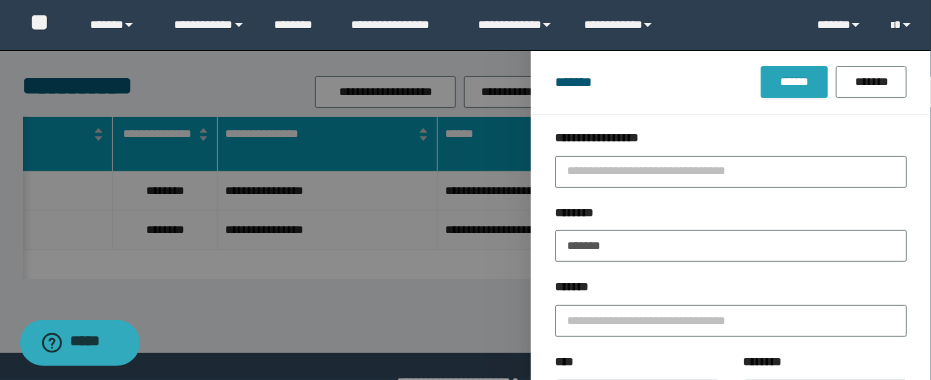 click on "******" at bounding box center [794, 82] 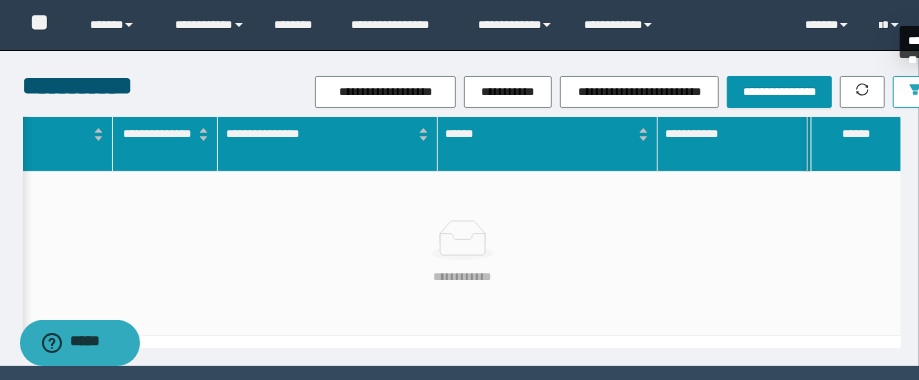 click at bounding box center (915, 92) 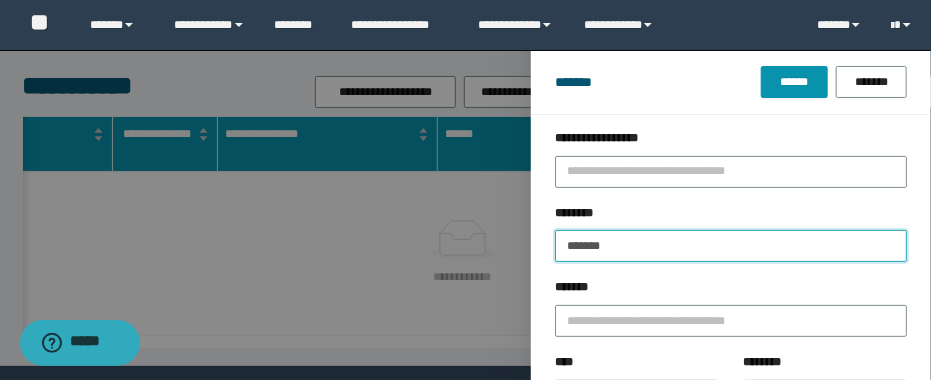 drag, startPoint x: 651, startPoint y: 249, endPoint x: 456, endPoint y: 256, distance: 195.1256 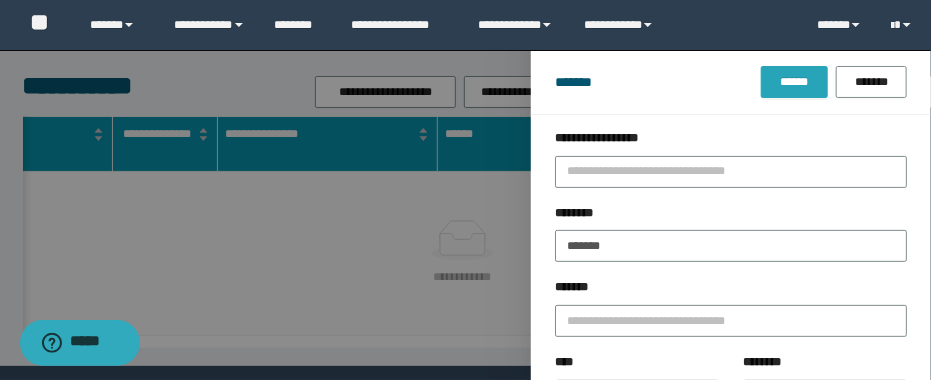 click on "******" at bounding box center [794, 82] 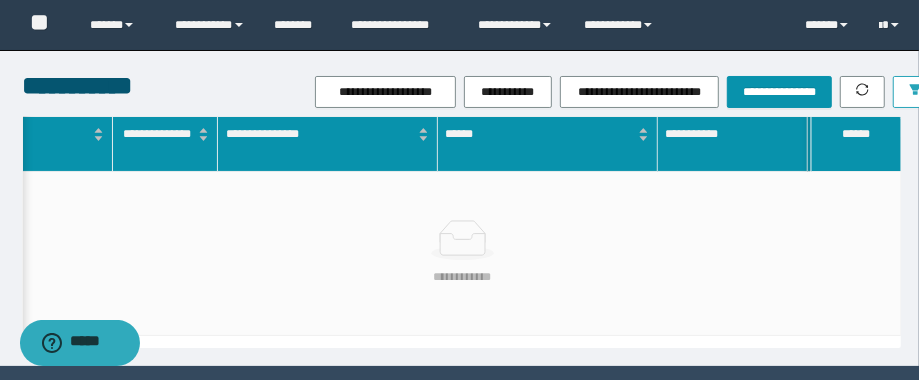click at bounding box center (915, 92) 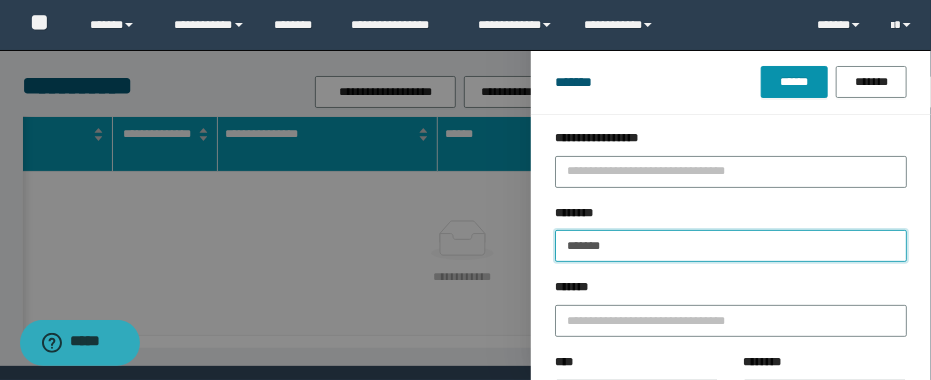 drag, startPoint x: 640, startPoint y: 238, endPoint x: 462, endPoint y: 251, distance: 178.47409 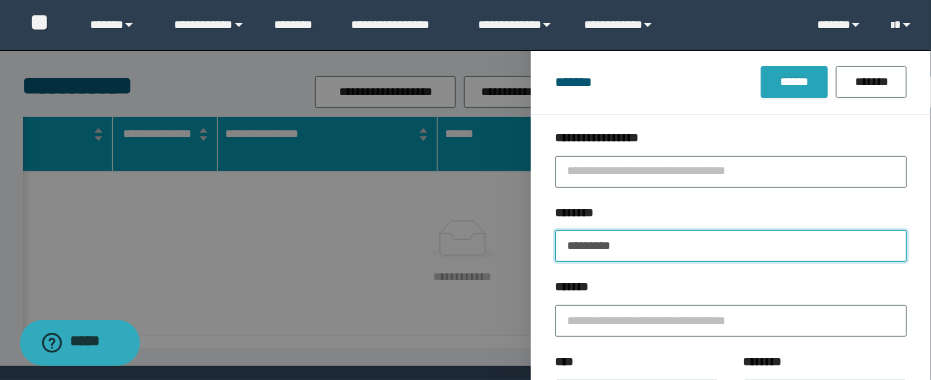 type on "********" 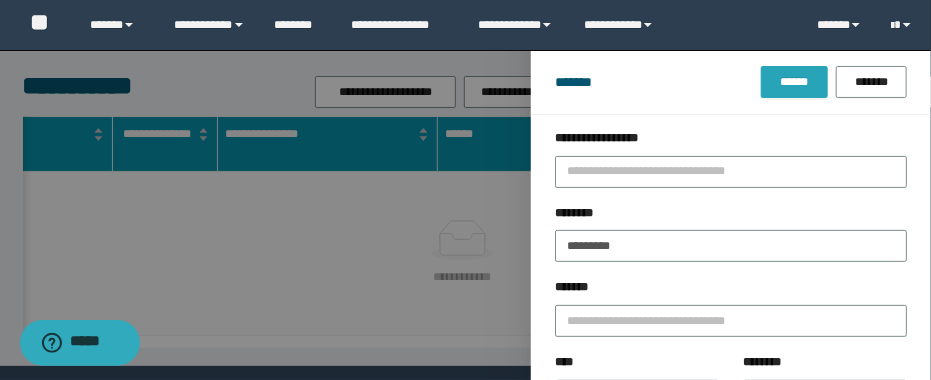 click on "******" at bounding box center (794, 82) 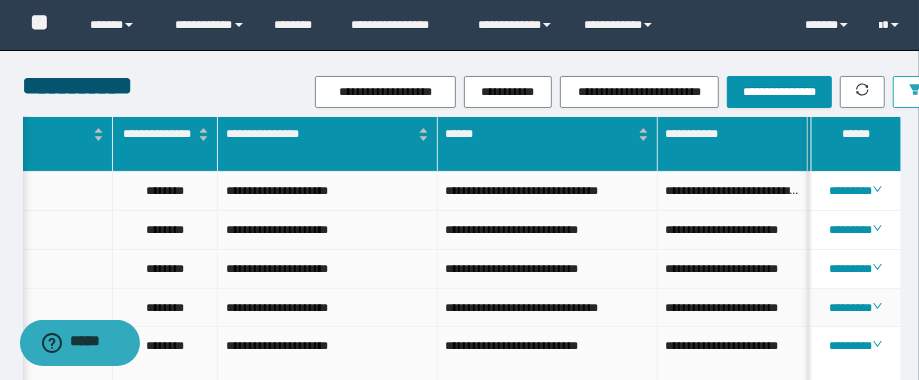 type 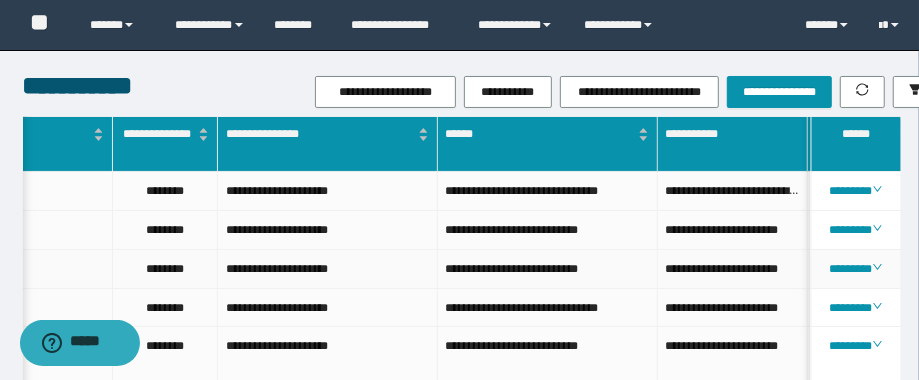 click on "**********" at bounding box center [548, 269] 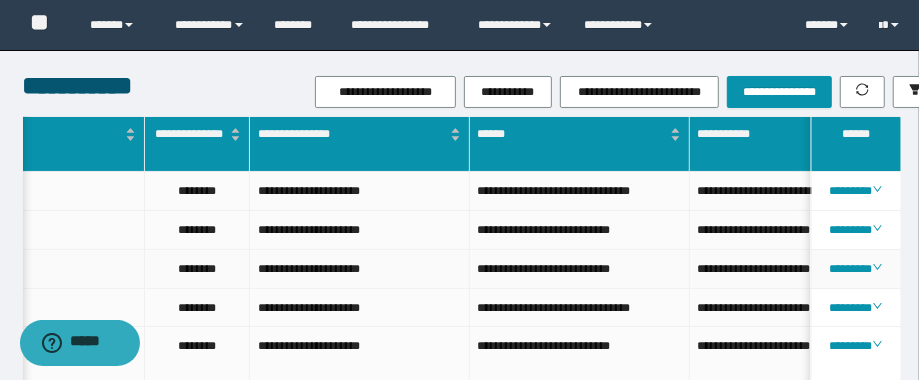 scroll, scrollTop: 0, scrollLeft: 799, axis: horizontal 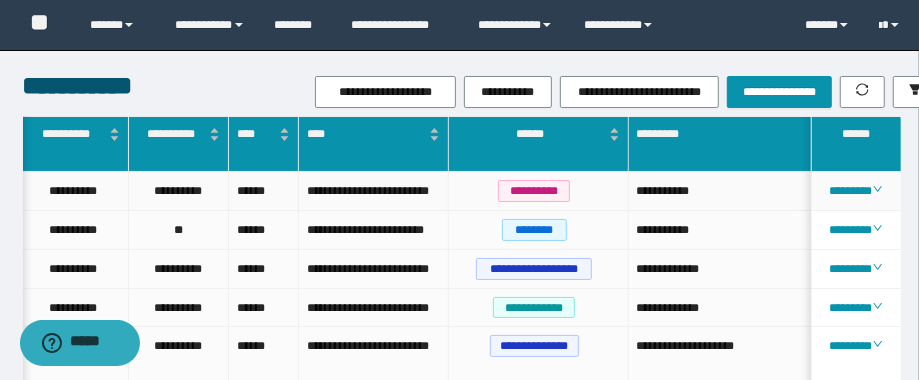 click on "**********" at bounding box center [739, 191] 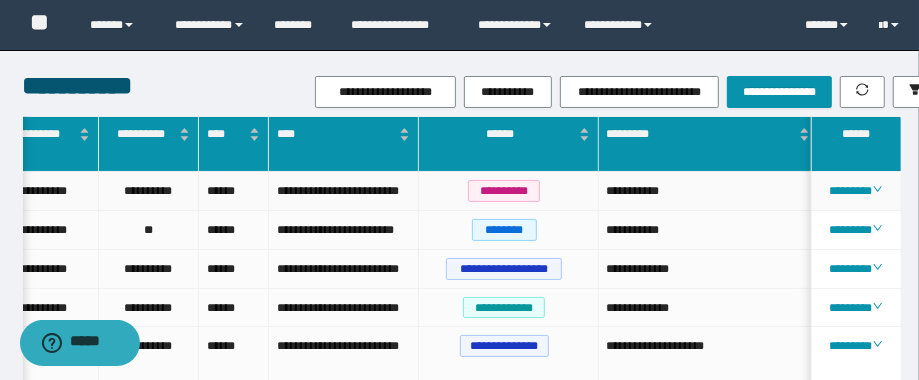 scroll, scrollTop: 0, scrollLeft: 301, axis: horizontal 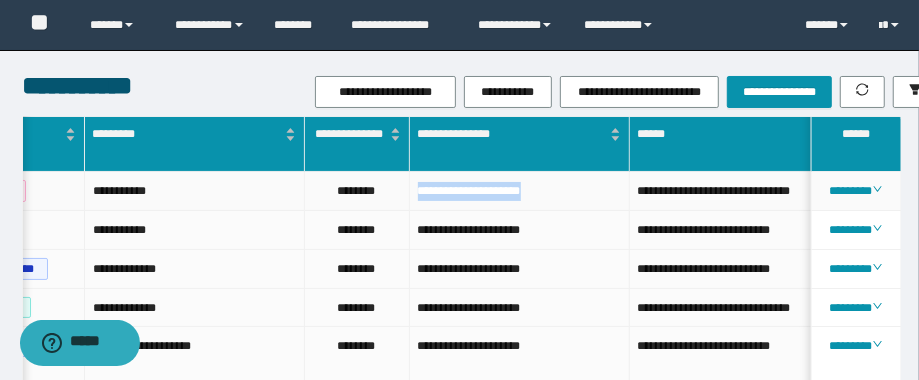 drag, startPoint x: 573, startPoint y: 188, endPoint x: 414, endPoint y: 201, distance: 159.53056 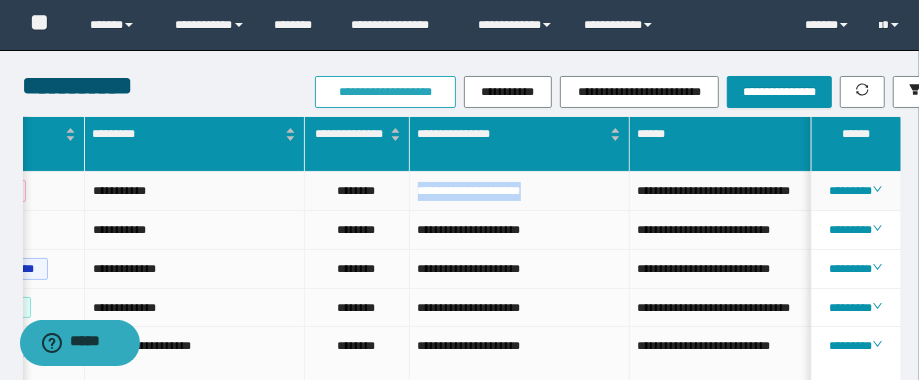 copy on "**********" 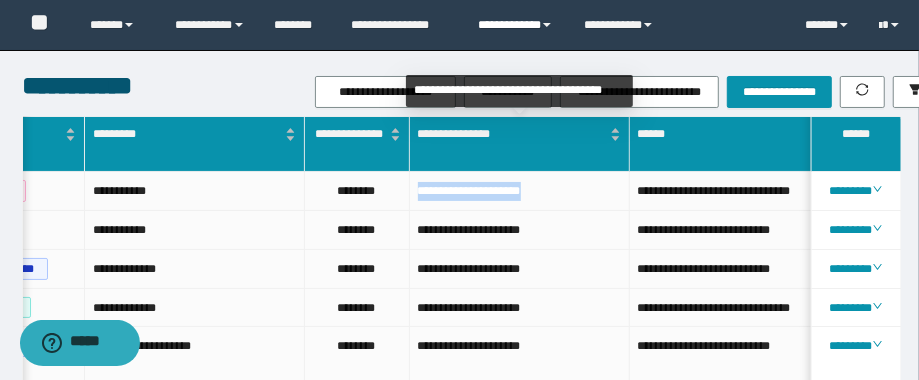 copy on "**********" 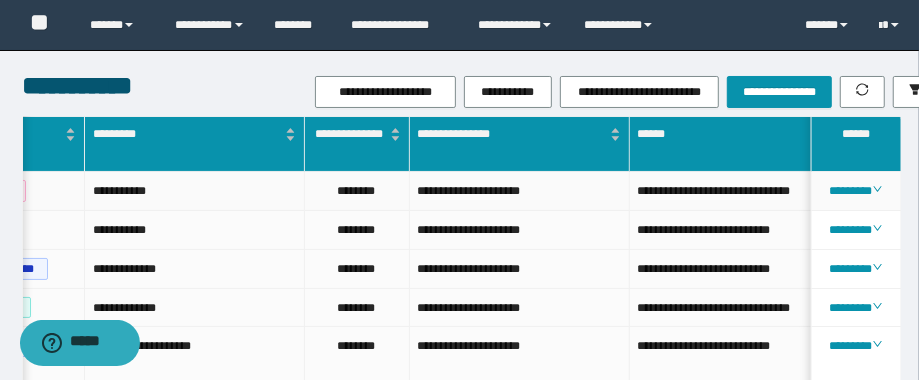 click on "********" at bounding box center [357, 191] 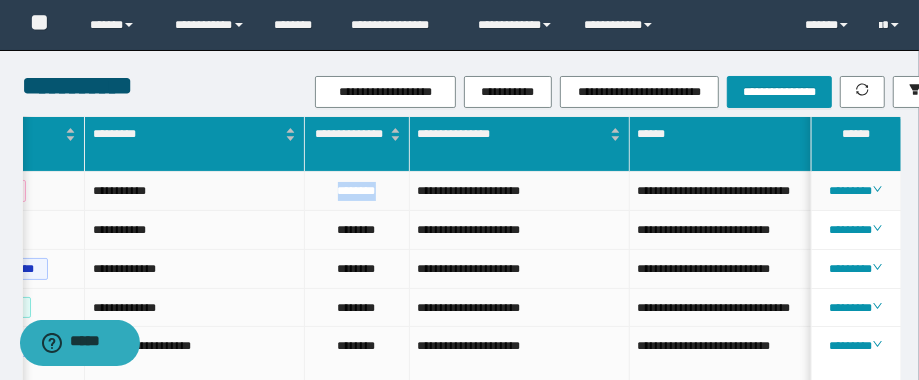 click on "********" at bounding box center (357, 191) 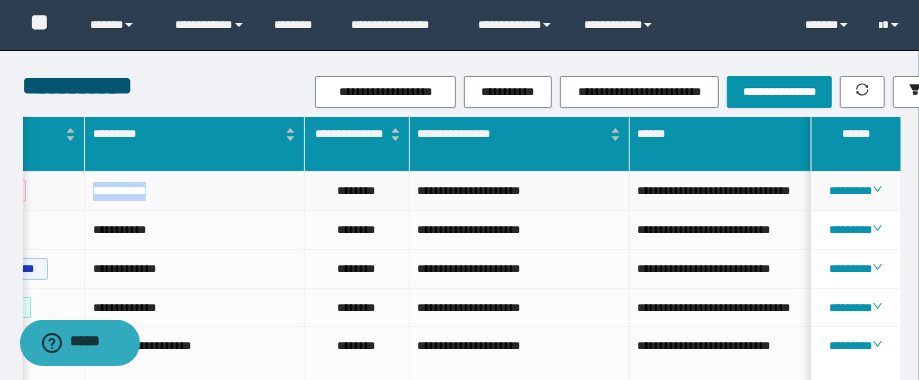 drag, startPoint x: 150, startPoint y: 194, endPoint x: 80, endPoint y: 190, distance: 70.11419 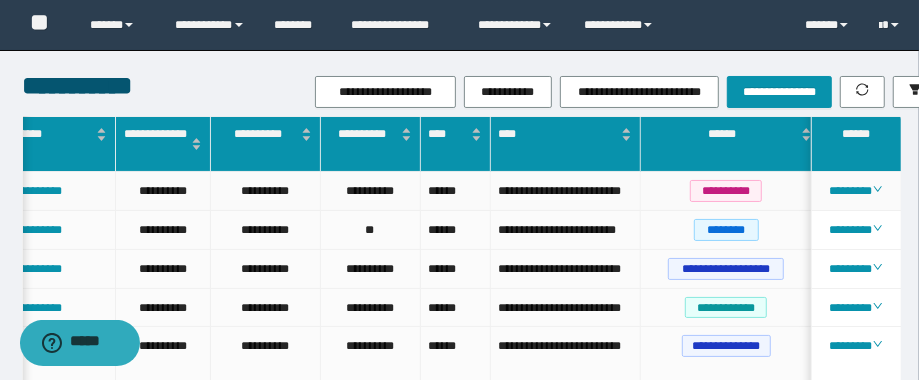 click on "**********" at bounding box center (565, 191) 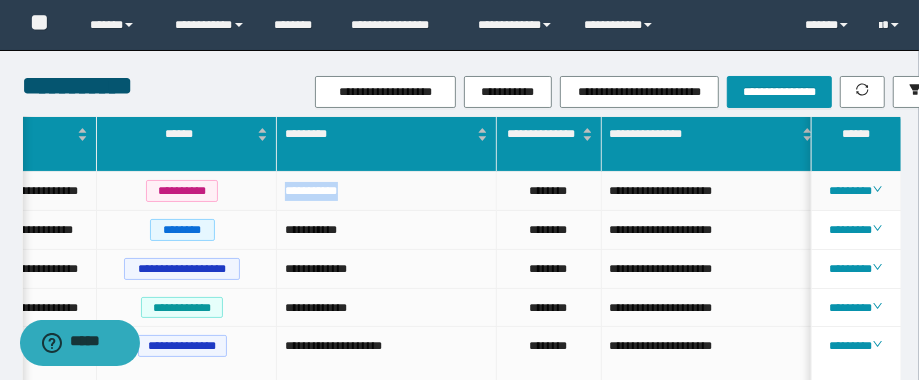 drag, startPoint x: 407, startPoint y: 184, endPoint x: 274, endPoint y: 190, distance: 133.13527 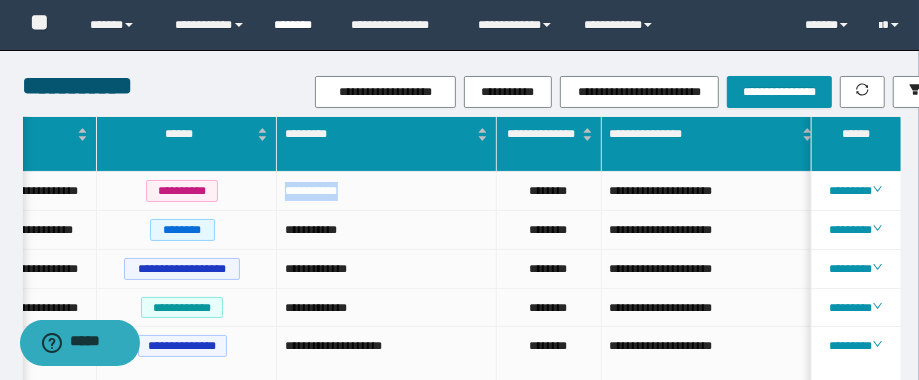 copy on "**********" 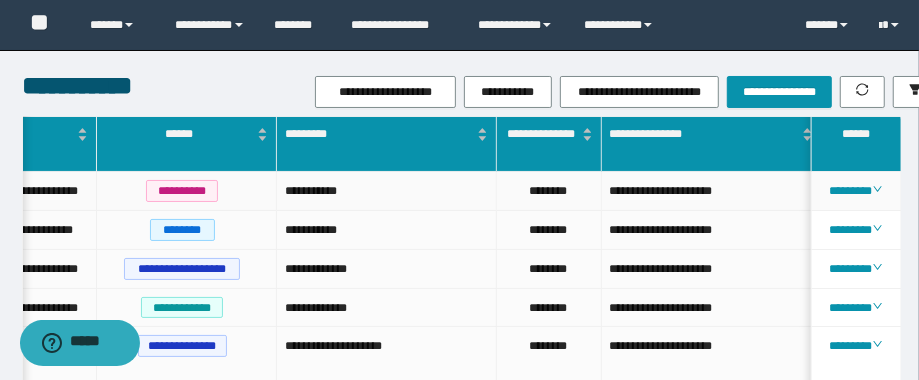 click on "**********" at bounding box center [712, 191] 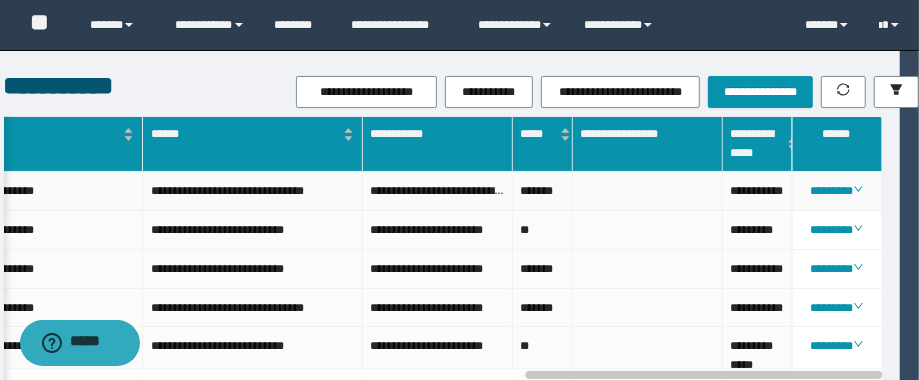 click on "**********" at bounding box center [758, 191] 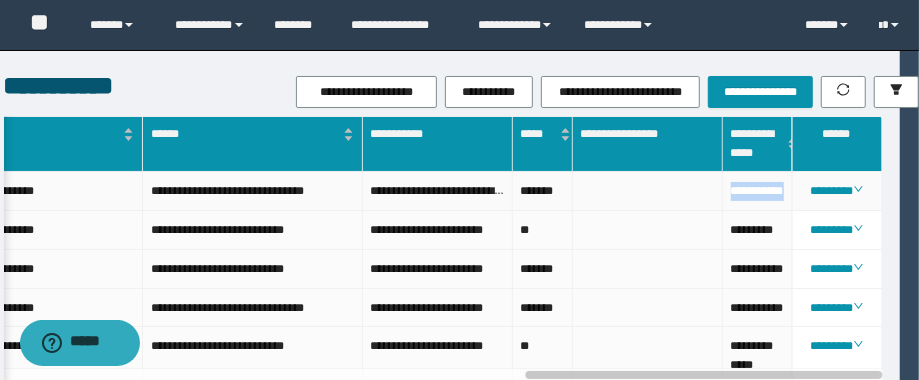 click on "**********" at bounding box center [758, 191] 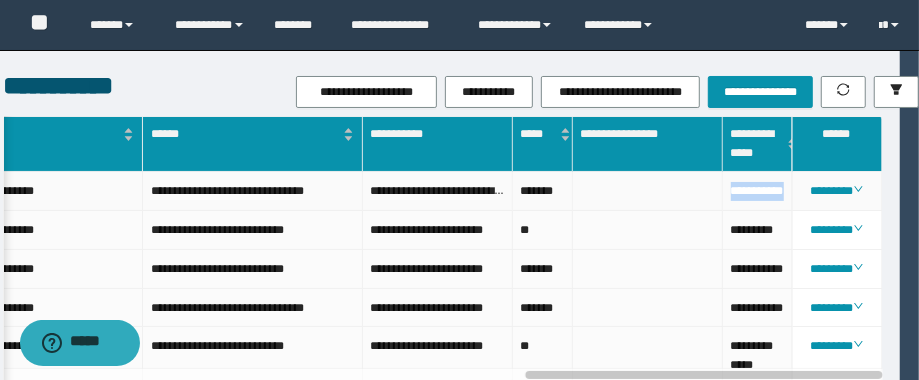 copy on "**********" 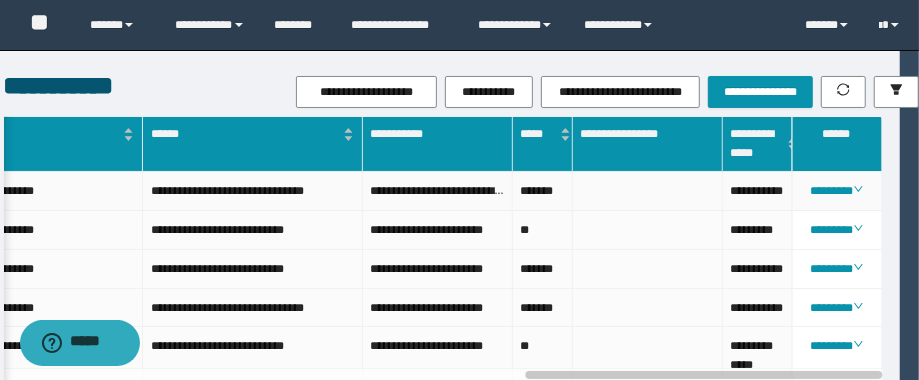 click on "**********" at bounding box center [253, 191] 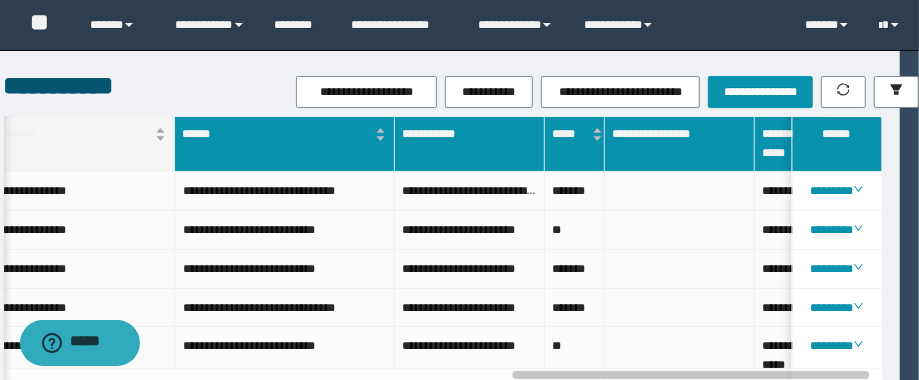 scroll, scrollTop: 0, scrollLeft: 1188, axis: horizontal 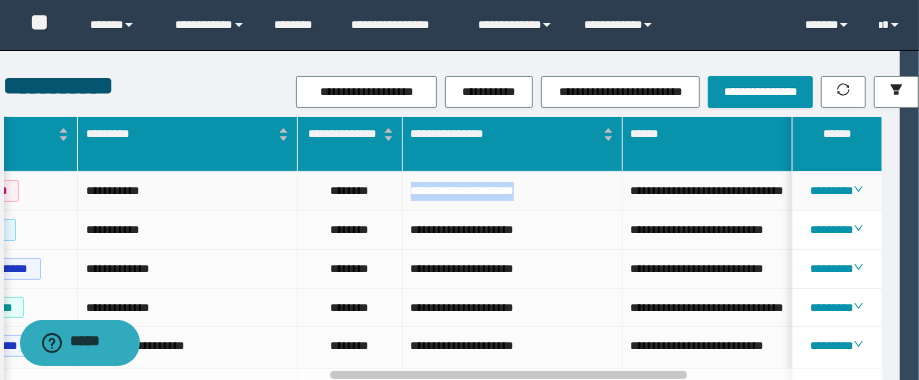 drag, startPoint x: 567, startPoint y: 195, endPoint x: 392, endPoint y: 219, distance: 176.63805 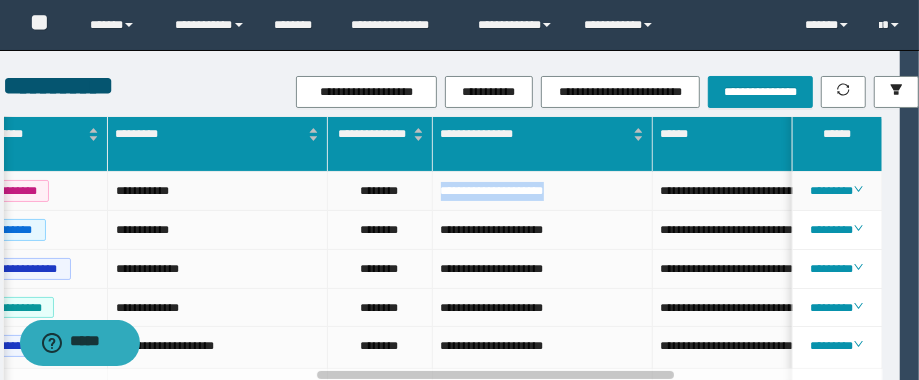 scroll, scrollTop: 0, scrollLeft: 769, axis: horizontal 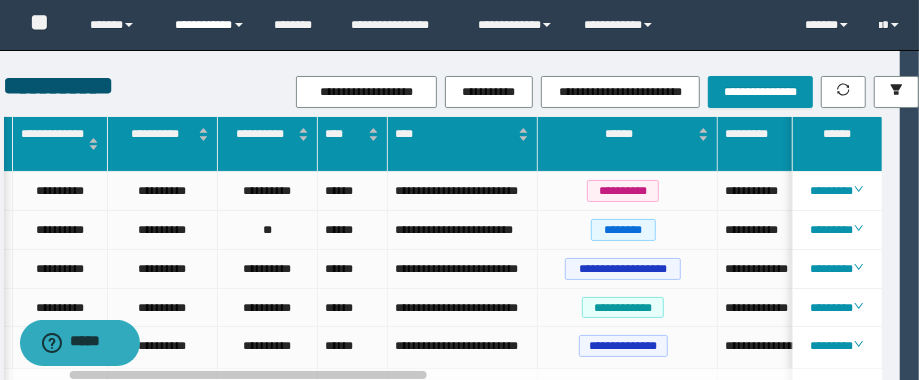 click on "**********" at bounding box center (210, 25) 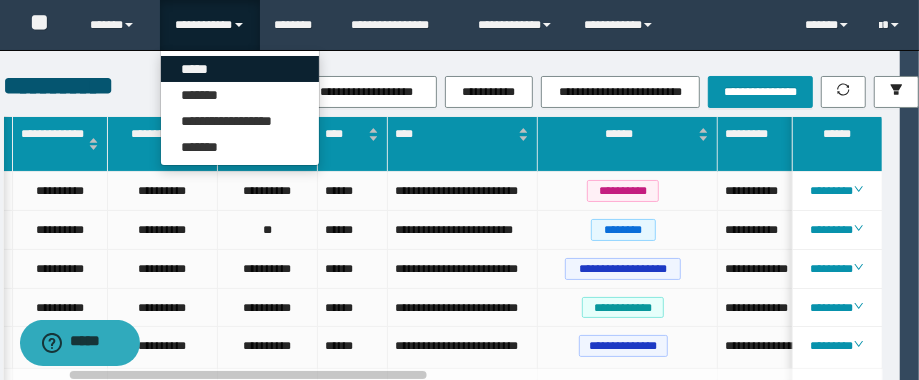 click on "*****" at bounding box center [240, 69] 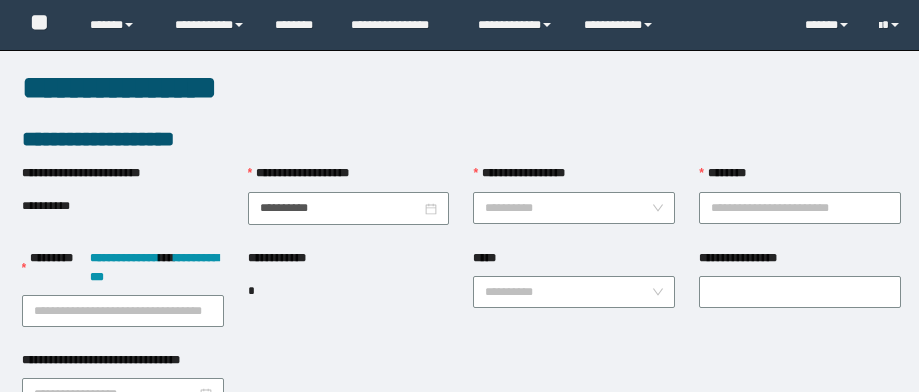 scroll, scrollTop: 0, scrollLeft: 0, axis: both 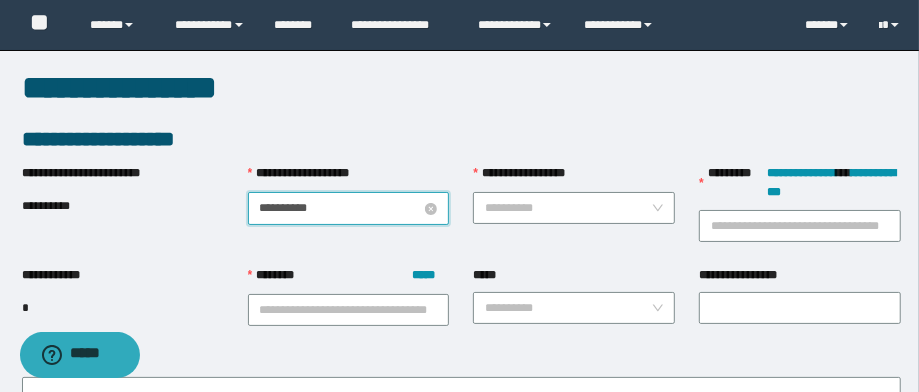 click on "**********" at bounding box center [341, 208] 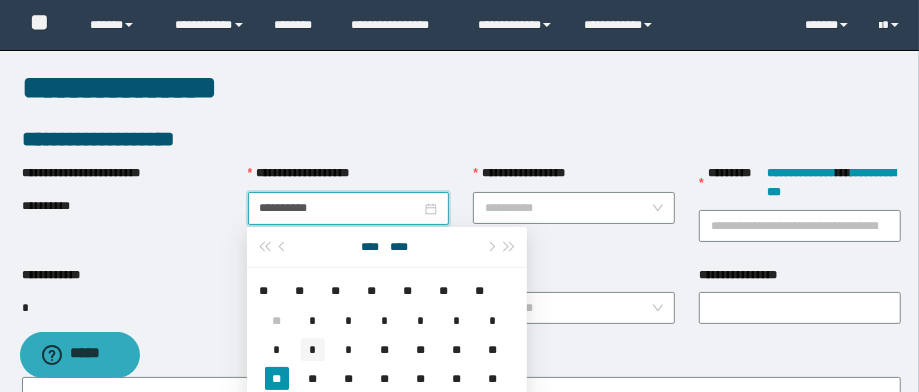 type on "**********" 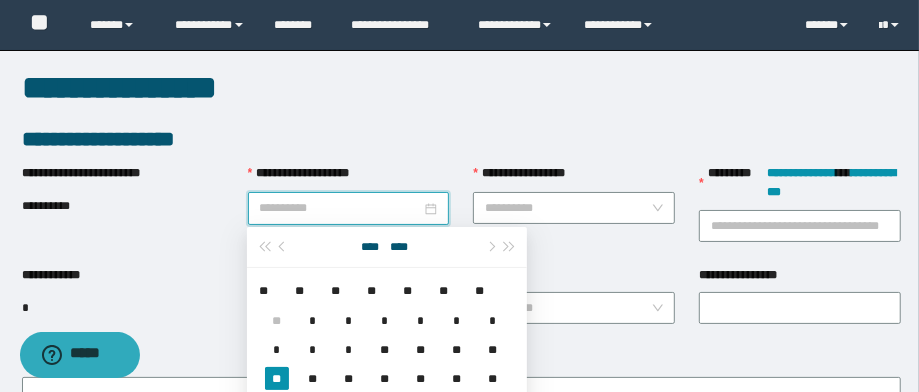 click on "*" at bounding box center (313, 349) 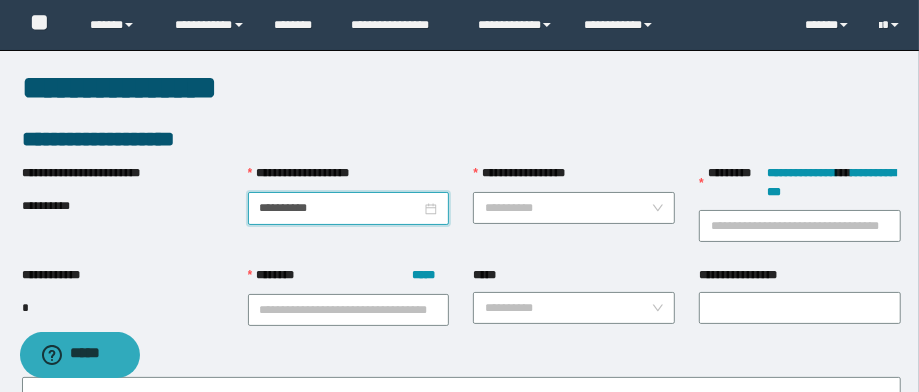 click on "**********" at bounding box center (574, 194) 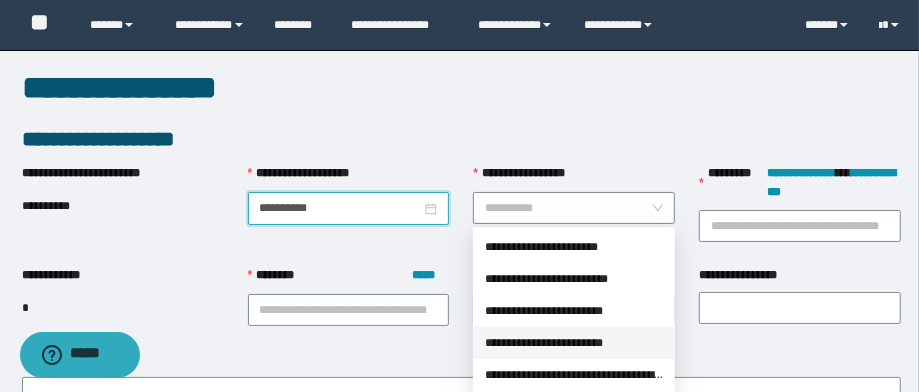 click on "**********" at bounding box center [574, 343] 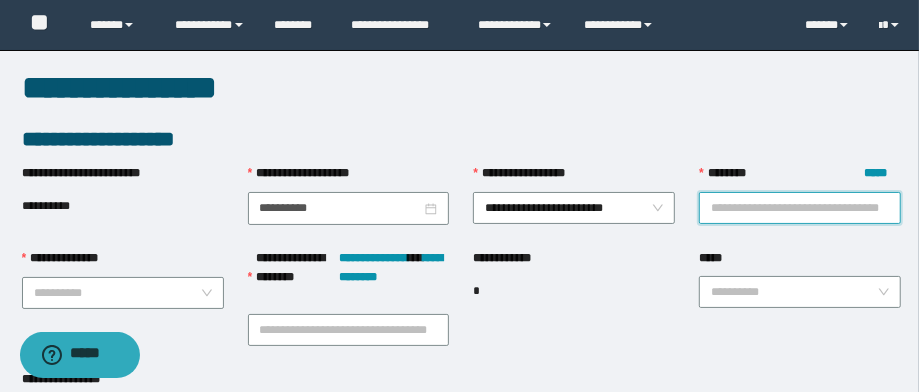 click on "******** *****" at bounding box center [800, 208] 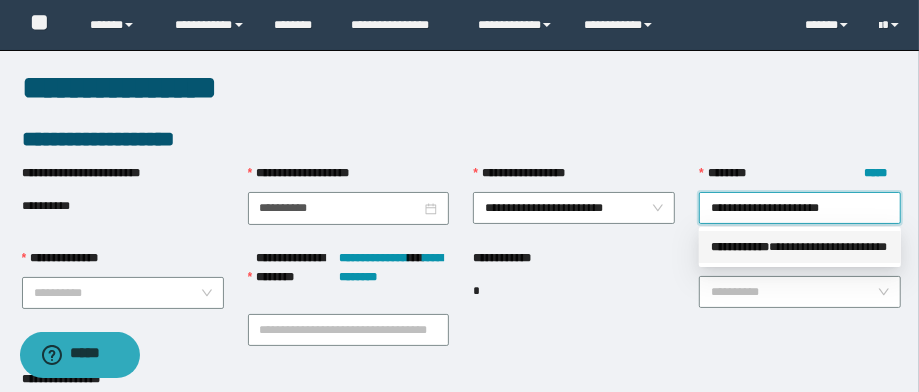click on "** * ********" at bounding box center (740, 247) 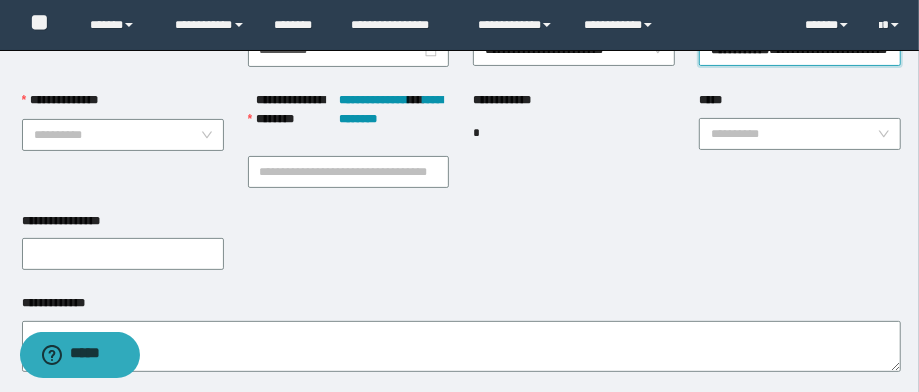 scroll, scrollTop: 160, scrollLeft: 0, axis: vertical 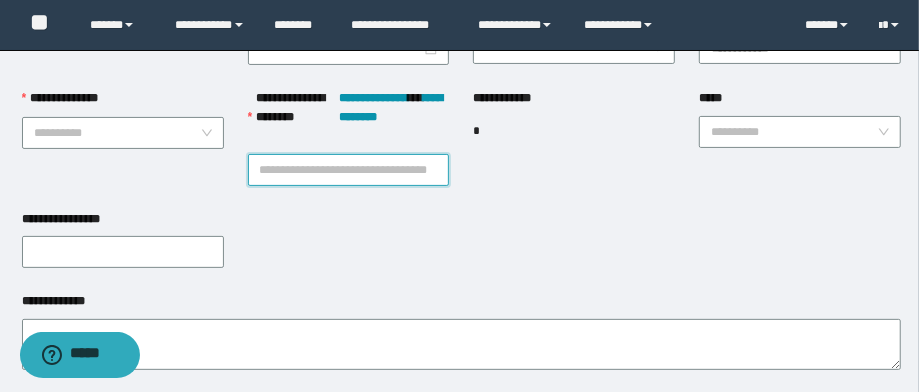 click on "**********" at bounding box center (349, 170) 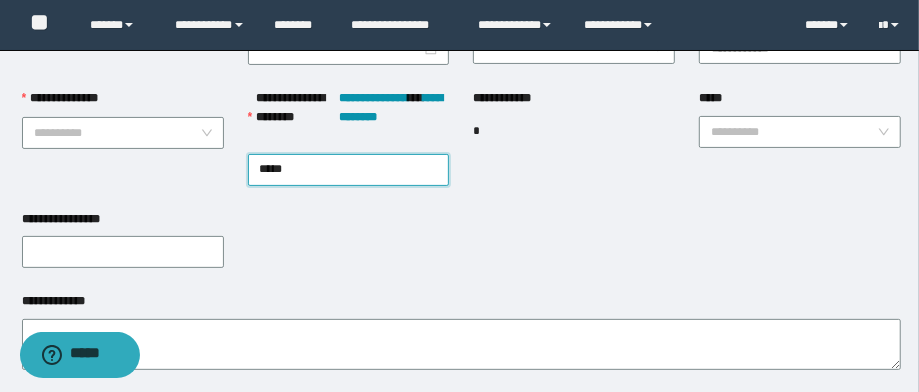 type on "******" 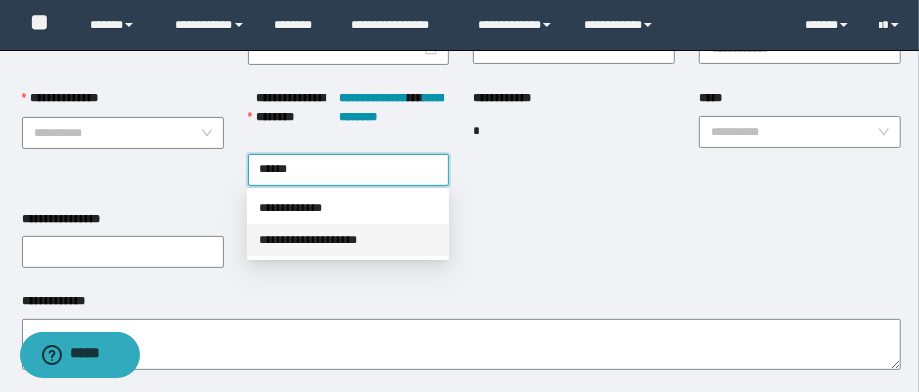 click on "**********" at bounding box center (348, 240) 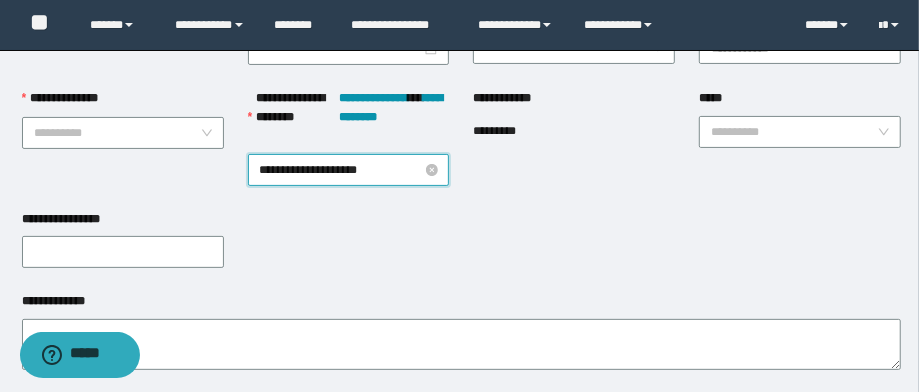 click on "**********" at bounding box center (349, 170) 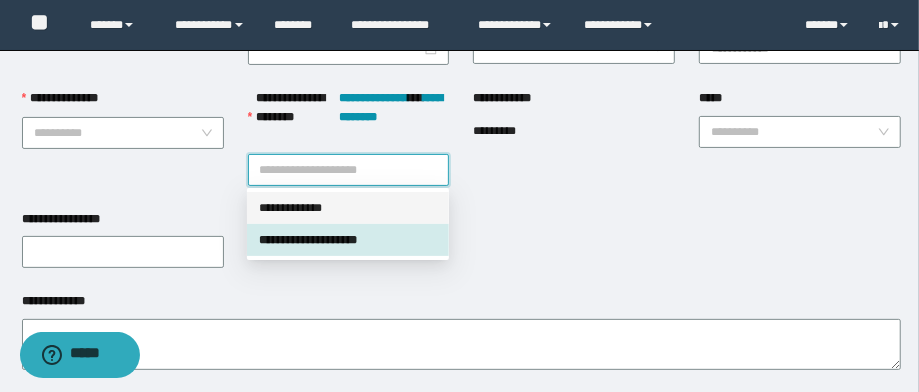 click on "**********" at bounding box center (348, 208) 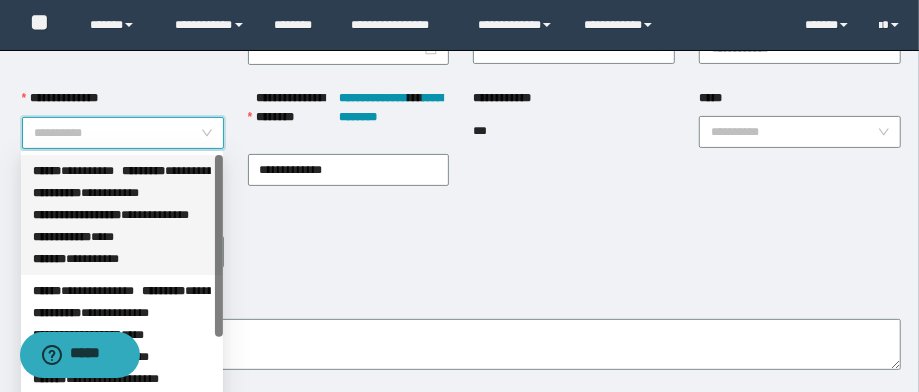 drag, startPoint x: 170, startPoint y: 130, endPoint x: 171, endPoint y: 165, distance: 35.014282 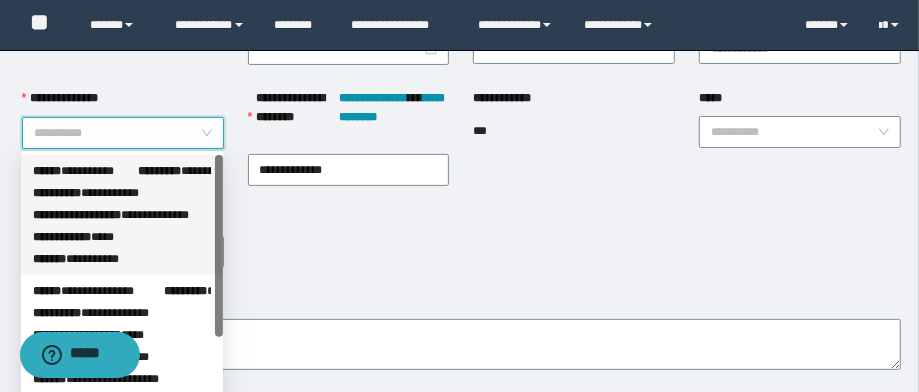 click on "**********" at bounding box center [122, 193] 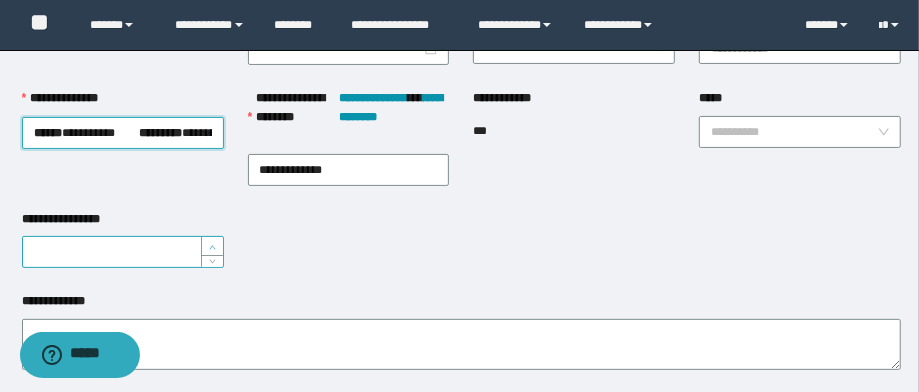 type on "*" 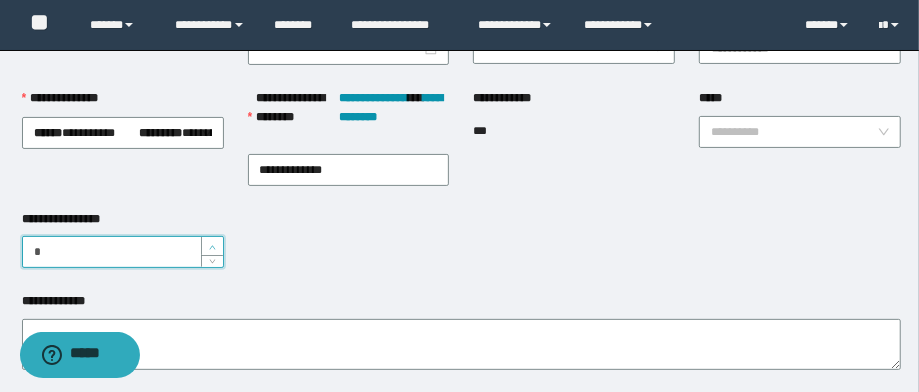 click at bounding box center (213, 247) 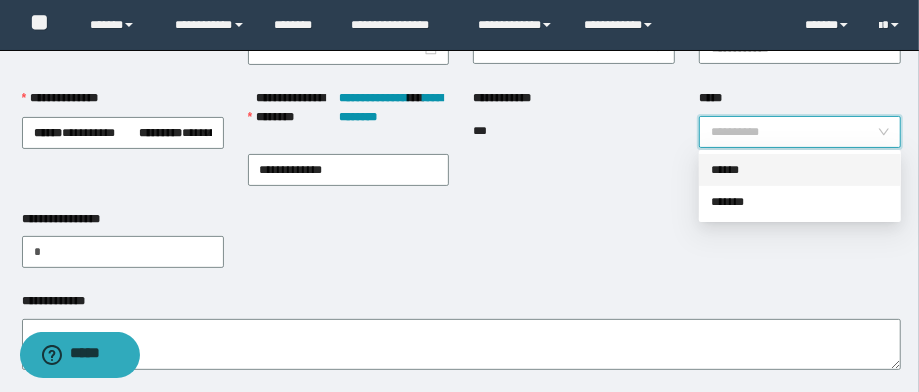 click on "*****" at bounding box center (794, 132) 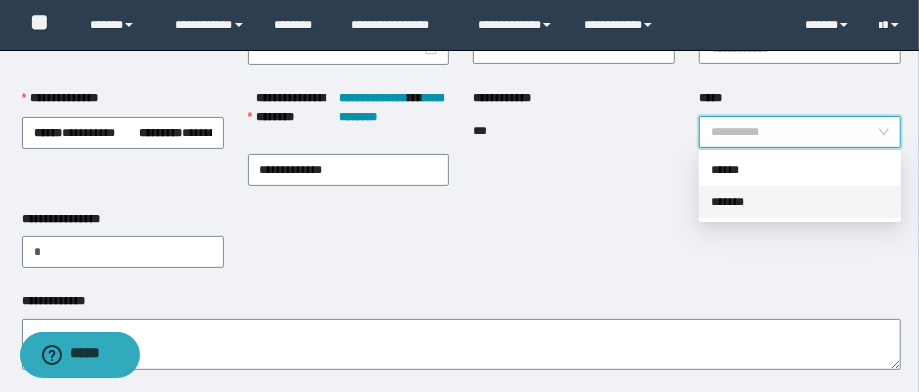 click on "*******" at bounding box center (800, 202) 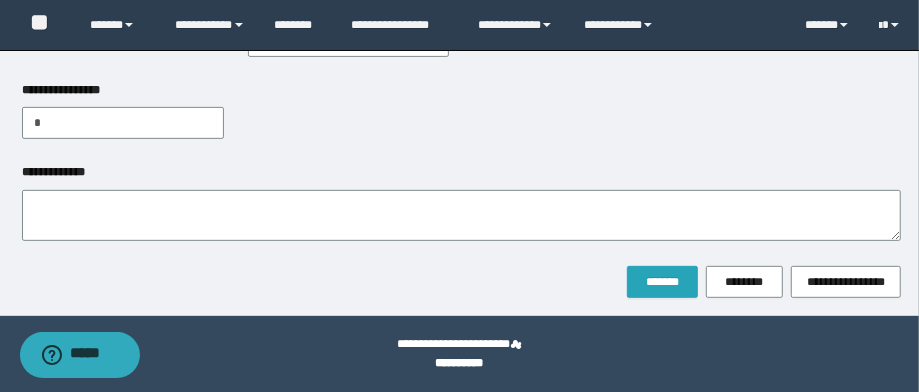 click on "*******" at bounding box center [662, 282] 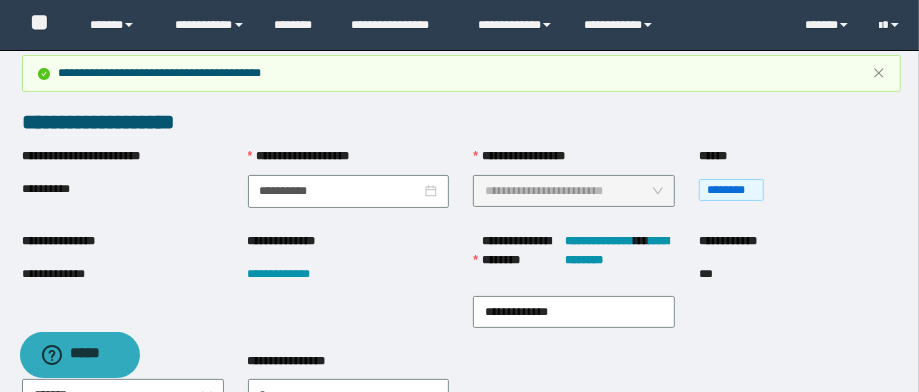 scroll, scrollTop: 160, scrollLeft: 0, axis: vertical 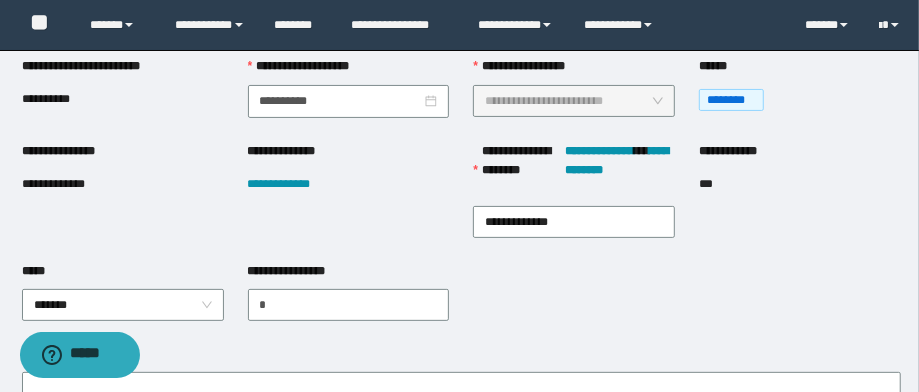 click on "**********" at bounding box center [68, 184] 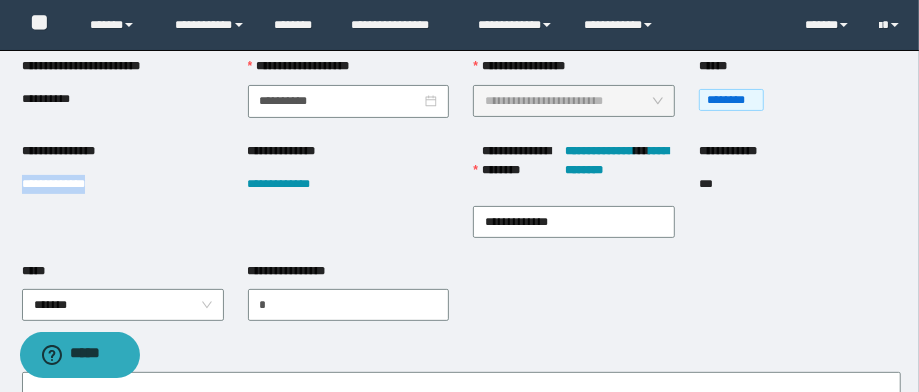 click on "**********" at bounding box center [68, 184] 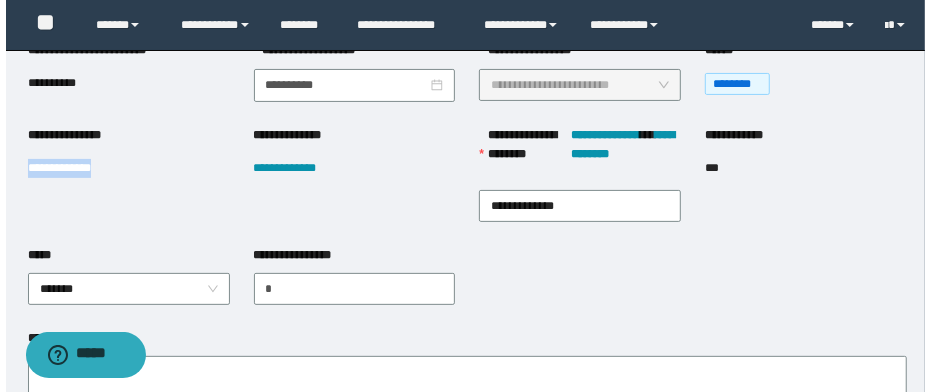 scroll, scrollTop: 320, scrollLeft: 0, axis: vertical 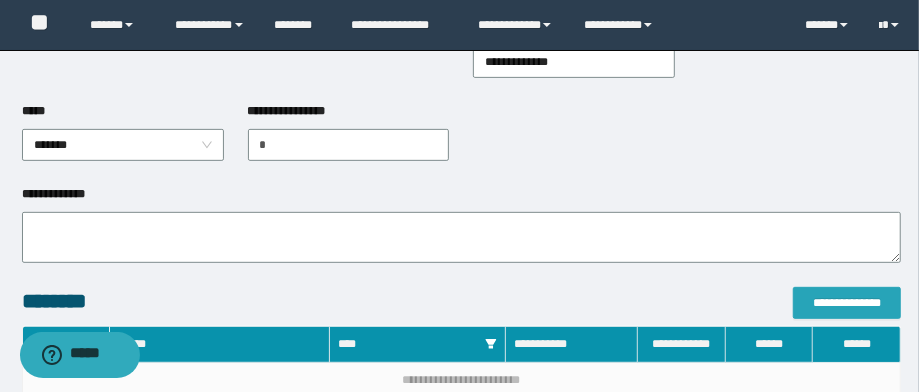 click on "**********" at bounding box center (847, 303) 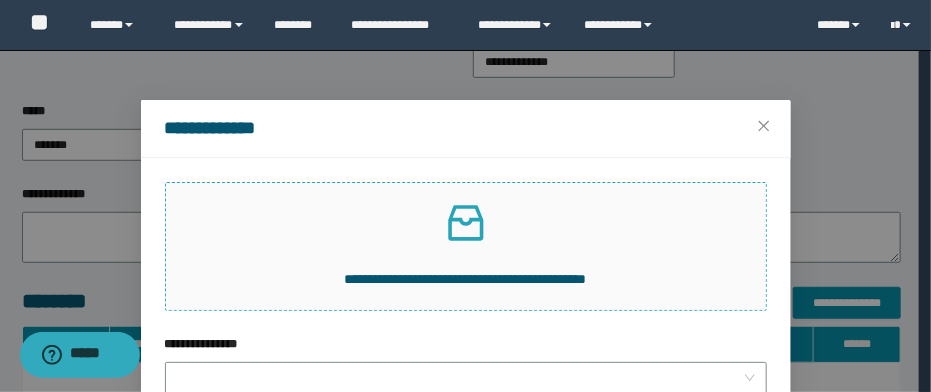 click 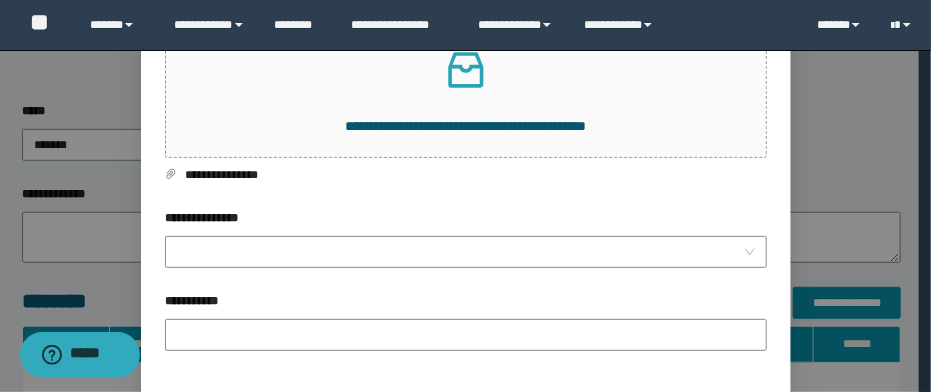 scroll, scrollTop: 160, scrollLeft: 0, axis: vertical 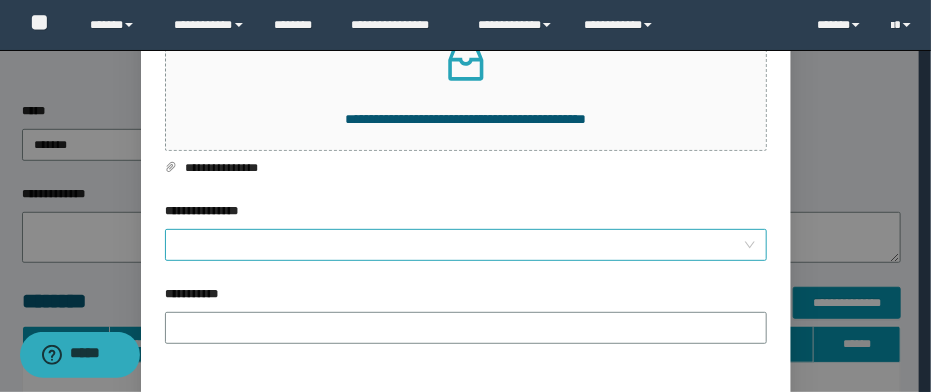 click on "**********" at bounding box center [460, 245] 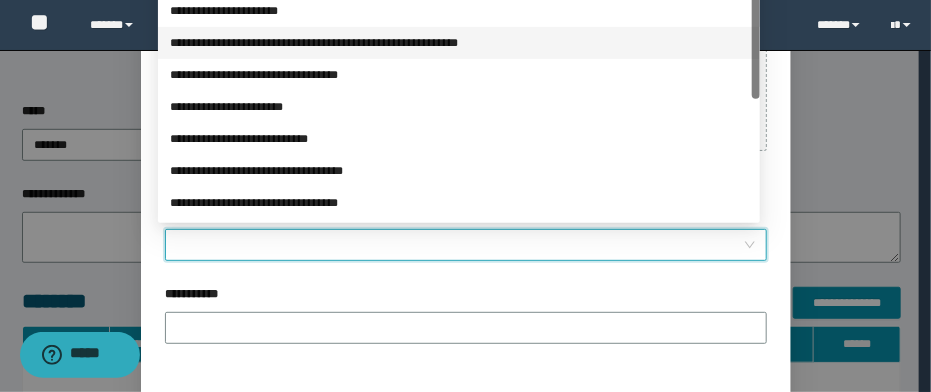 click on "**********" at bounding box center (459, 43) 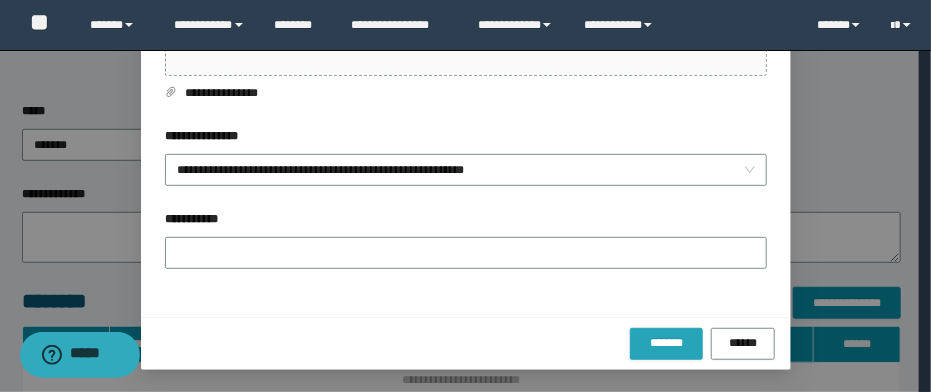 click on "*******" at bounding box center [667, 344] 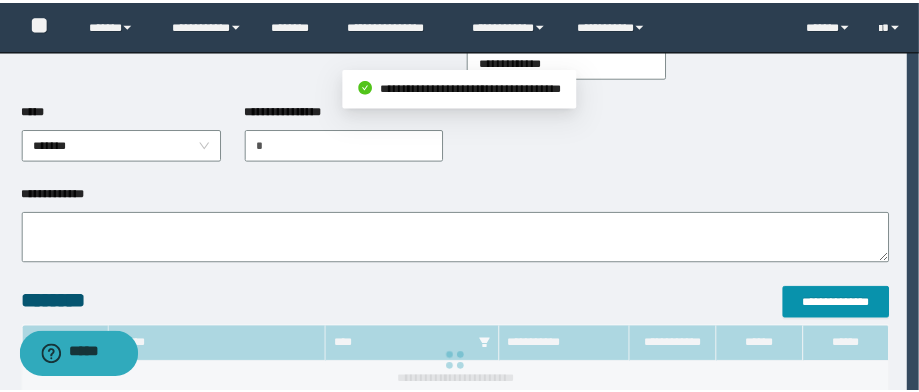 scroll, scrollTop: 108, scrollLeft: 0, axis: vertical 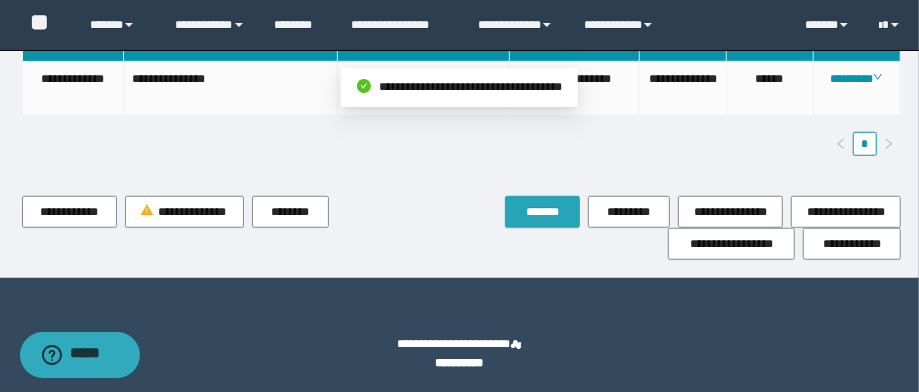click on "*******" at bounding box center (542, 212) 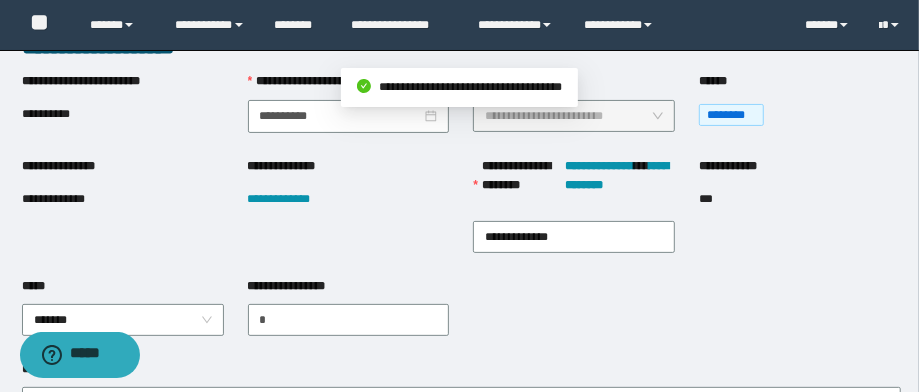 scroll, scrollTop: 240, scrollLeft: 0, axis: vertical 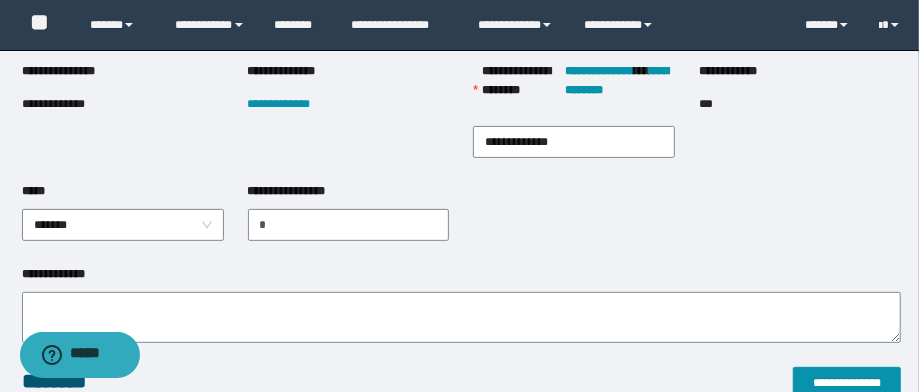 click on "**********" at bounding box center (68, 104) 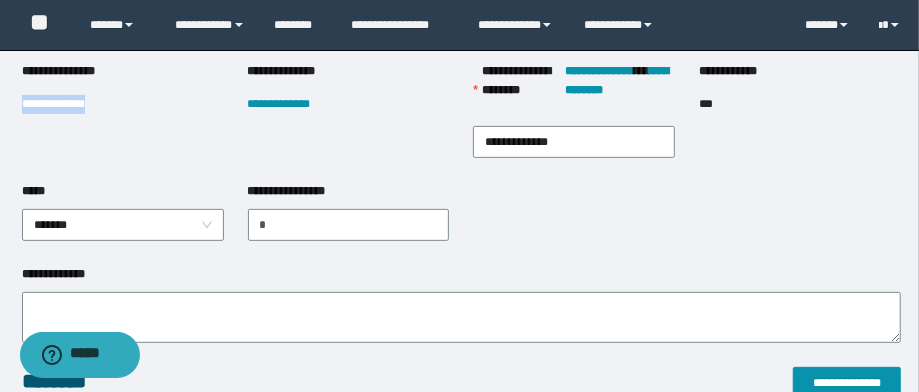click on "**********" at bounding box center [68, 104] 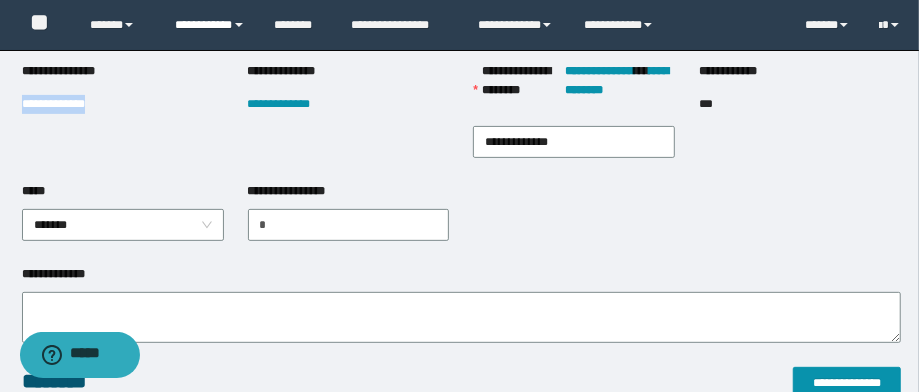 copy on "**********" 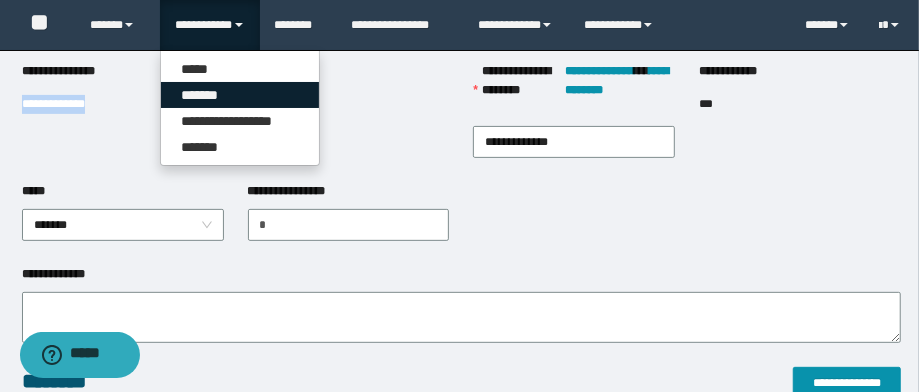 click on "*******" at bounding box center [240, 95] 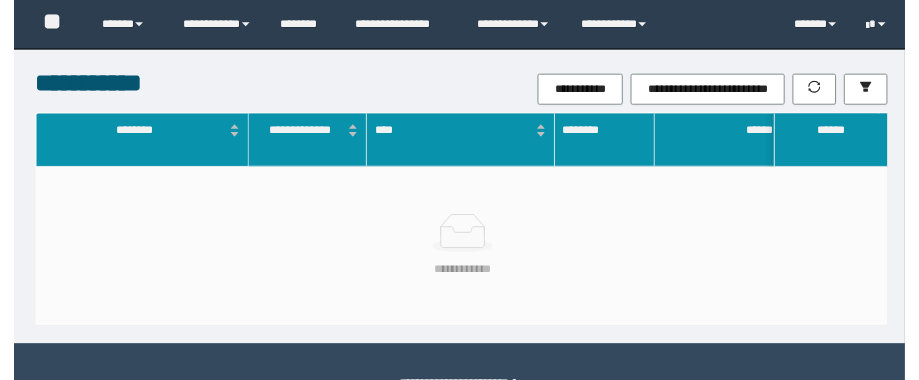 scroll, scrollTop: 0, scrollLeft: 0, axis: both 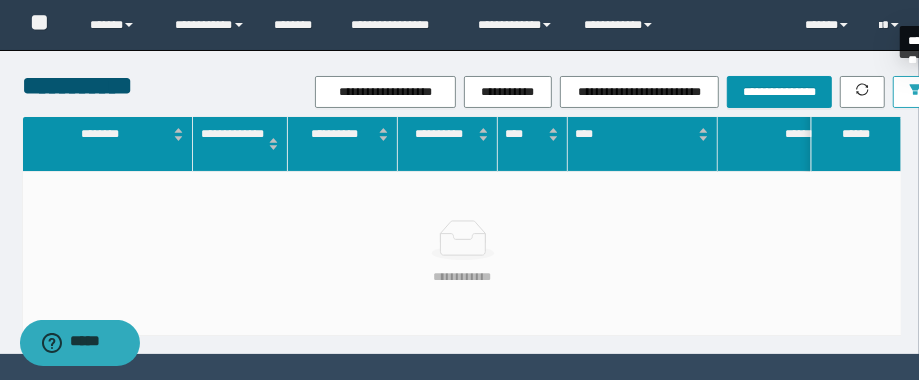 click at bounding box center (915, 92) 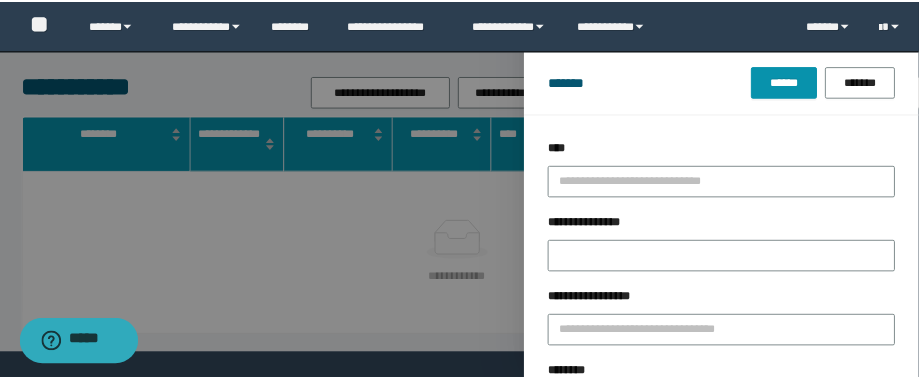 scroll, scrollTop: 160, scrollLeft: 0, axis: vertical 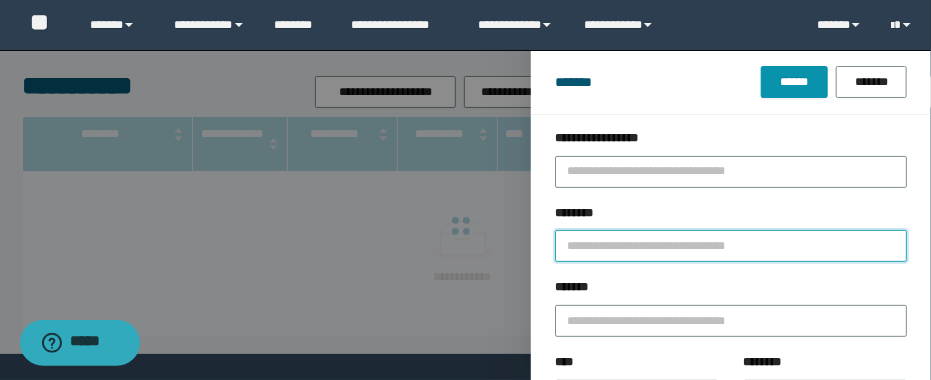 click on "********" at bounding box center (731, 246) 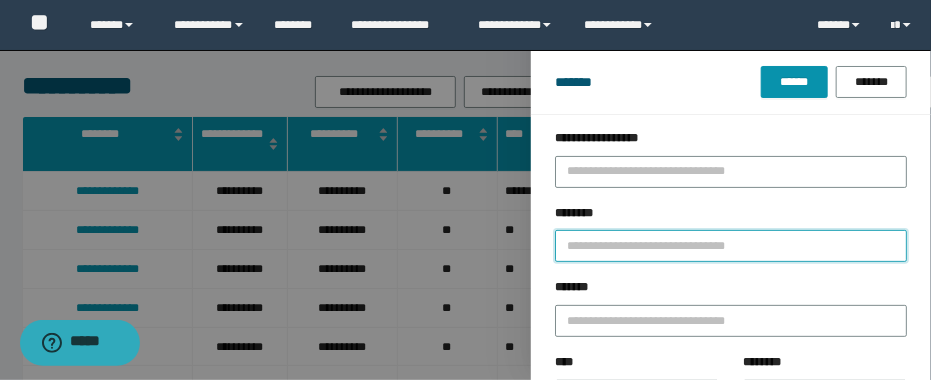 paste on "********" 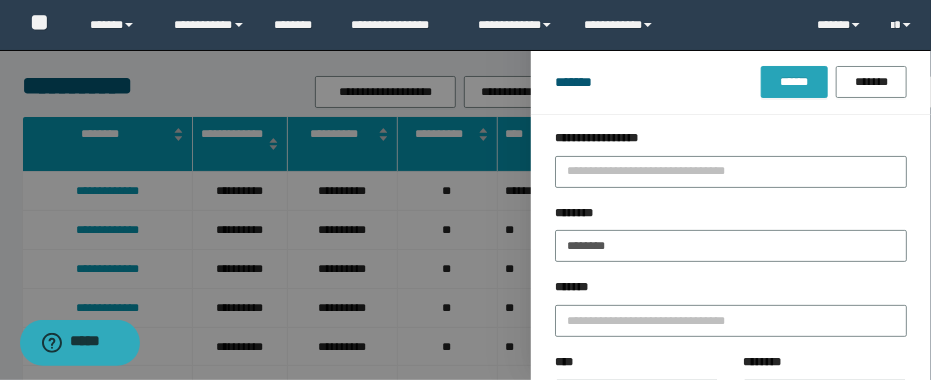 click on "******" at bounding box center (794, 82) 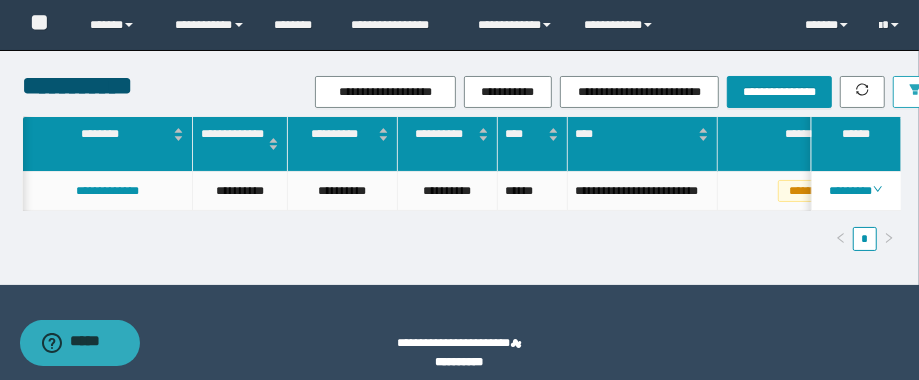 scroll, scrollTop: 0, scrollLeft: 298, axis: horizontal 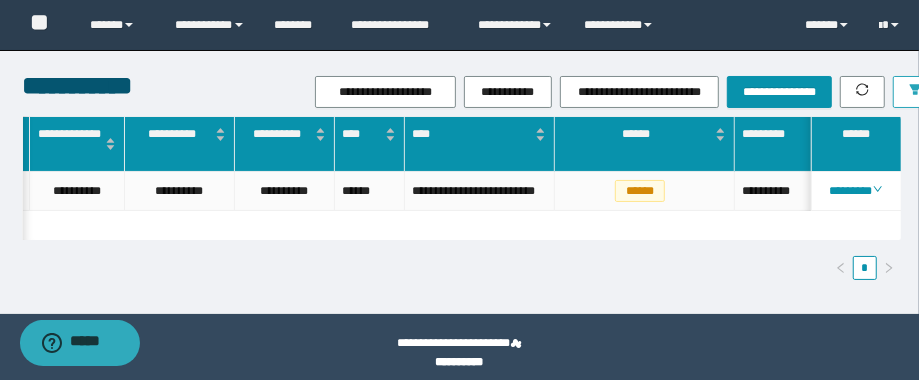 click at bounding box center [915, 92] 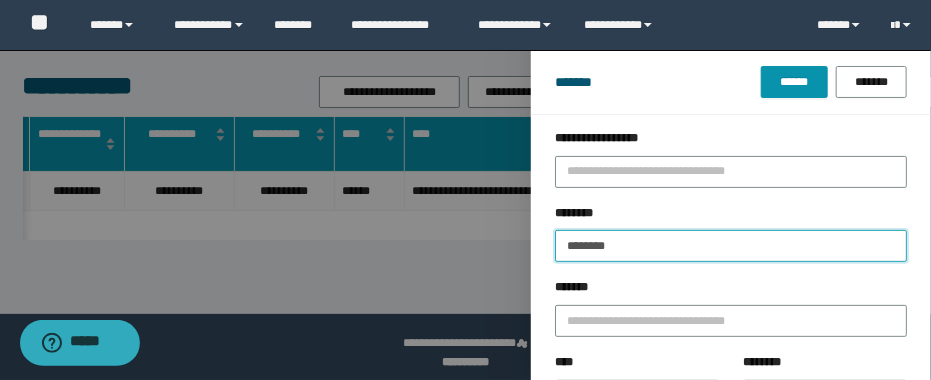 drag, startPoint x: 553, startPoint y: 249, endPoint x: 487, endPoint y: 253, distance: 66.1211 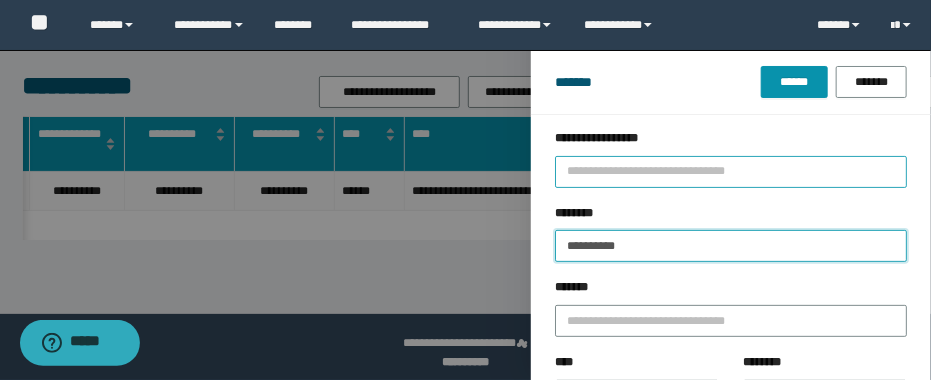 type on "********" 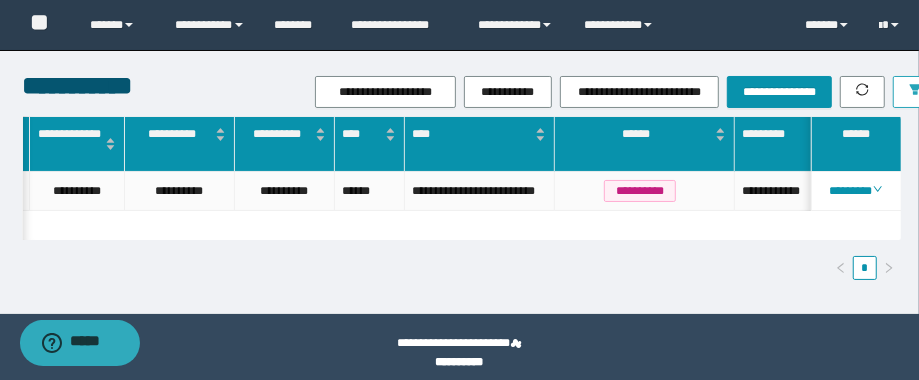 scroll, scrollTop: 0, scrollLeft: 219, axis: horizontal 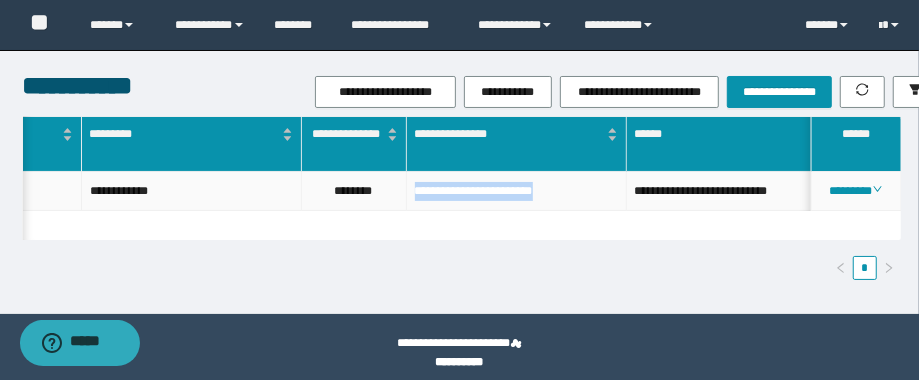 drag, startPoint x: 582, startPoint y: 183, endPoint x: 396, endPoint y: 209, distance: 187.80841 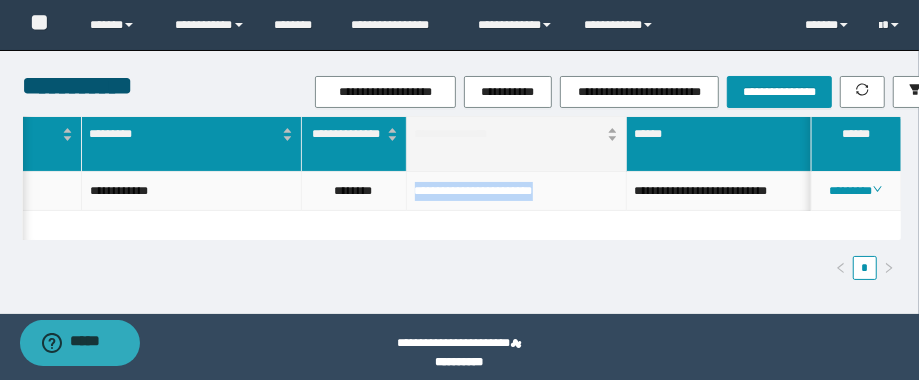 copy on "**********" 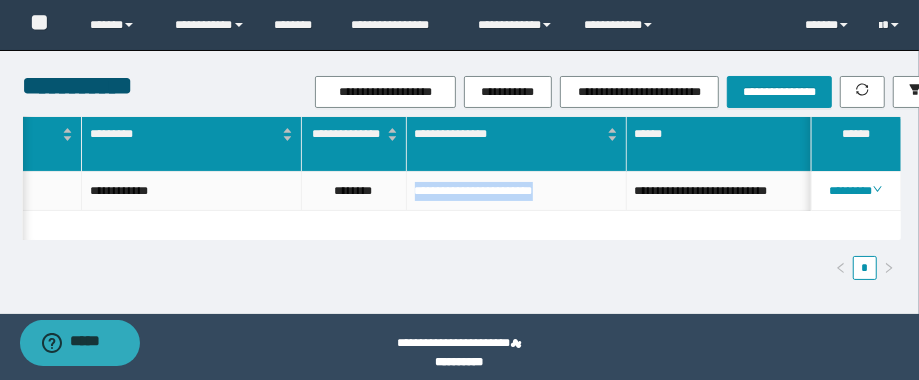 scroll, scrollTop: 0, scrollLeft: 638, axis: horizontal 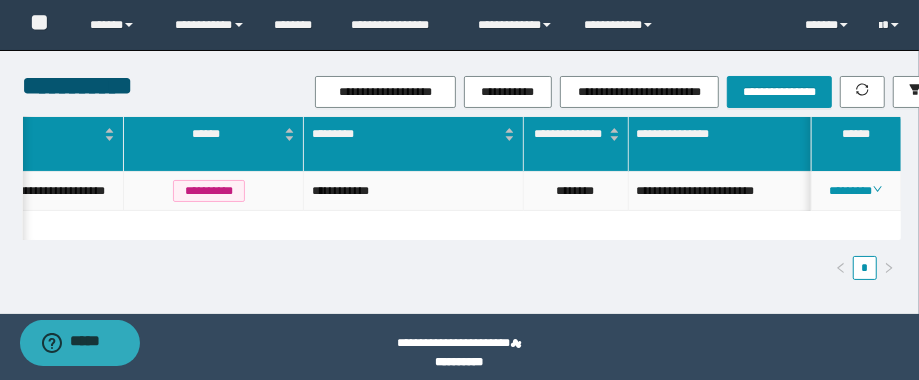 click on "********" at bounding box center [576, 191] 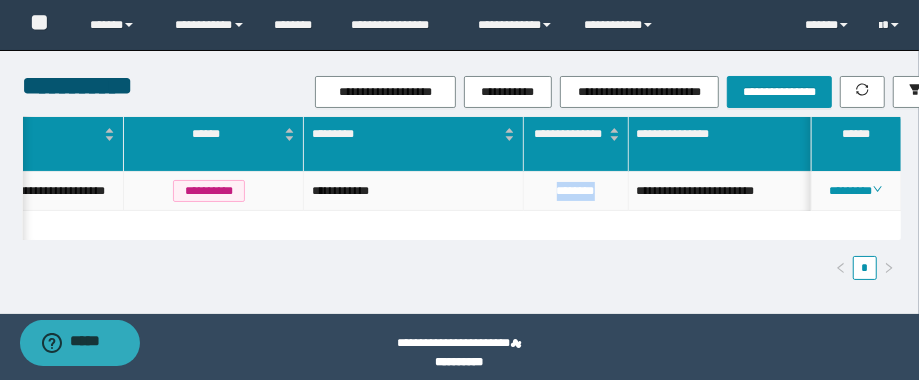 click on "********" at bounding box center [576, 191] 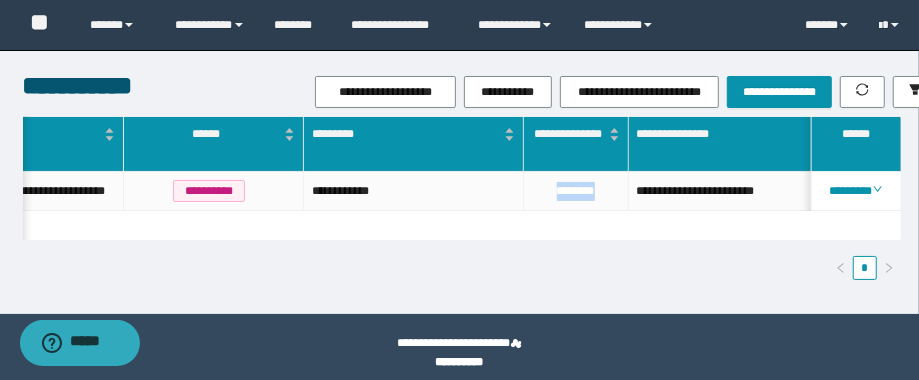 scroll, scrollTop: 0, scrollLeft: 272, axis: horizontal 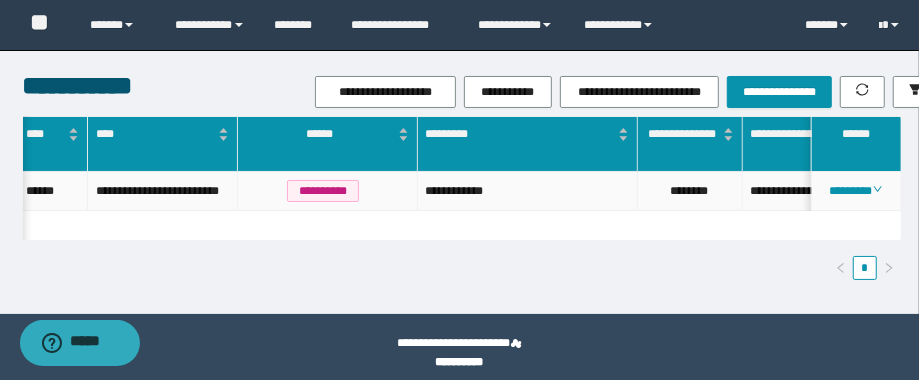 click on "**********" at bounding box center (528, 191) 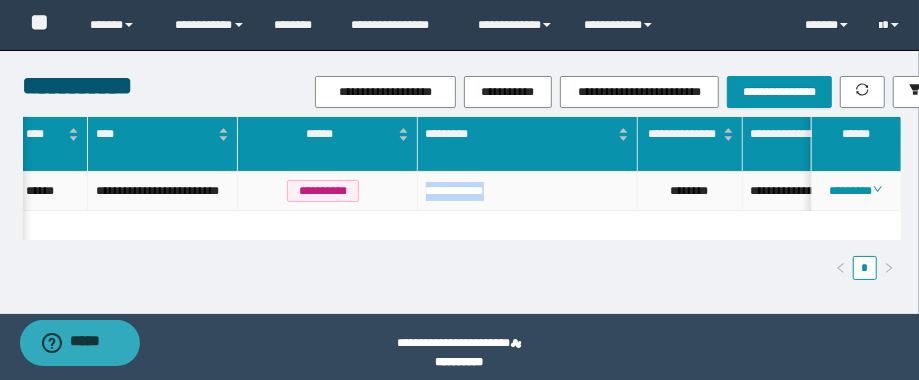 click on "**********" at bounding box center (528, 191) 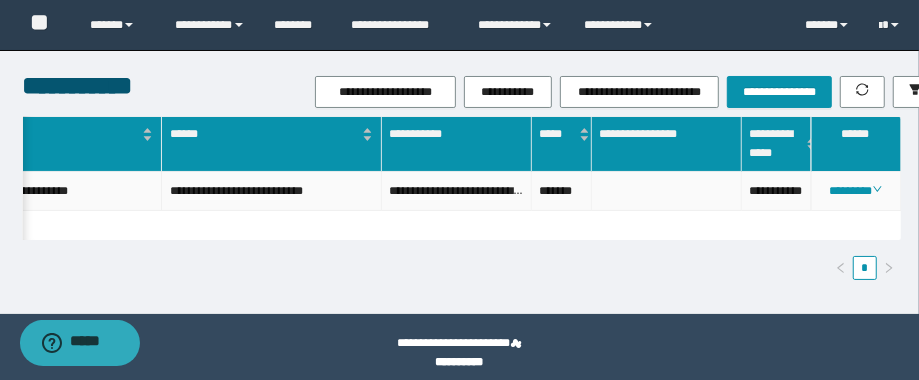 click on "**********" at bounding box center [777, 191] 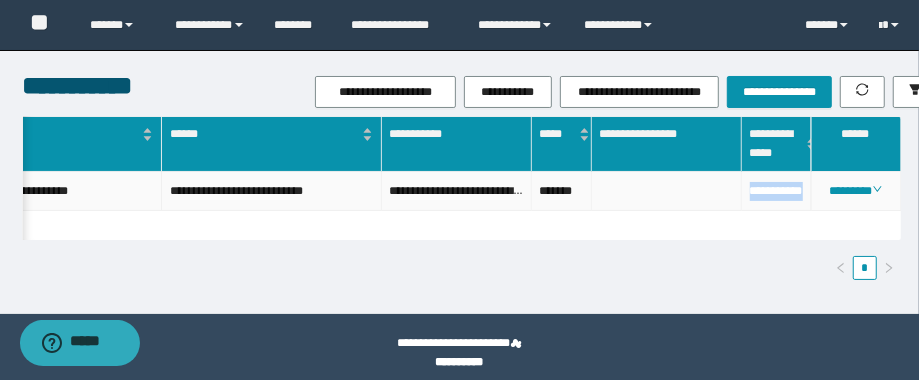 click on "**********" at bounding box center (777, 191) 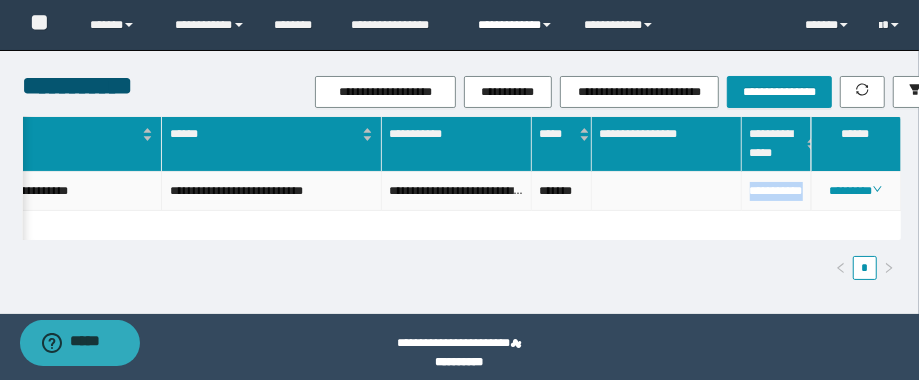 copy on "**********" 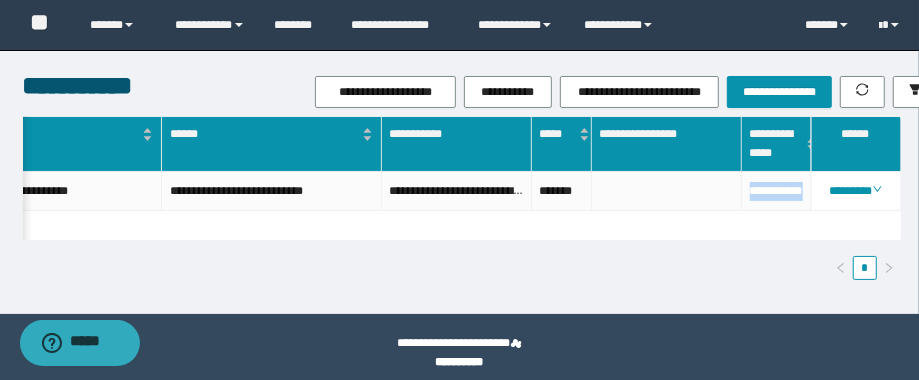 scroll, scrollTop: 0, scrollLeft: 958, axis: horizontal 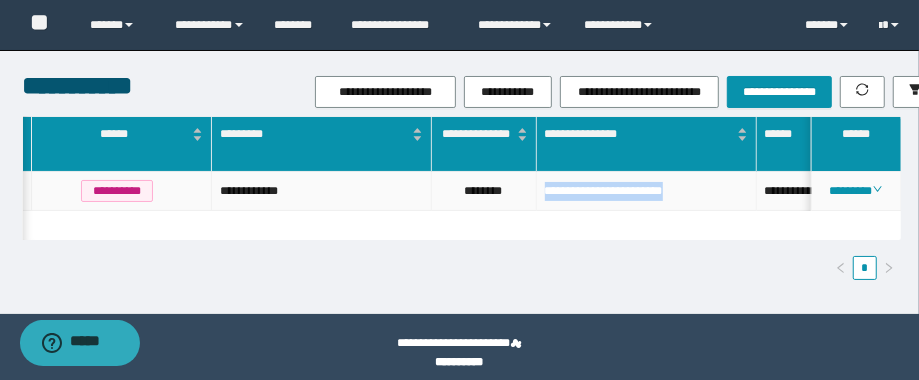 drag, startPoint x: 718, startPoint y: 186, endPoint x: 557, endPoint y: 224, distance: 165.42369 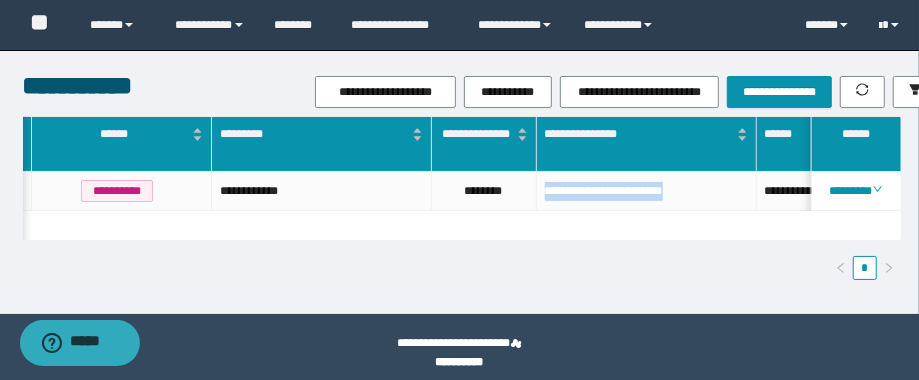 scroll, scrollTop: 0, scrollLeft: 289, axis: horizontal 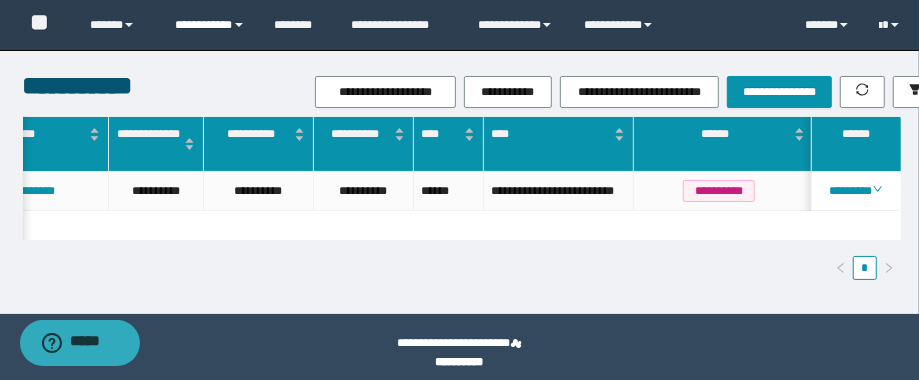 click on "**********" at bounding box center [210, 25] 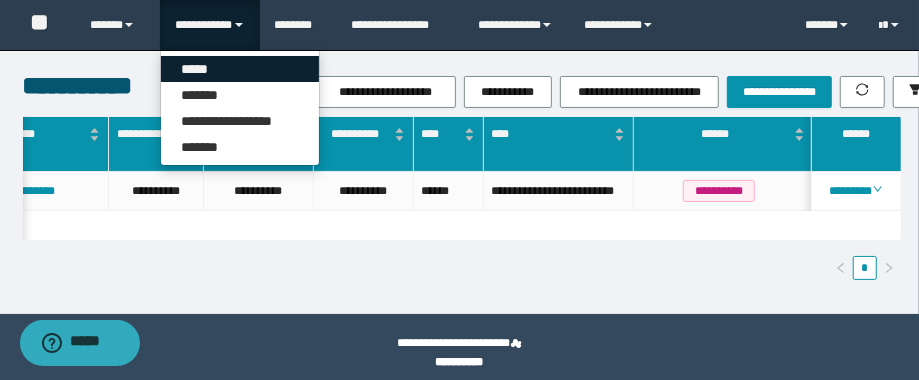 click on "*****" at bounding box center [240, 69] 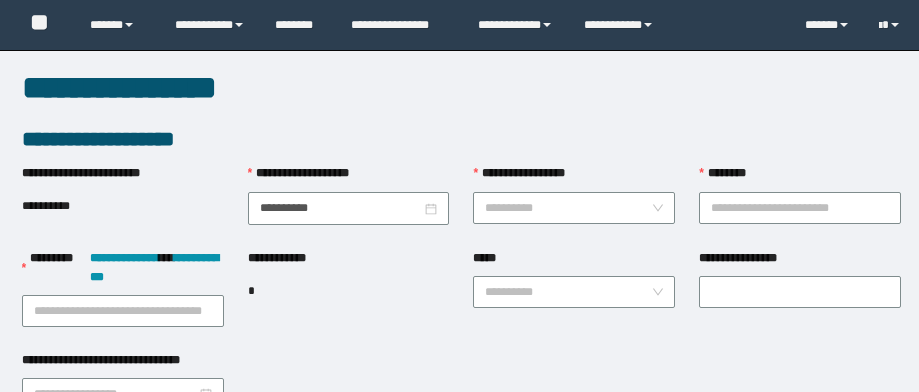scroll, scrollTop: 0, scrollLeft: 0, axis: both 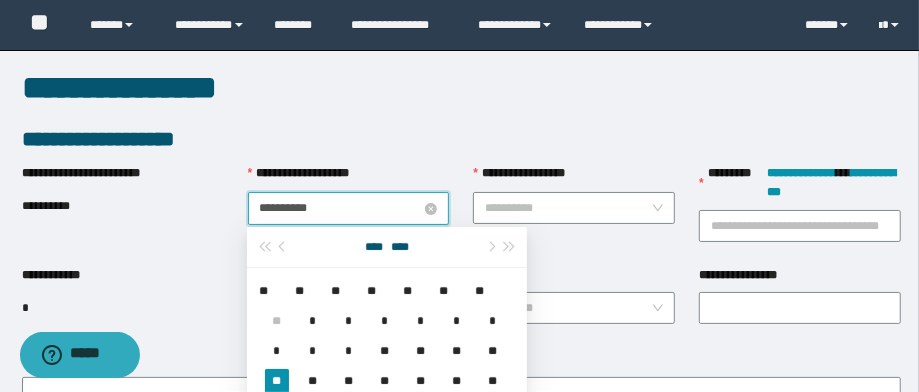 click on "**********" at bounding box center [341, 208] 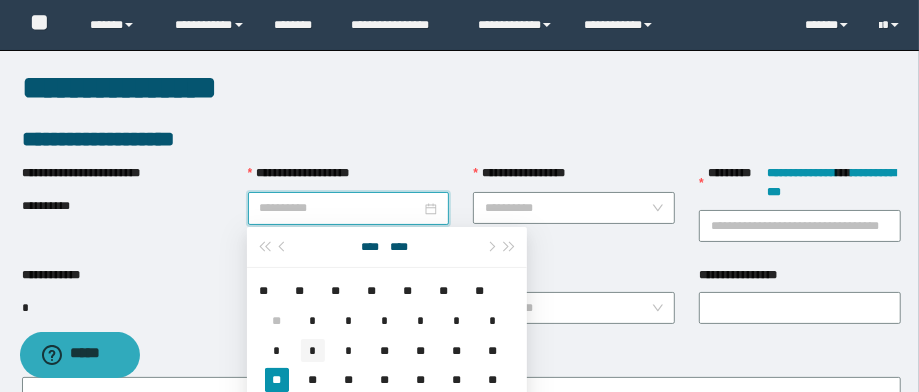 type on "**********" 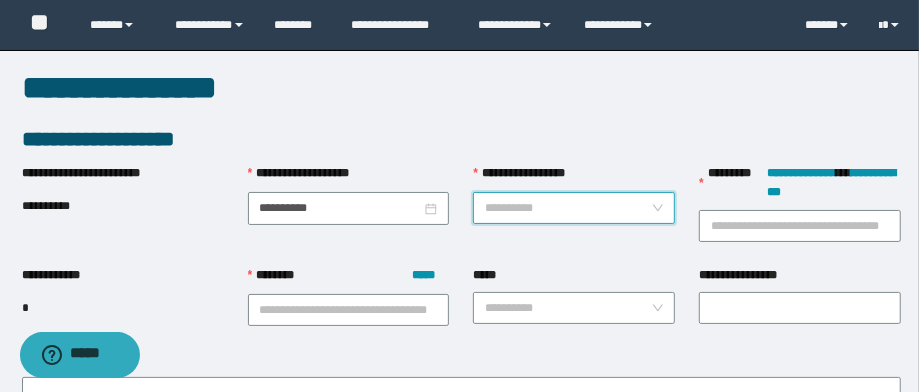 drag, startPoint x: 594, startPoint y: 208, endPoint x: 602, endPoint y: 228, distance: 21.540659 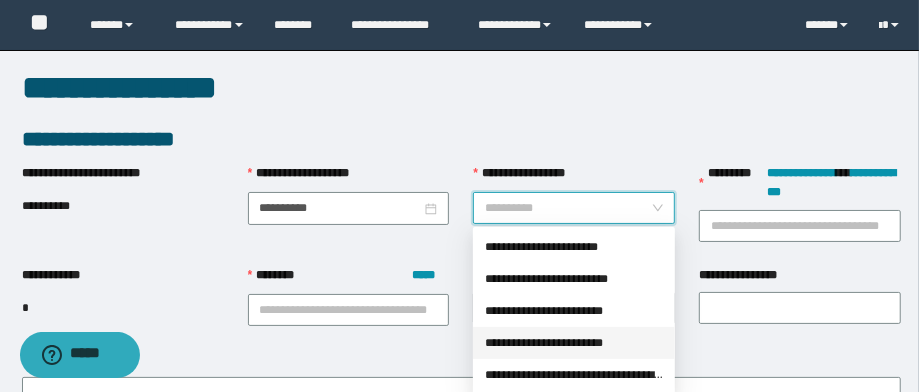 click on "**********" at bounding box center [574, 343] 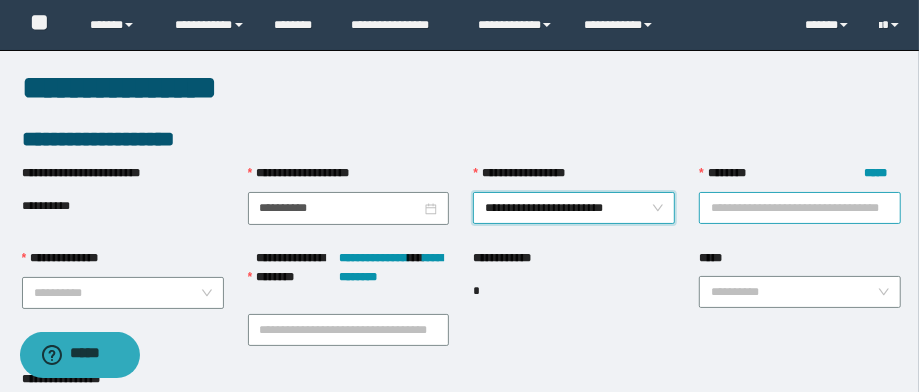 click on "******** *****" at bounding box center [800, 208] 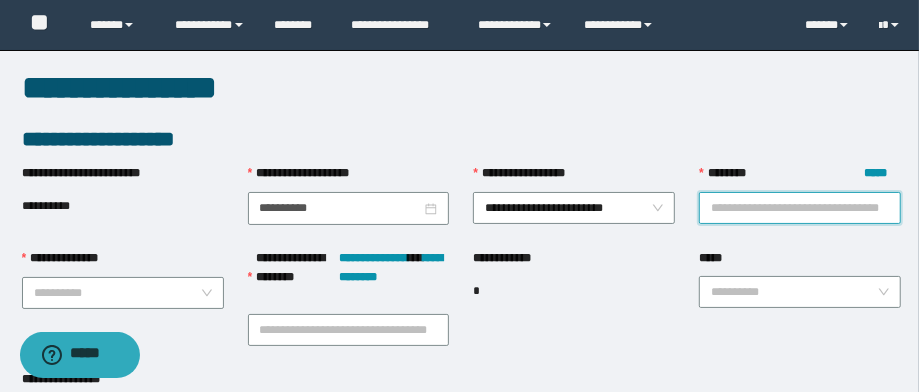 paste on "**********" 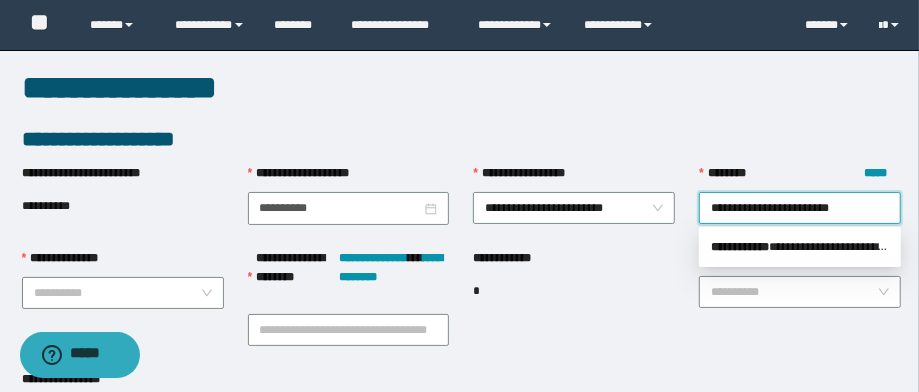 click on "** * ********" at bounding box center (740, 247) 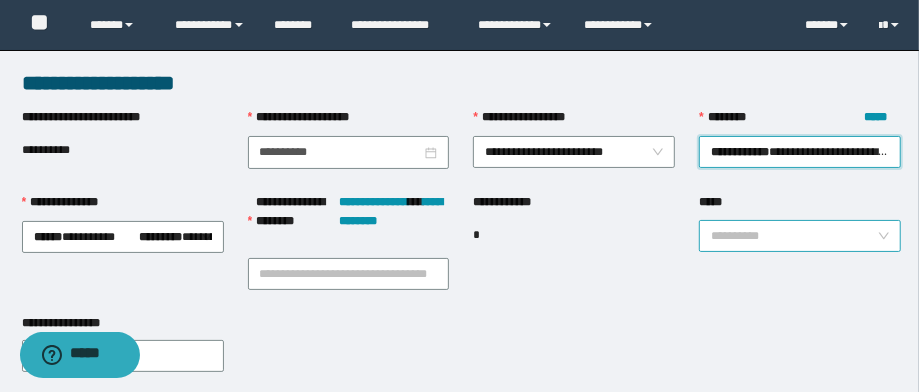 scroll, scrollTop: 80, scrollLeft: 0, axis: vertical 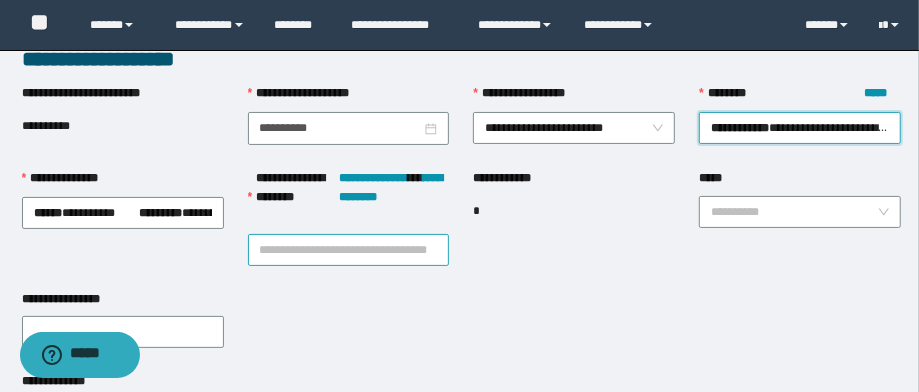 click on "**********" at bounding box center [349, 250] 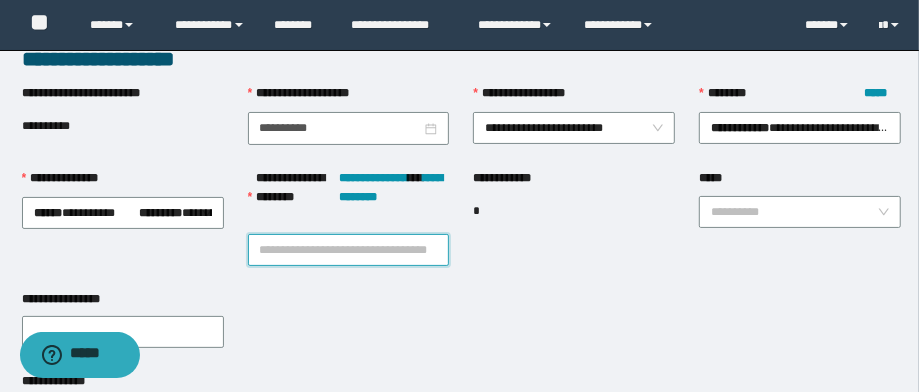 paste on "**********" 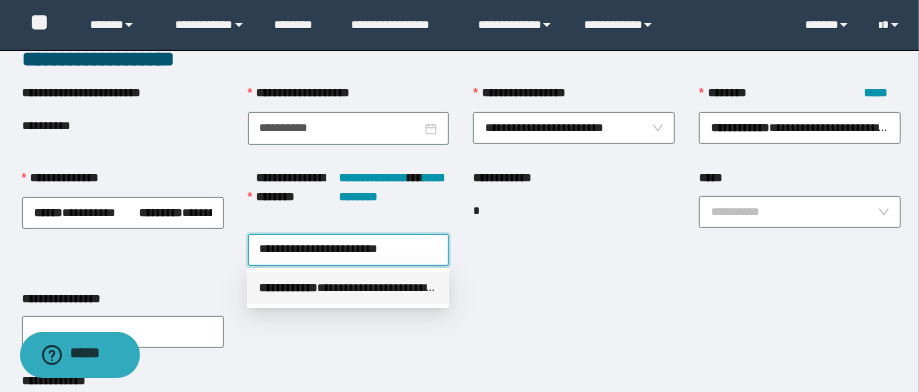 click on "**********" at bounding box center (348, 288) 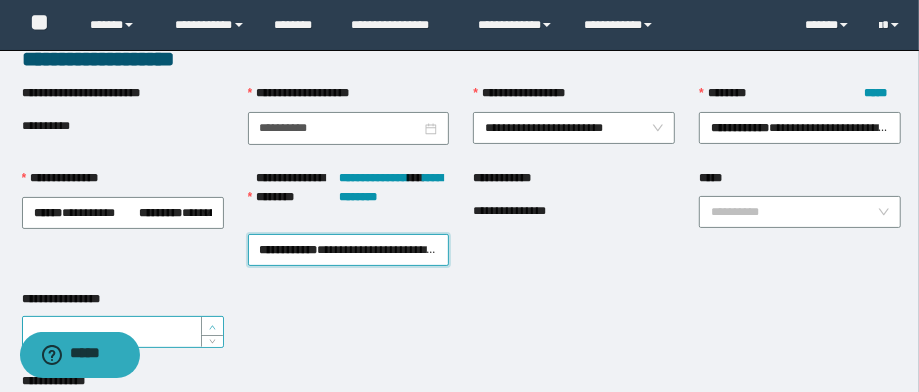 type on "*" 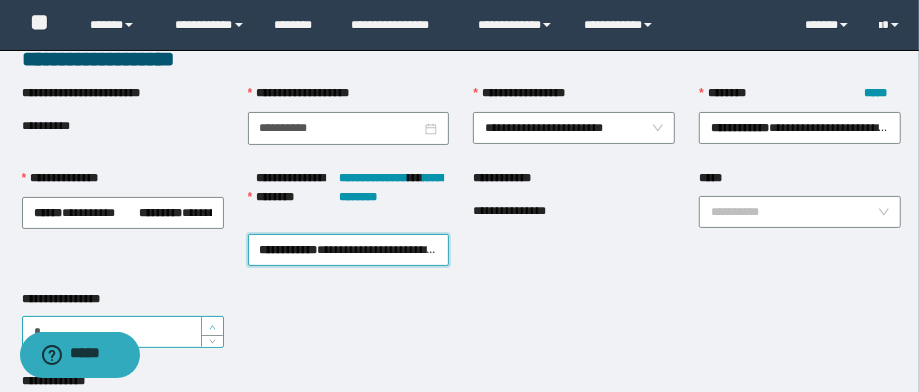 click 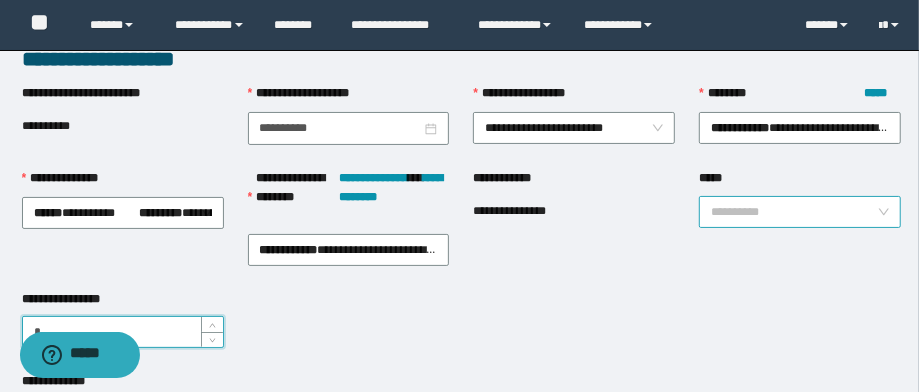 drag, startPoint x: 778, startPoint y: 202, endPoint x: 785, endPoint y: 217, distance: 16.552946 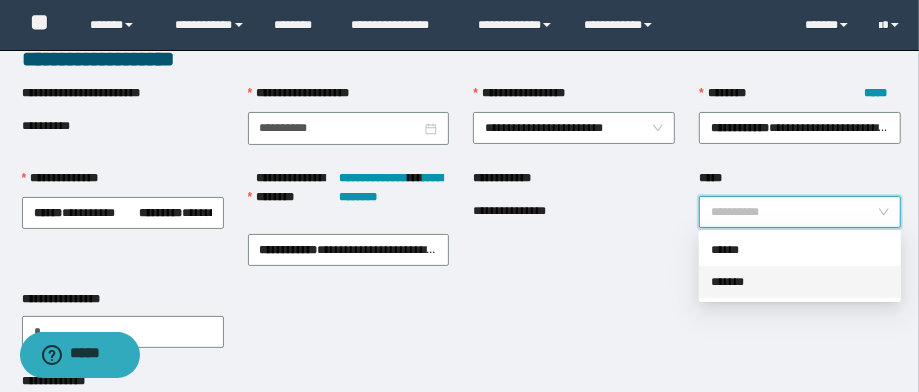click on "*******" at bounding box center (800, 282) 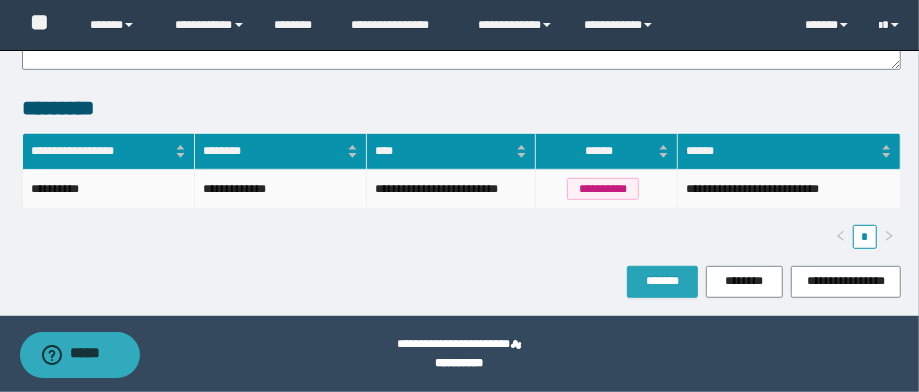 click on "*******" at bounding box center (662, 282) 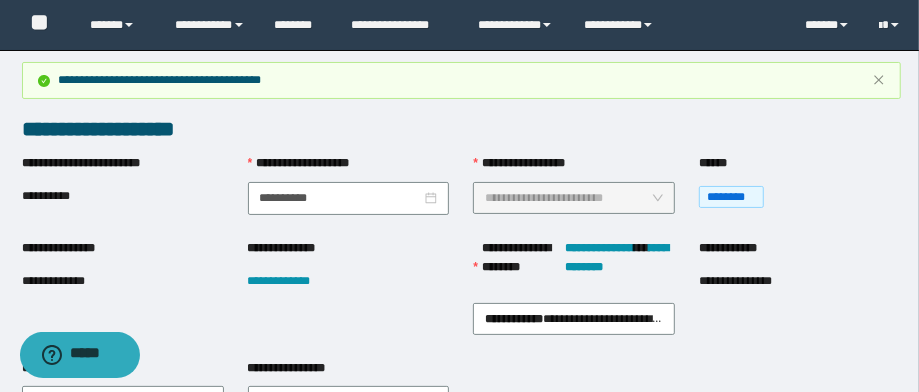 scroll, scrollTop: 160, scrollLeft: 0, axis: vertical 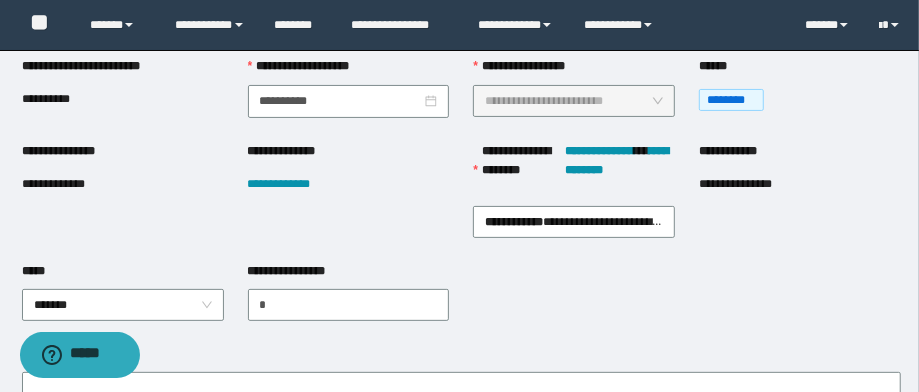 click on "**********" at bounding box center [68, 184] 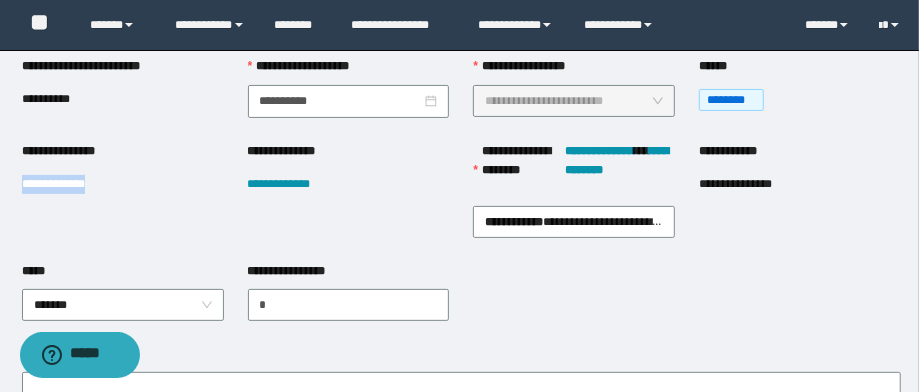 click on "**********" at bounding box center [68, 184] 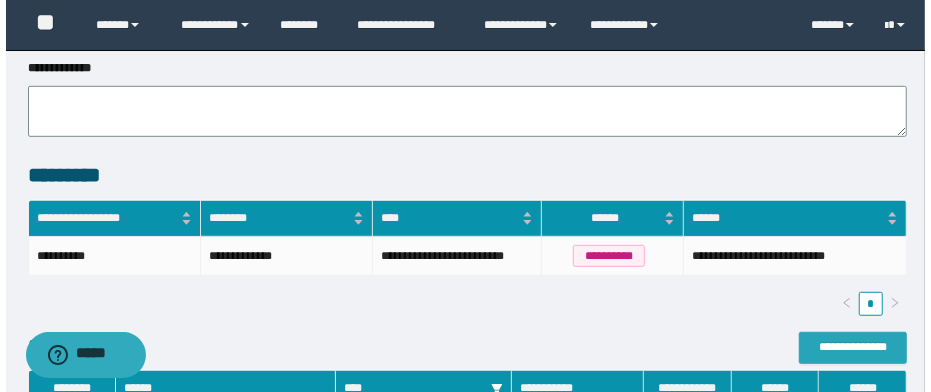 scroll, scrollTop: 480, scrollLeft: 0, axis: vertical 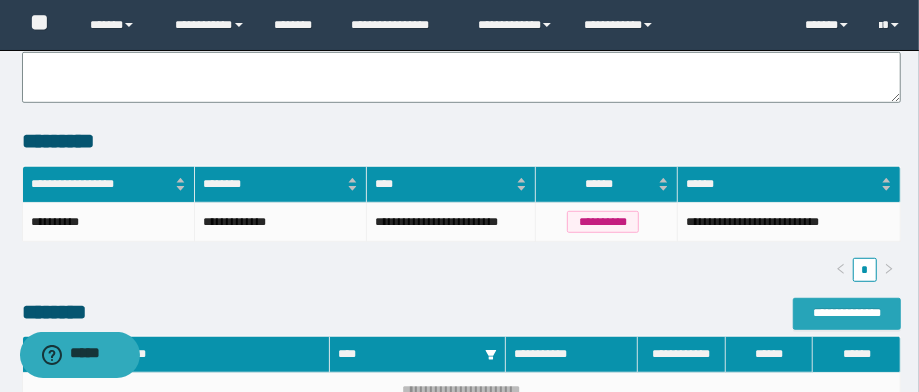 click on "**********" at bounding box center (847, 313) 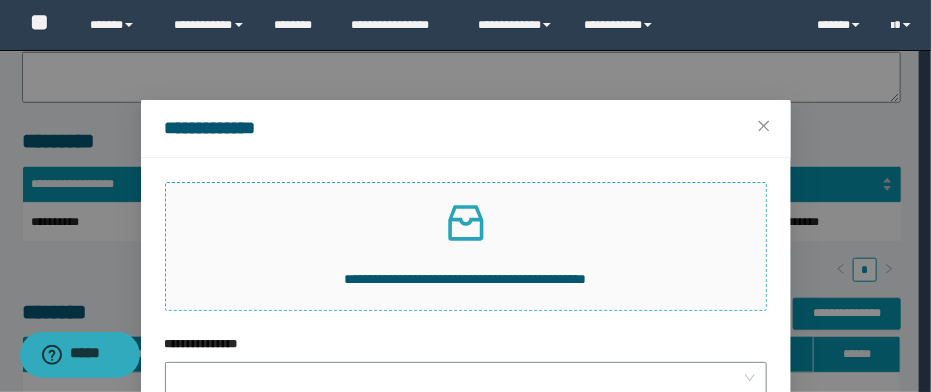 click 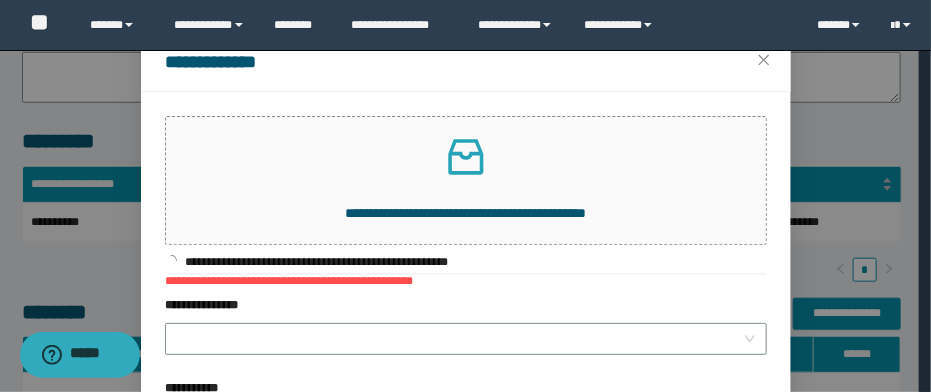 scroll, scrollTop: 160, scrollLeft: 0, axis: vertical 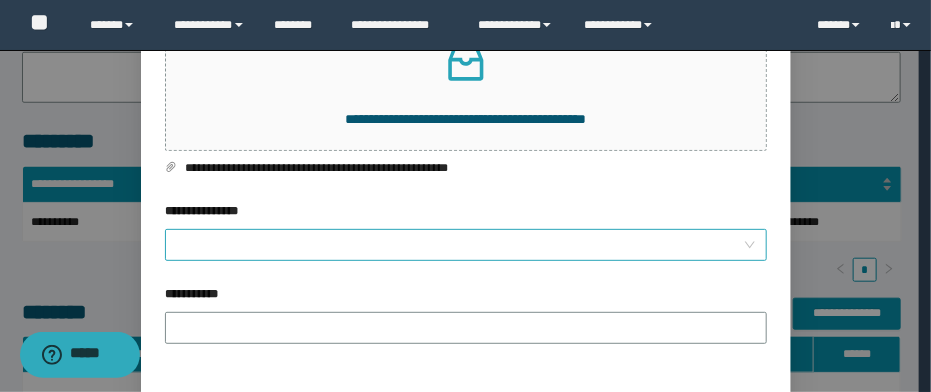 click on "**********" at bounding box center (460, 245) 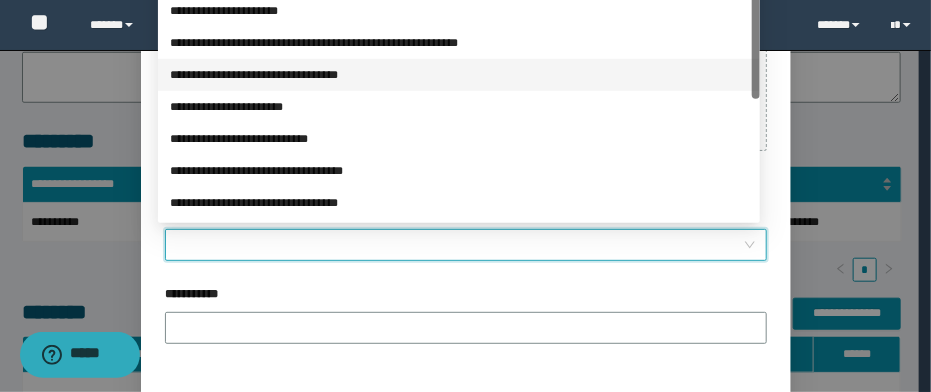 click on "**********" at bounding box center (459, 43) 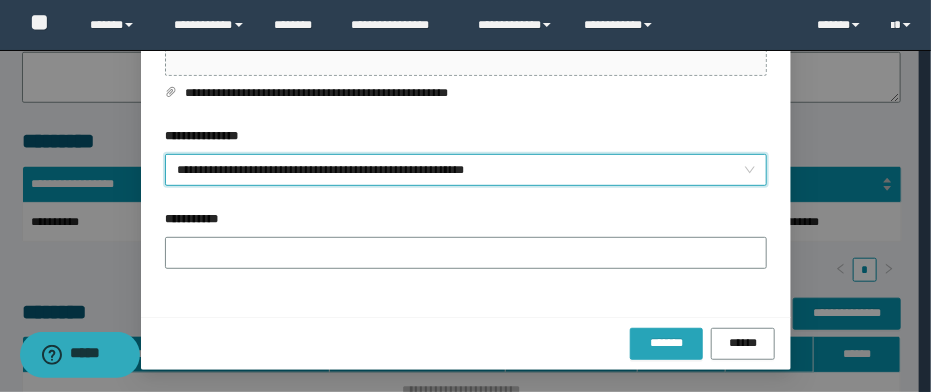 click on "*******" at bounding box center [666, 344] 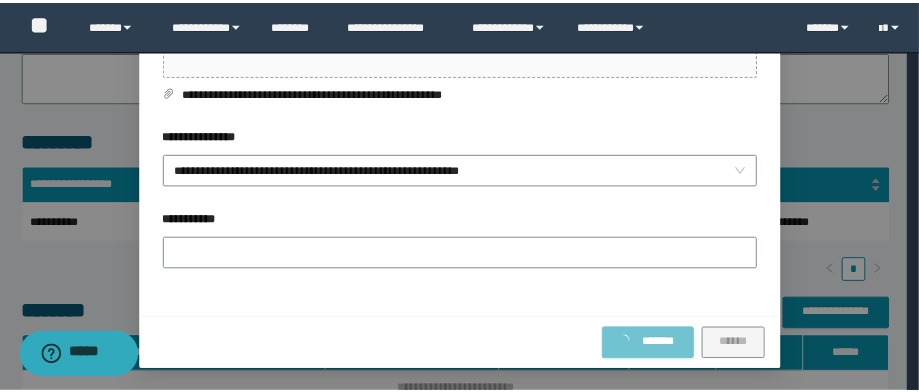 scroll, scrollTop: 108, scrollLeft: 0, axis: vertical 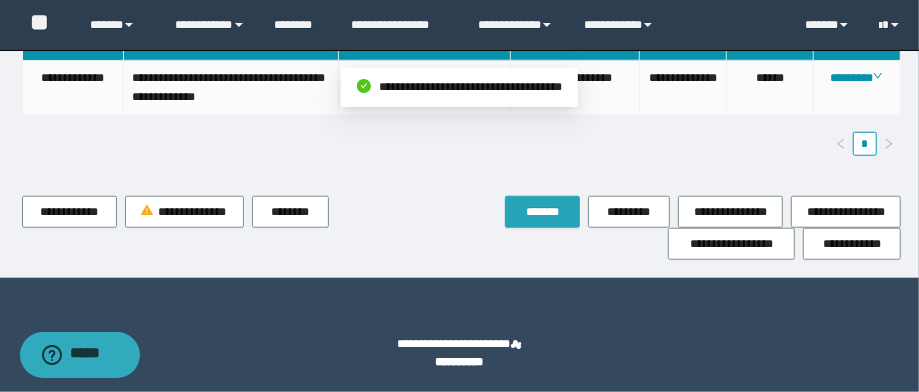 drag, startPoint x: 545, startPoint y: 250, endPoint x: 514, endPoint y: 104, distance: 149.25482 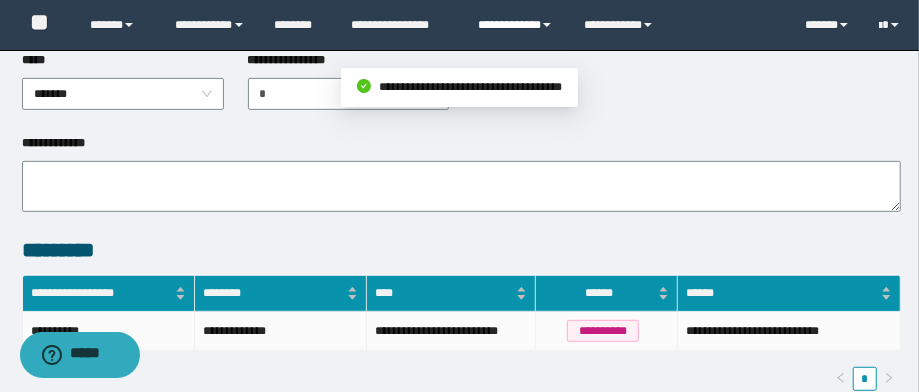 scroll, scrollTop: 221, scrollLeft: 0, axis: vertical 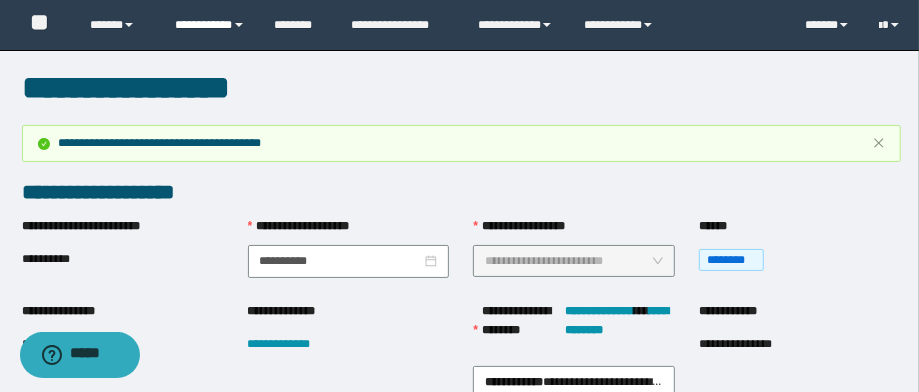 click at bounding box center [239, 25] 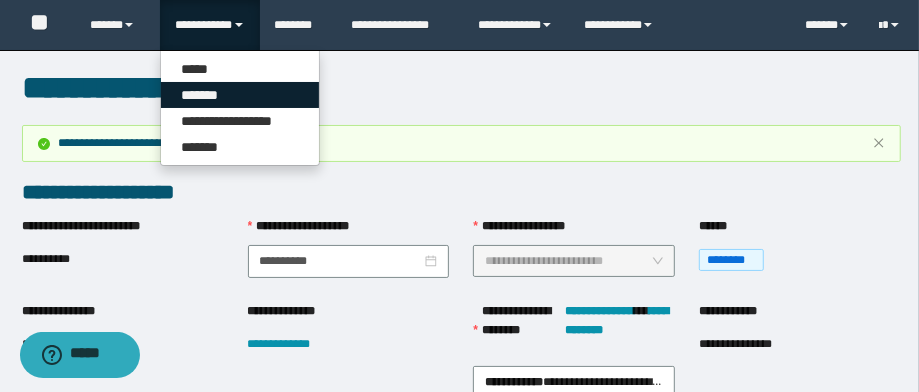 click on "*******" at bounding box center [240, 95] 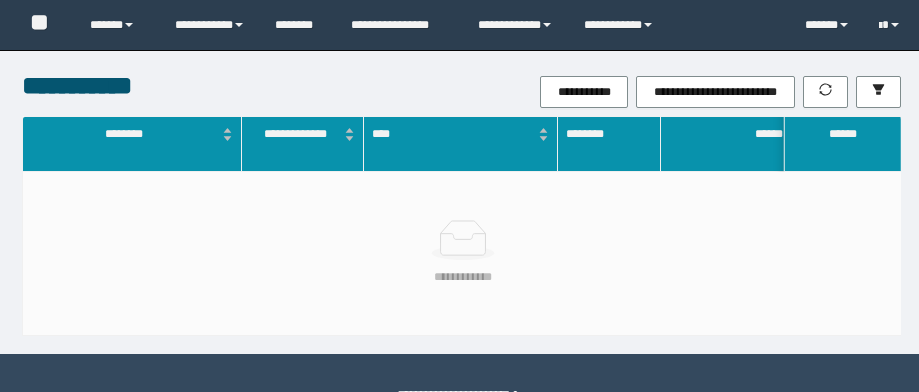 scroll, scrollTop: 0, scrollLeft: 0, axis: both 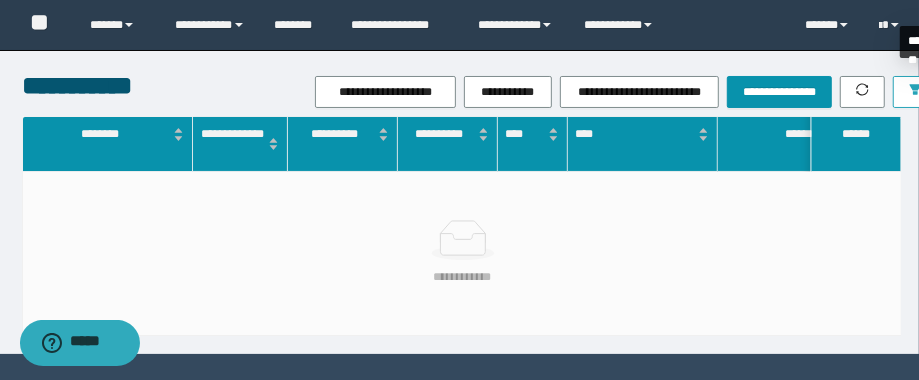 click at bounding box center [915, 92] 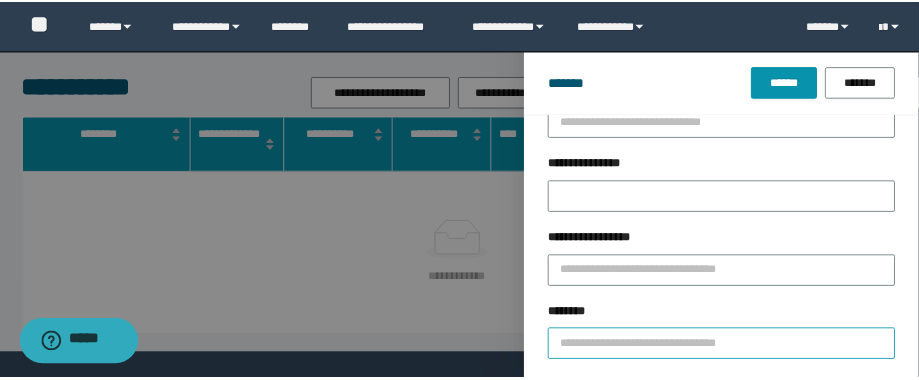 scroll, scrollTop: 160, scrollLeft: 0, axis: vertical 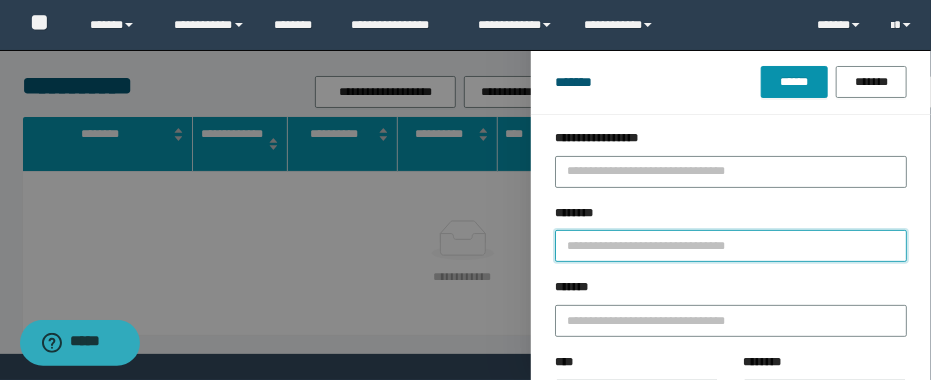click on "********" at bounding box center [731, 246] 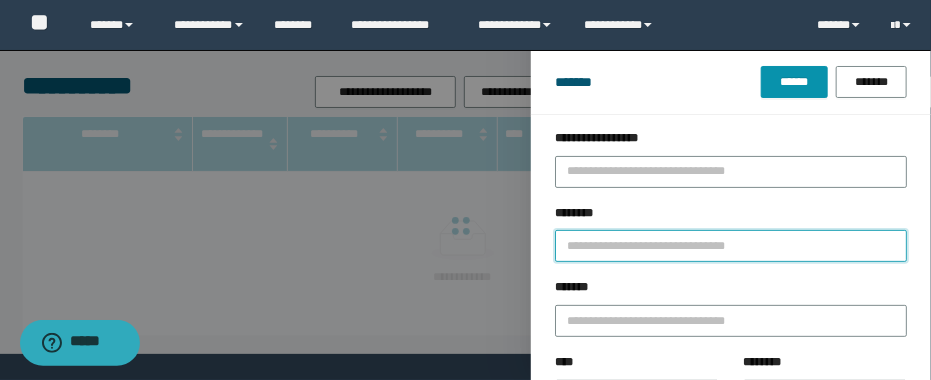 paste on "**********" 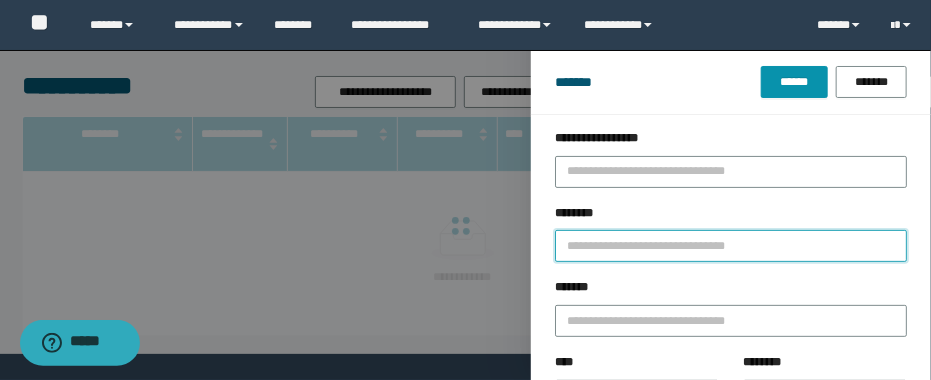 type on "**********" 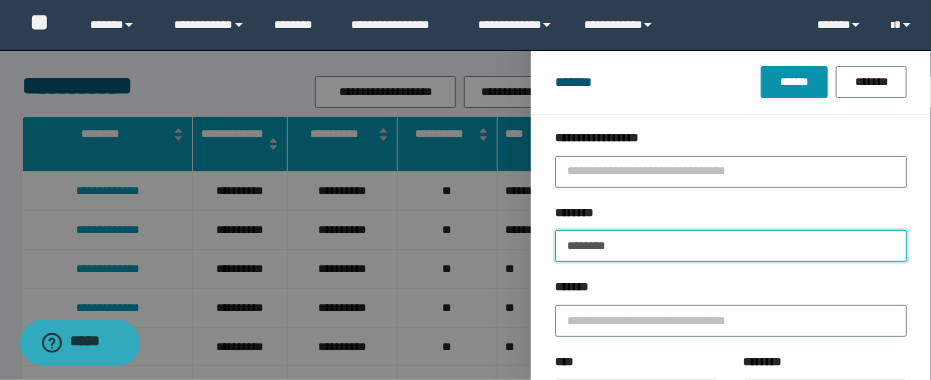 click on "******" at bounding box center [794, 82] 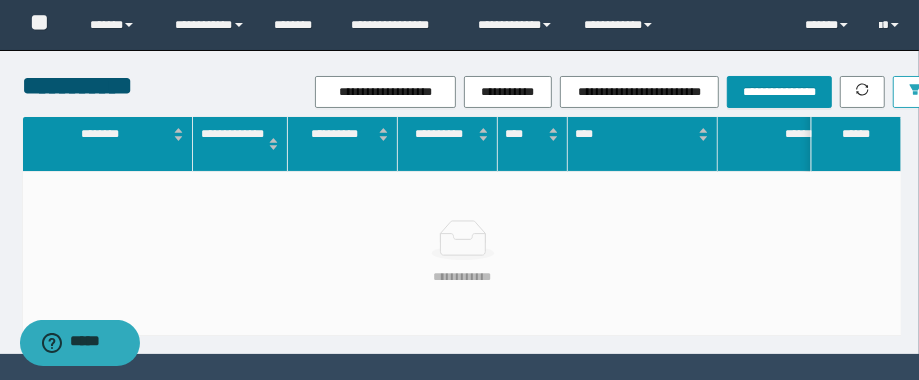 click at bounding box center (915, 92) 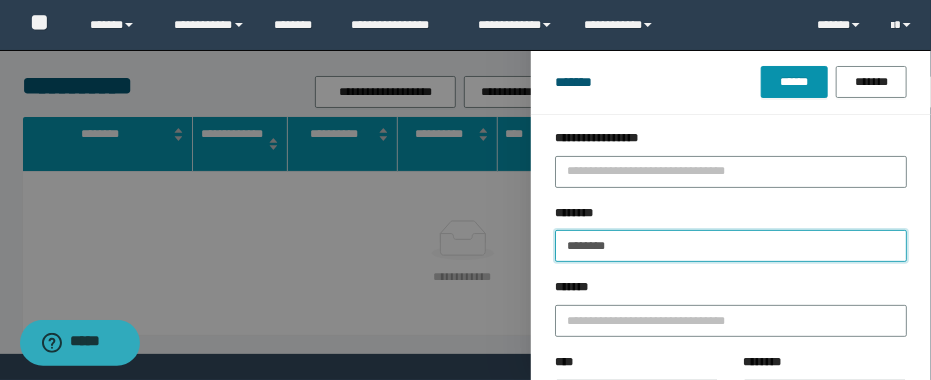drag, startPoint x: 696, startPoint y: 245, endPoint x: 481, endPoint y: 238, distance: 215.11392 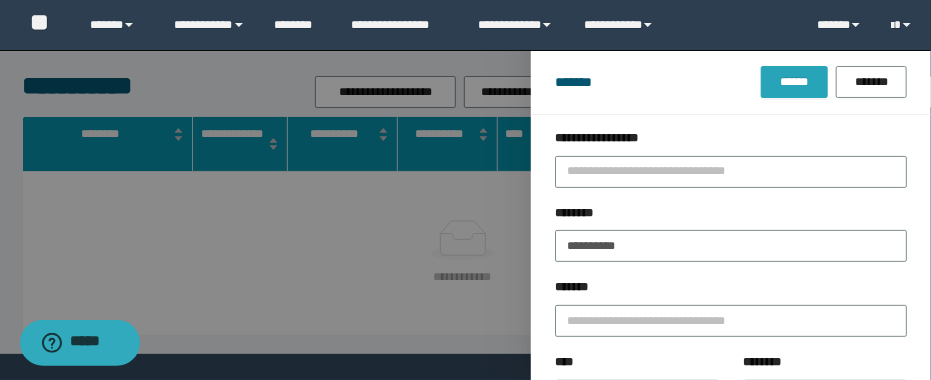 click on "******" at bounding box center (794, 82) 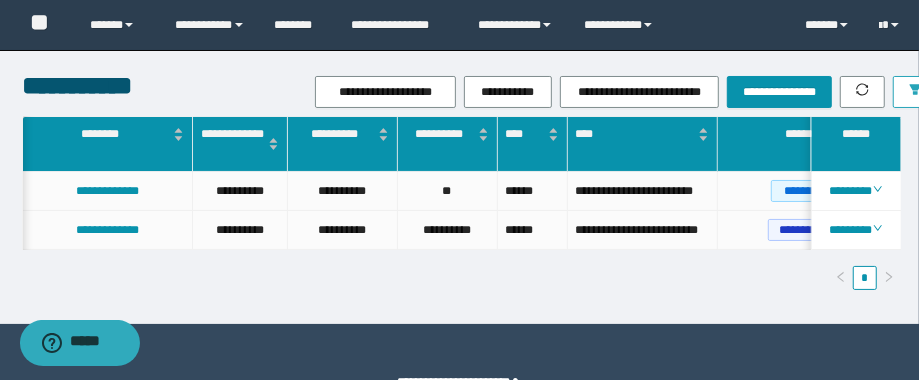 scroll, scrollTop: 0, scrollLeft: 192, axis: horizontal 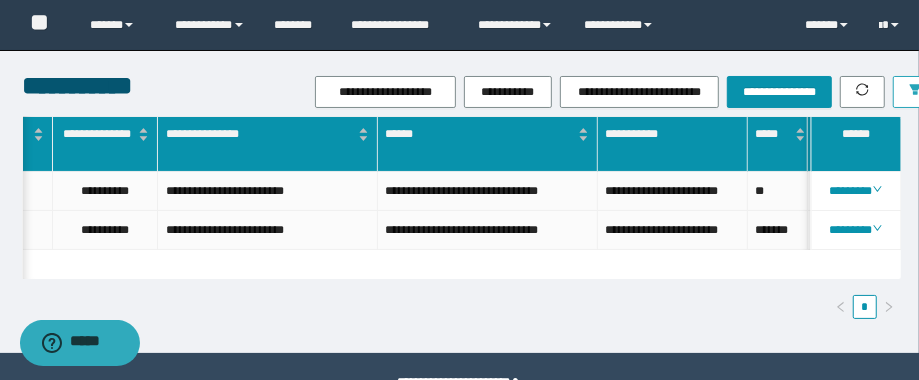 click at bounding box center [915, 92] 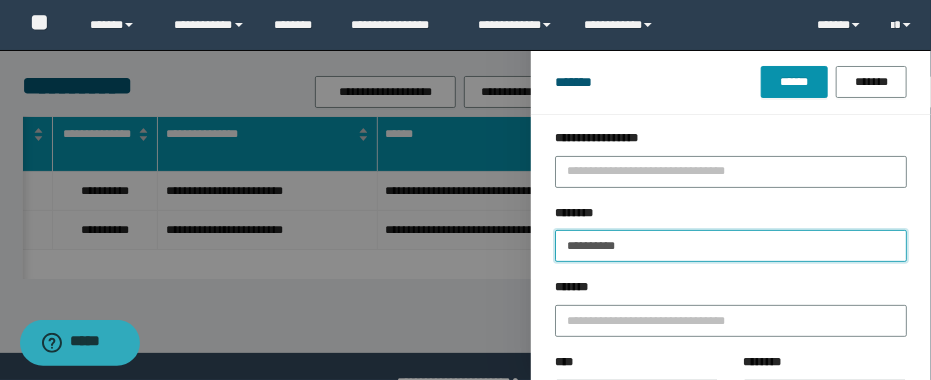 drag, startPoint x: 709, startPoint y: 256, endPoint x: 530, endPoint y: 244, distance: 179.40178 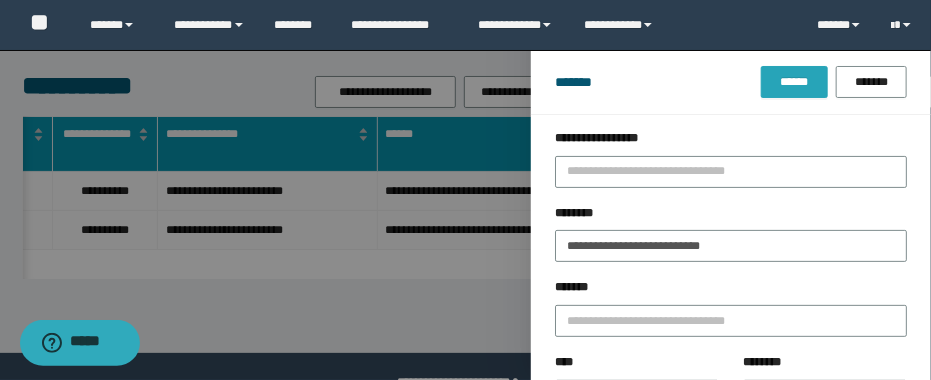 click on "******" at bounding box center [794, 82] 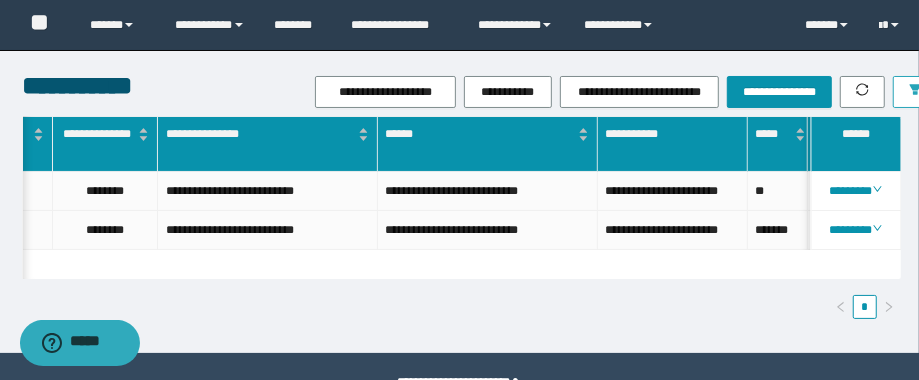 scroll, scrollTop: 0, scrollLeft: 879, axis: horizontal 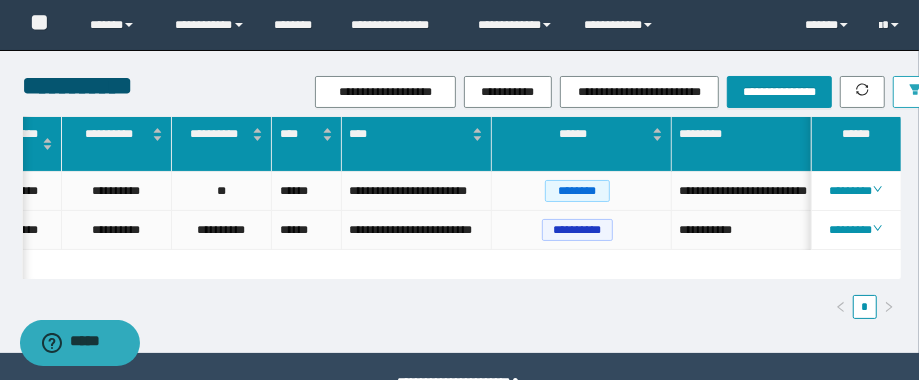 click at bounding box center (915, 92) 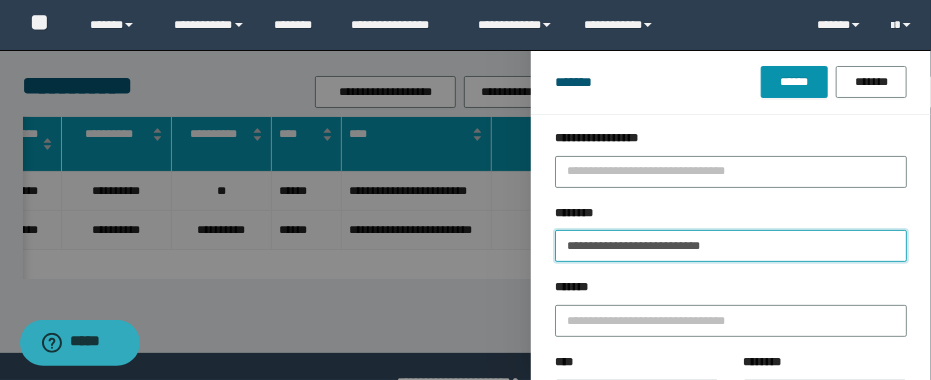 drag, startPoint x: 722, startPoint y: 246, endPoint x: 479, endPoint y: 220, distance: 244.387 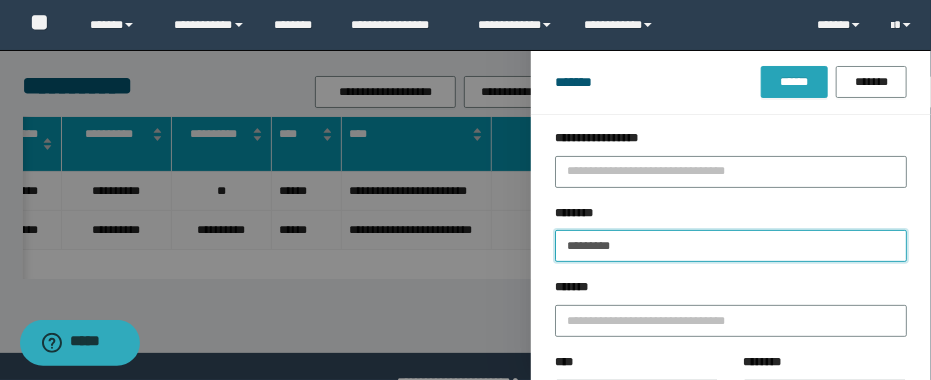 type on "********" 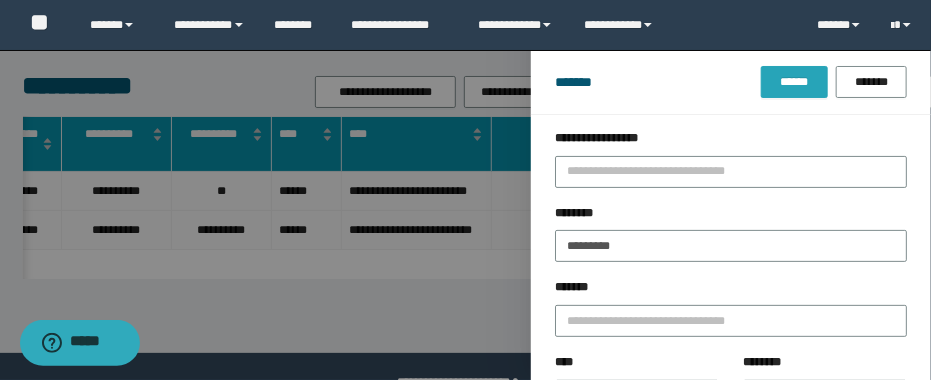 click on "******" at bounding box center [794, 82] 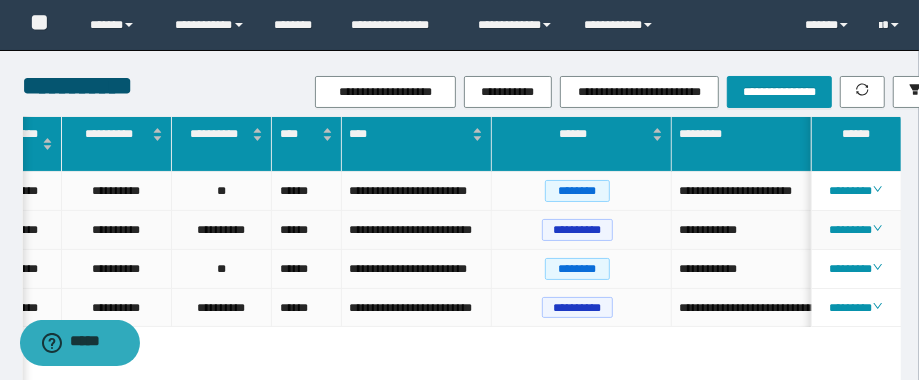 click on "**********" at bounding box center [582, 230] 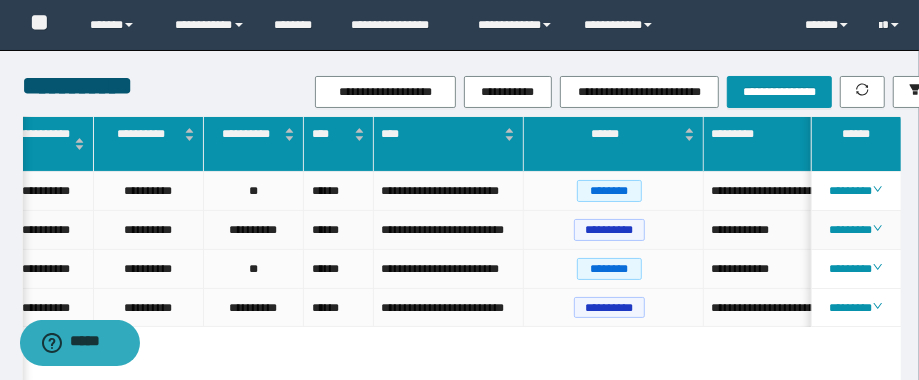 scroll, scrollTop: 0, scrollLeft: 40, axis: horizontal 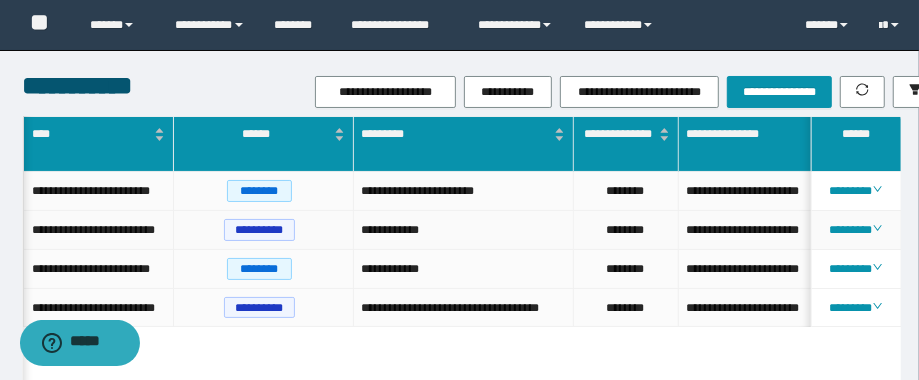 click on "**********" at bounding box center [464, 230] 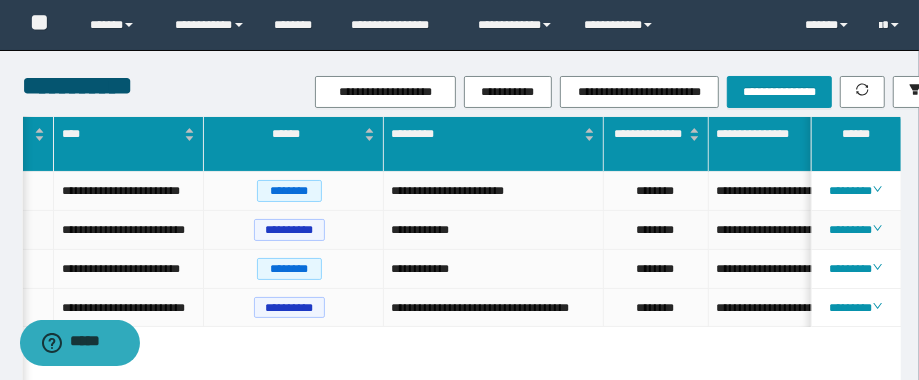 scroll, scrollTop: 0, scrollLeft: 512, axis: horizontal 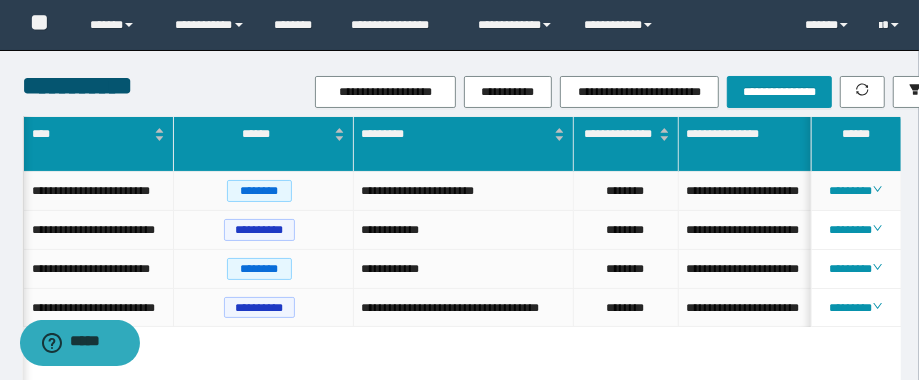 click on "********" at bounding box center (626, 191) 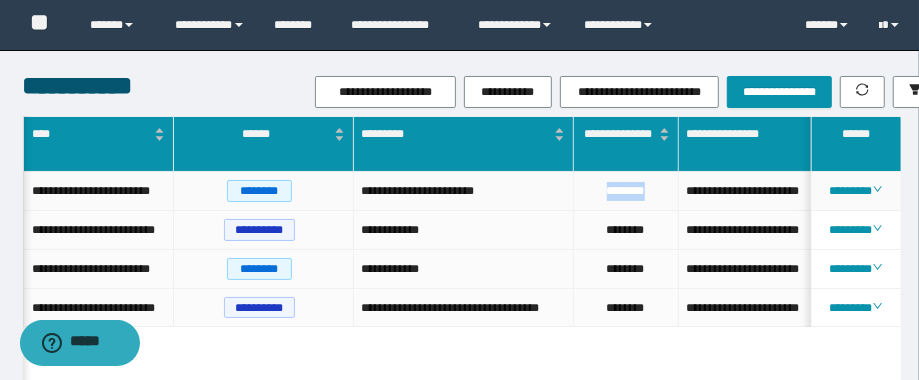 click on "********" at bounding box center [626, 191] 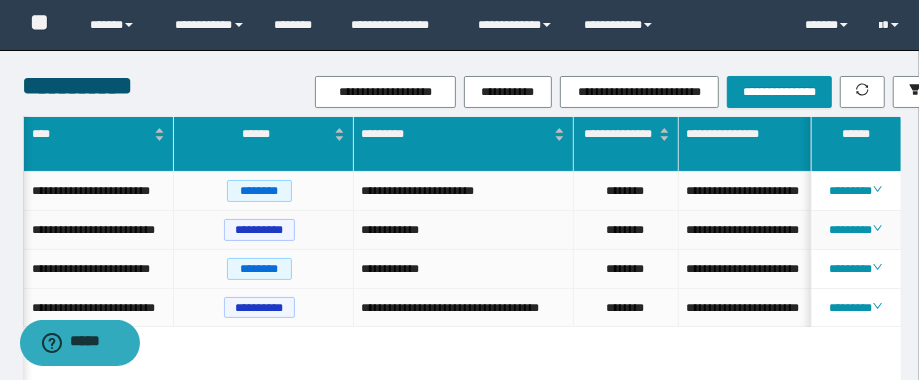 click on "**********" at bounding box center [789, 230] 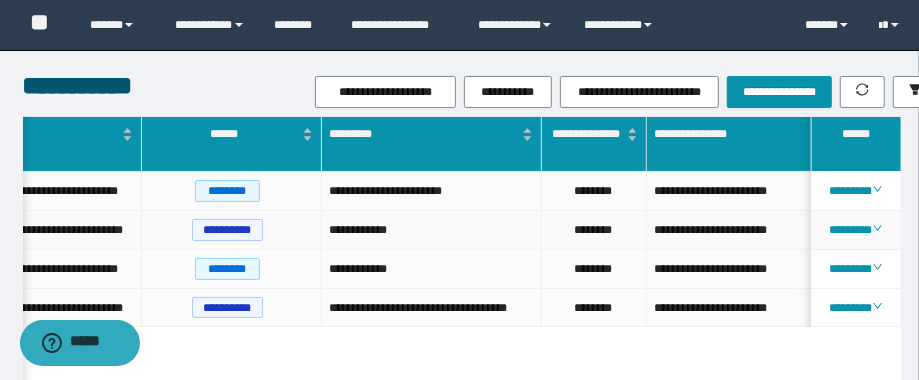 scroll, scrollTop: 0, scrollLeft: 605, axis: horizontal 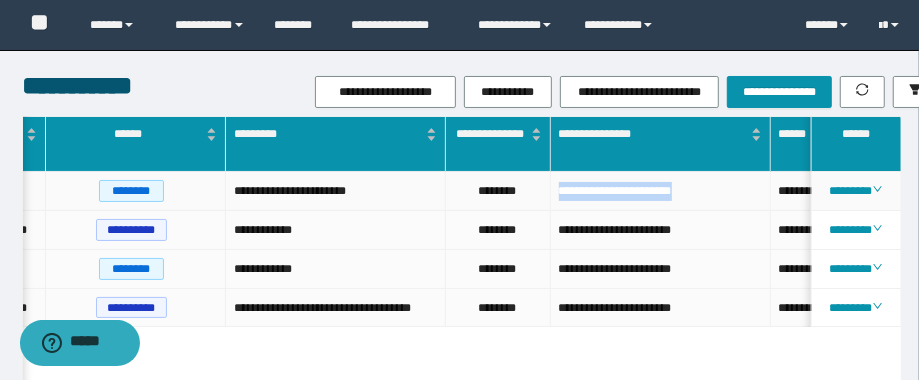 drag, startPoint x: 740, startPoint y: 192, endPoint x: 551, endPoint y: 188, distance: 189.04233 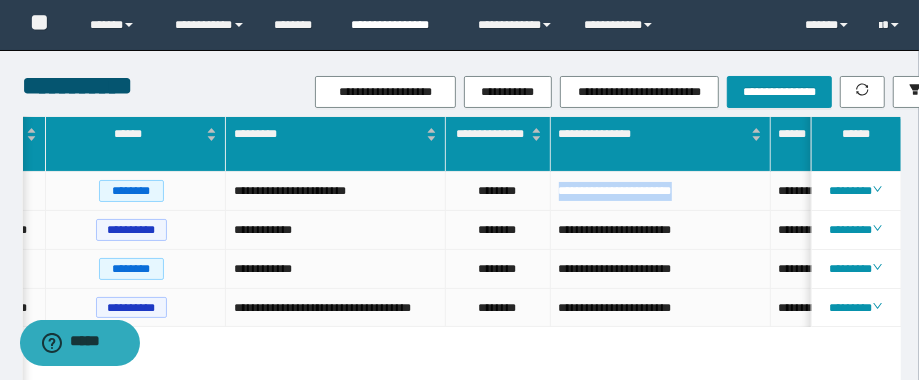 copy on "**********" 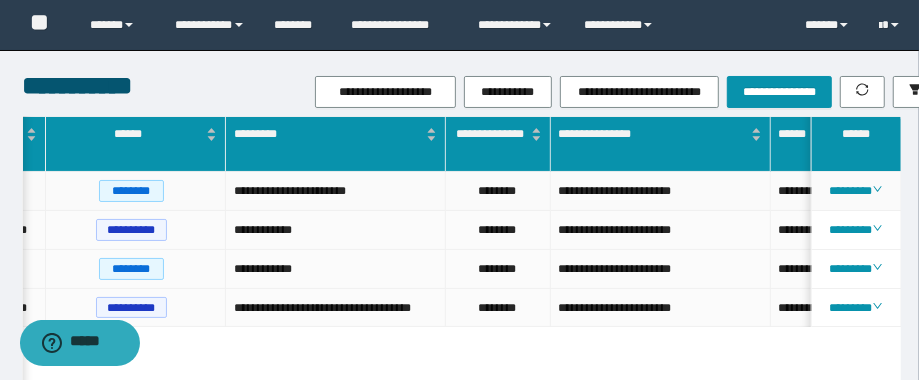 click on "********" at bounding box center (498, 191) 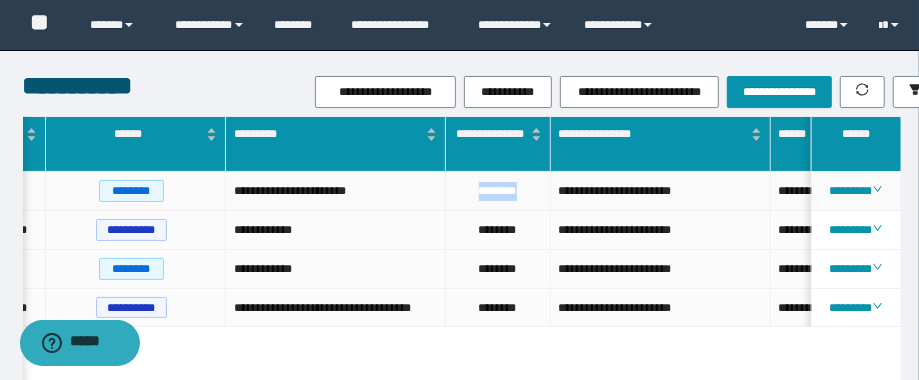 click on "********" at bounding box center [498, 191] 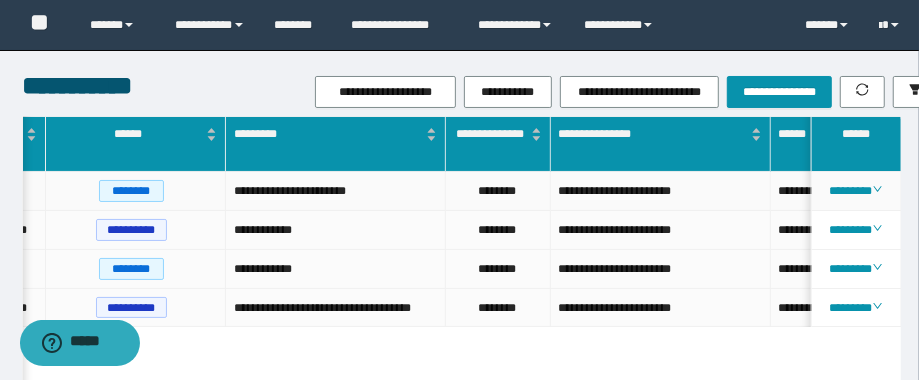 click on "**********" at bounding box center (336, 191) 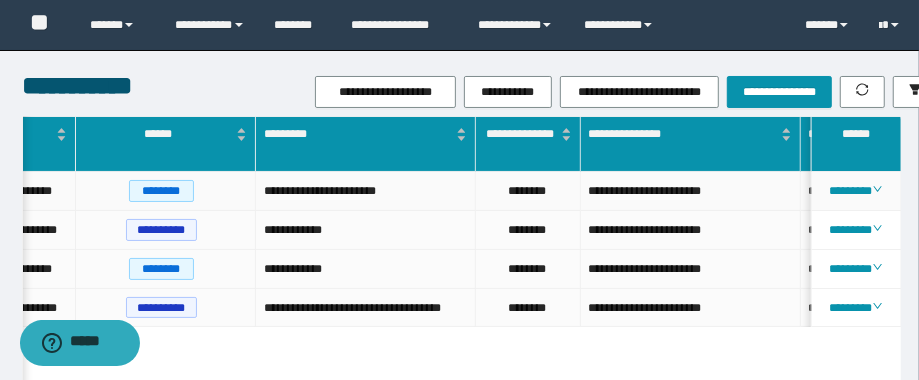 scroll, scrollTop: 0, scrollLeft: 640, axis: horizontal 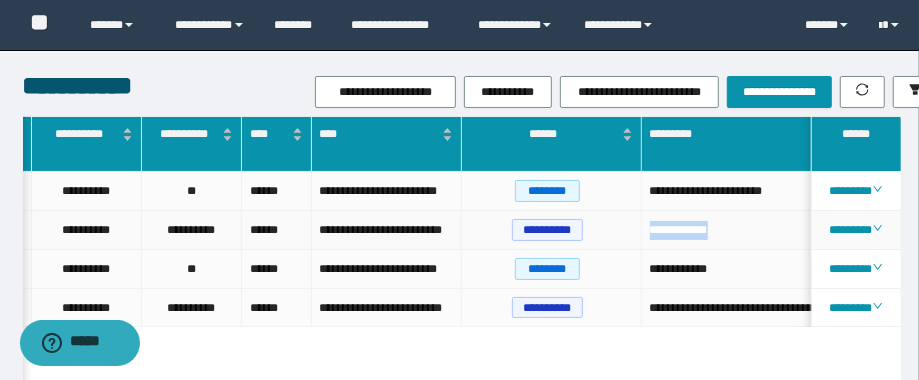 drag, startPoint x: 747, startPoint y: 234, endPoint x: 639, endPoint y: 230, distance: 108.07405 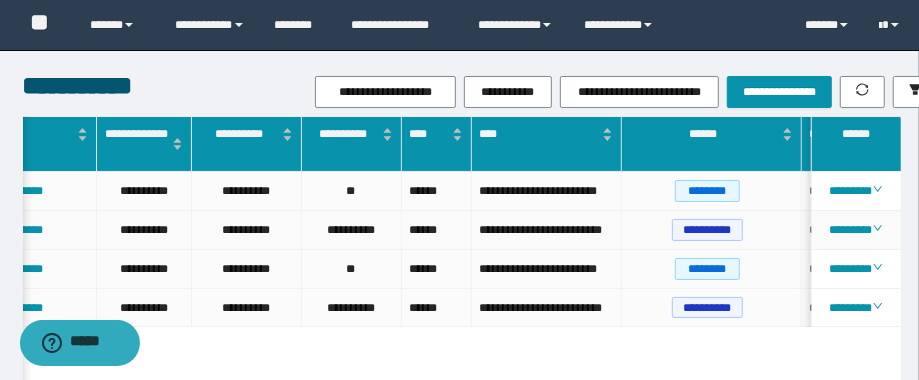 click on "**********" at bounding box center [547, 230] 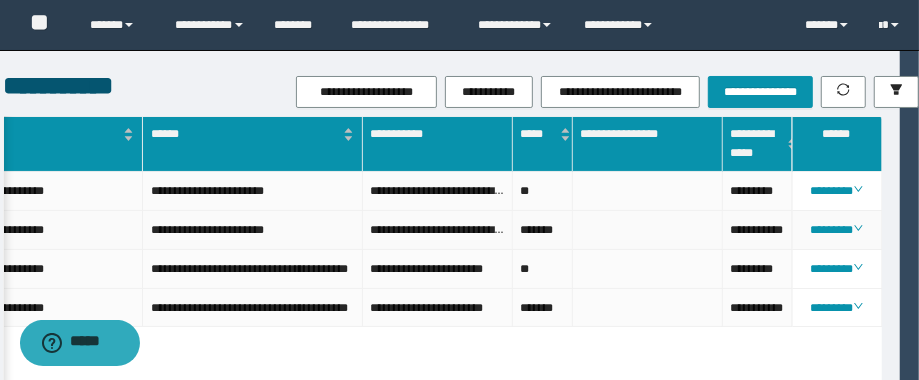 click on "**********" at bounding box center (758, 230) 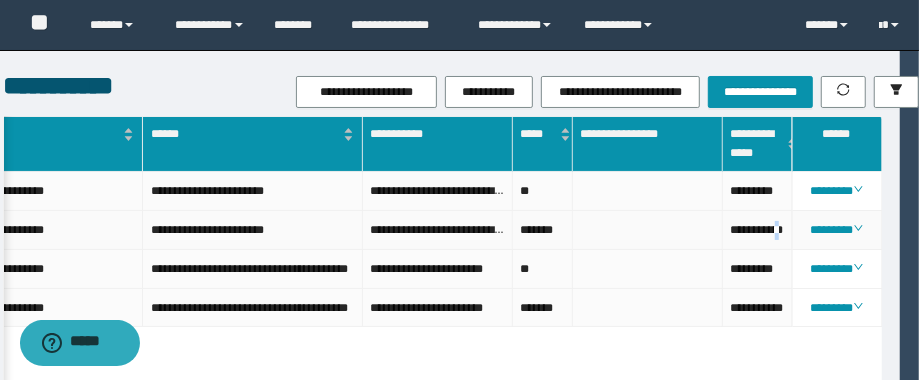 click on "**********" at bounding box center (758, 230) 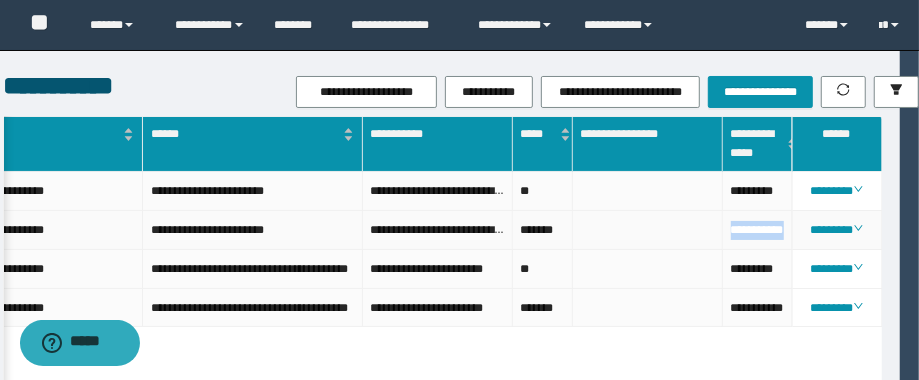 click on "**********" at bounding box center [758, 230] 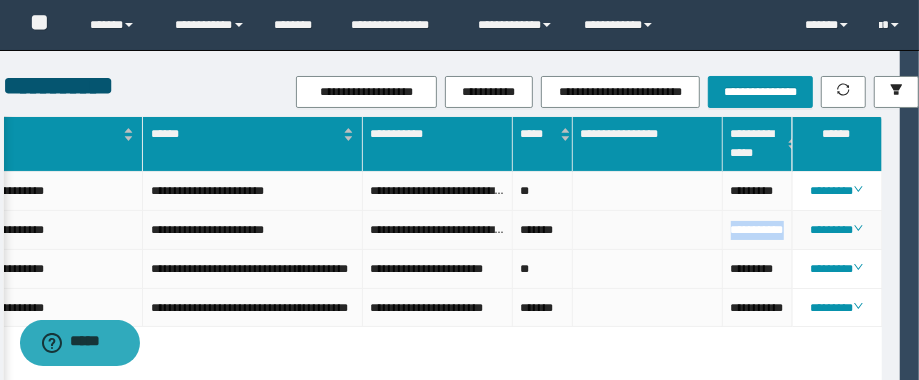 scroll, scrollTop: 0, scrollLeft: 1251, axis: horizontal 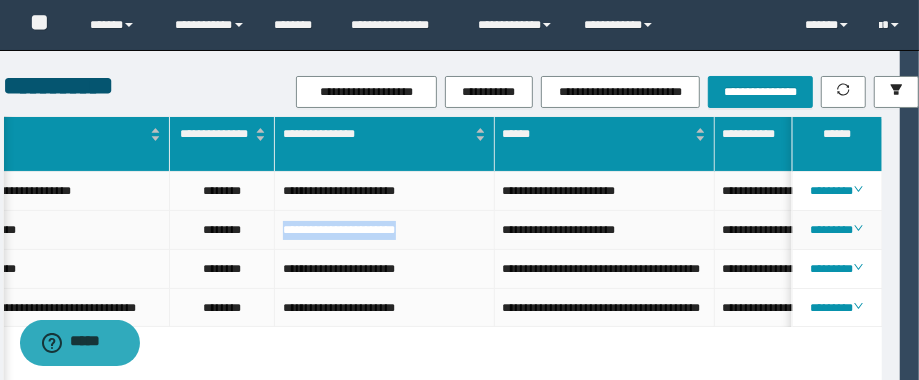 drag, startPoint x: 447, startPoint y: 232, endPoint x: 267, endPoint y: 233, distance: 180.00278 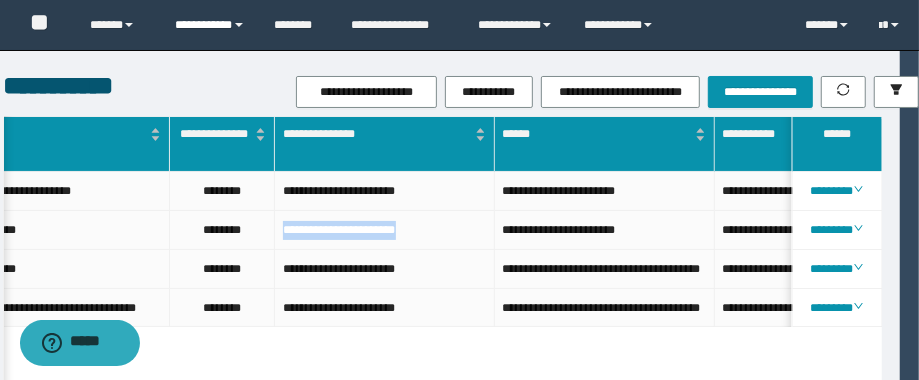click on "**********" at bounding box center [210, 25] 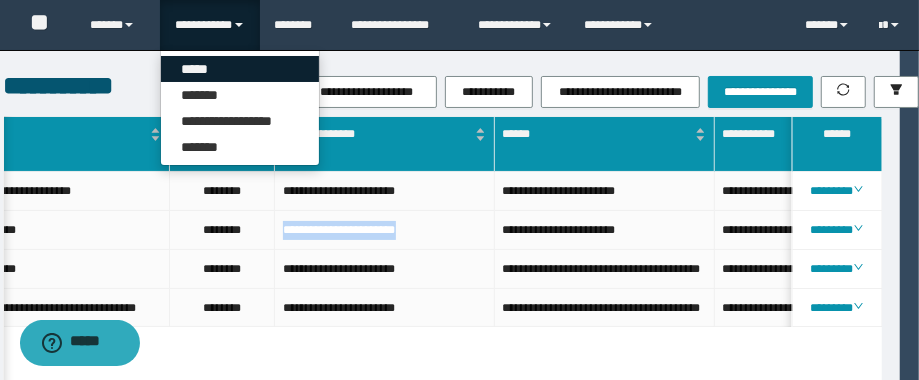 click on "*****" at bounding box center [240, 69] 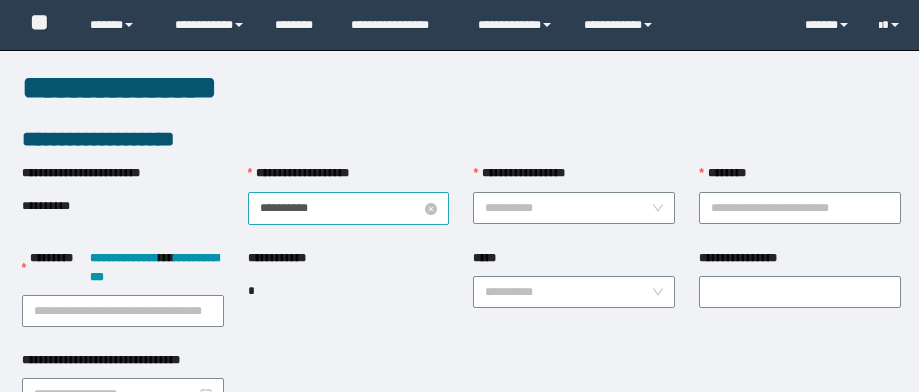 scroll, scrollTop: 0, scrollLeft: 0, axis: both 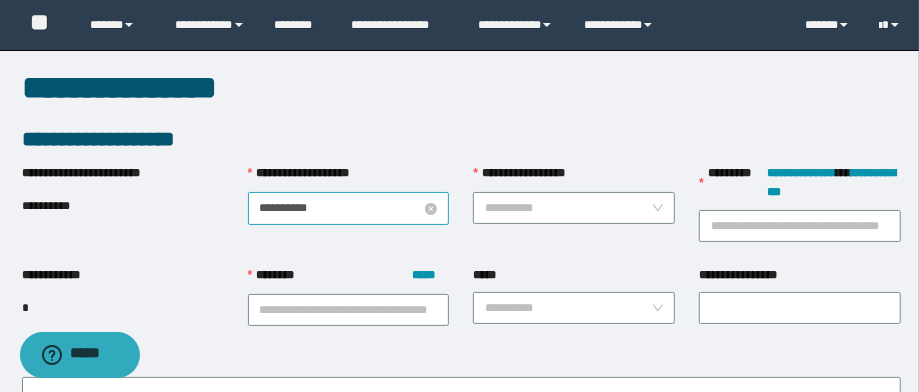 click on "**********" at bounding box center (341, 208) 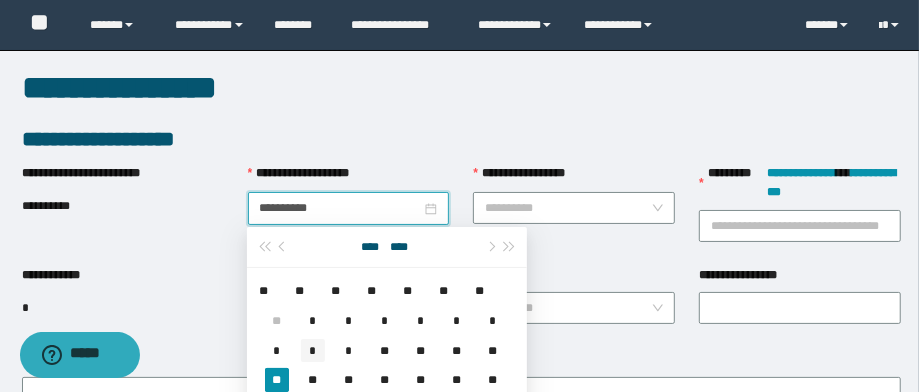 type on "**********" 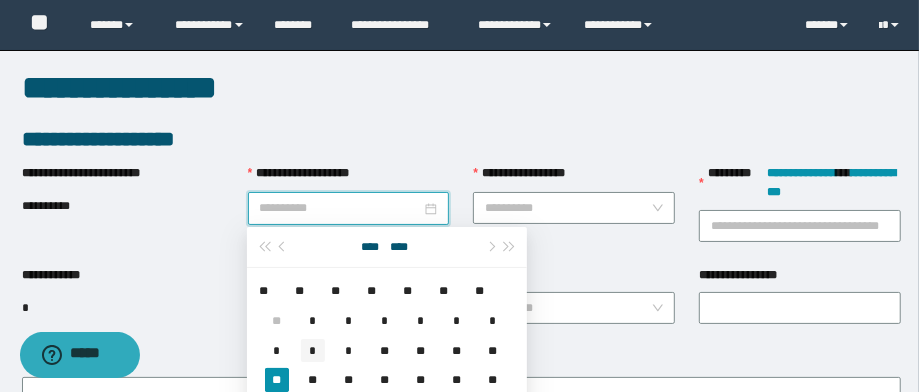 click on "*" at bounding box center [313, 351] 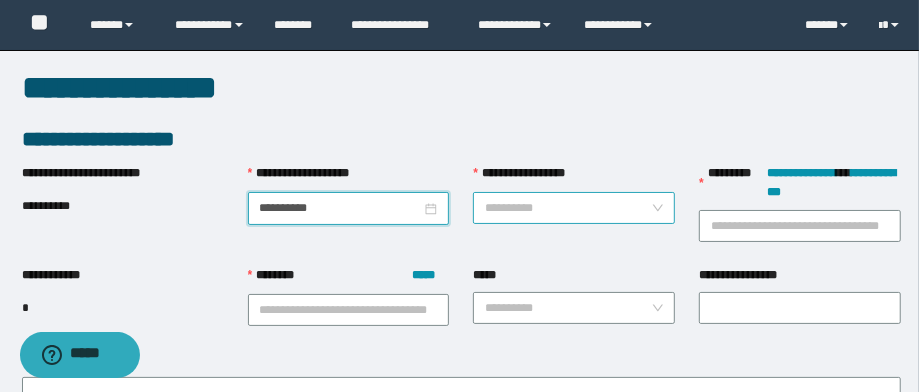 click on "**********" at bounding box center [568, 208] 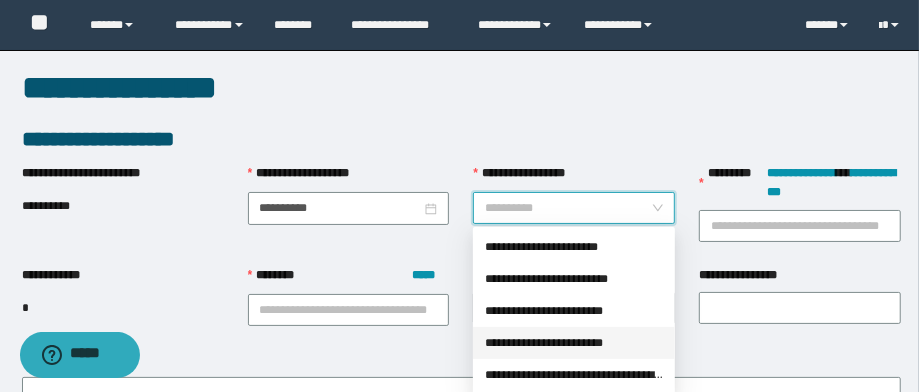 click on "**********" at bounding box center [574, 343] 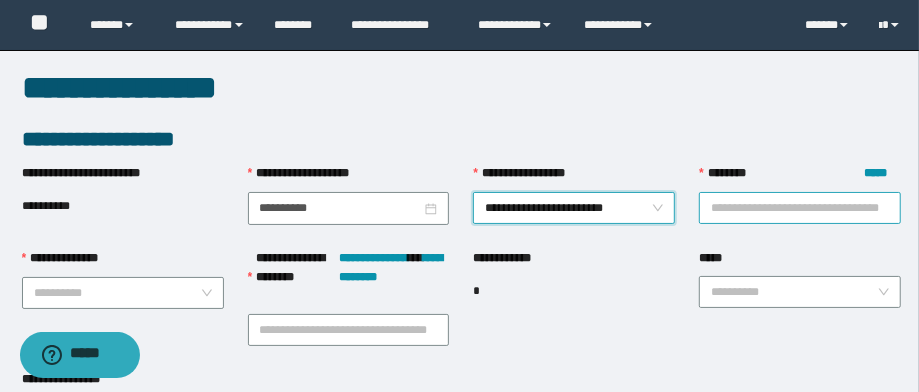 click on "******** *****" at bounding box center (800, 208) 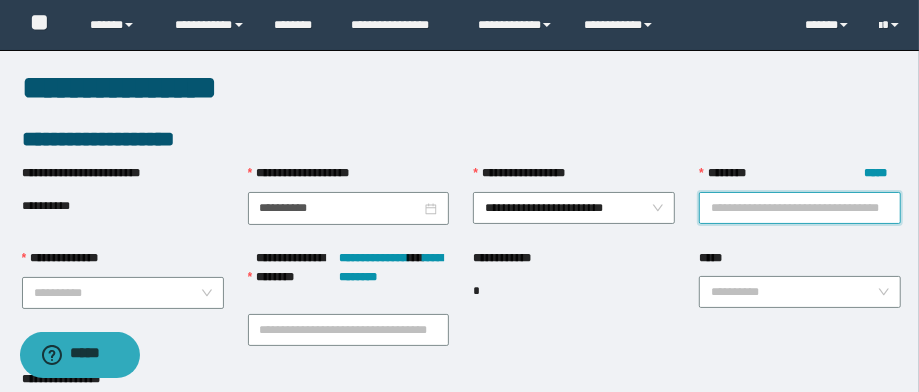 paste on "**********" 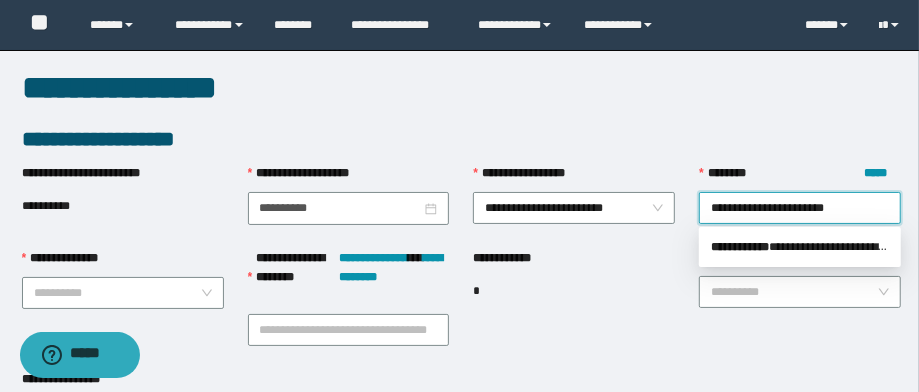 click on "** * ********" at bounding box center (740, 247) 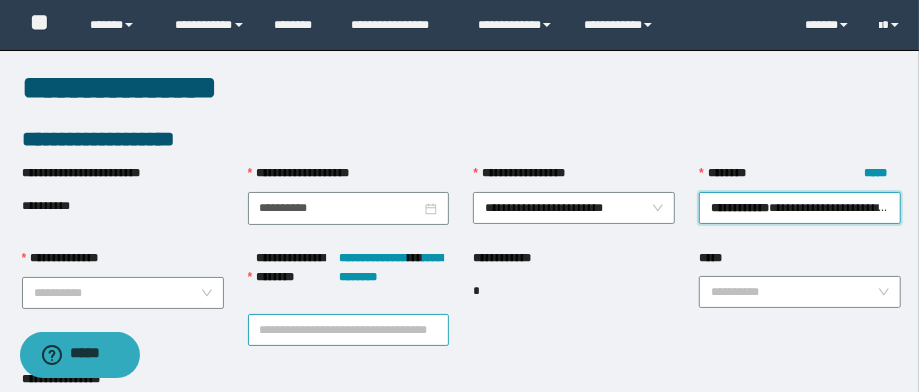 click on "**********" at bounding box center (349, 330) 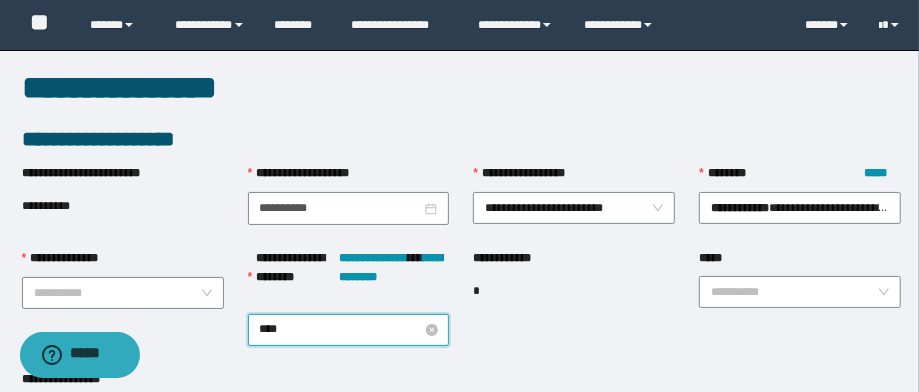 type on "*****" 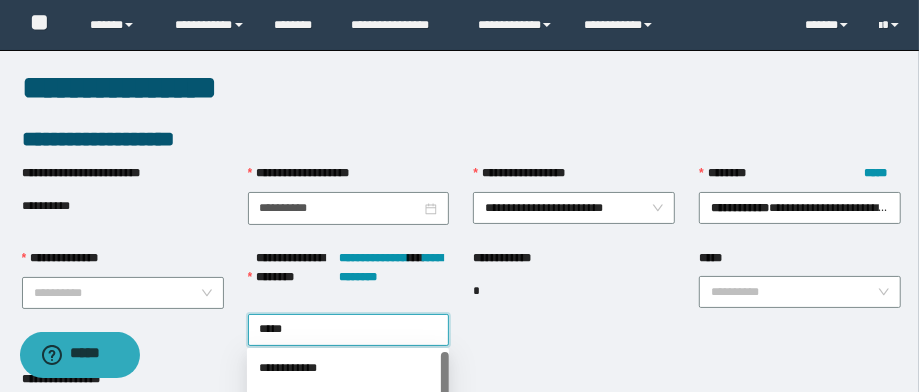 click on "**********" at bounding box center [348, 368] 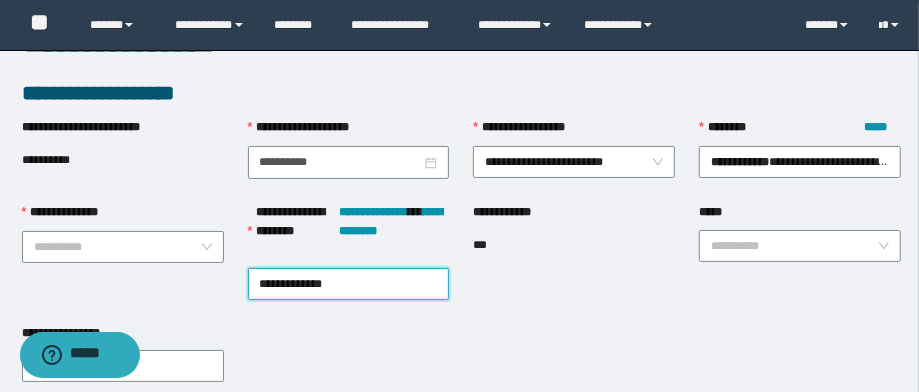 scroll, scrollTop: 80, scrollLeft: 0, axis: vertical 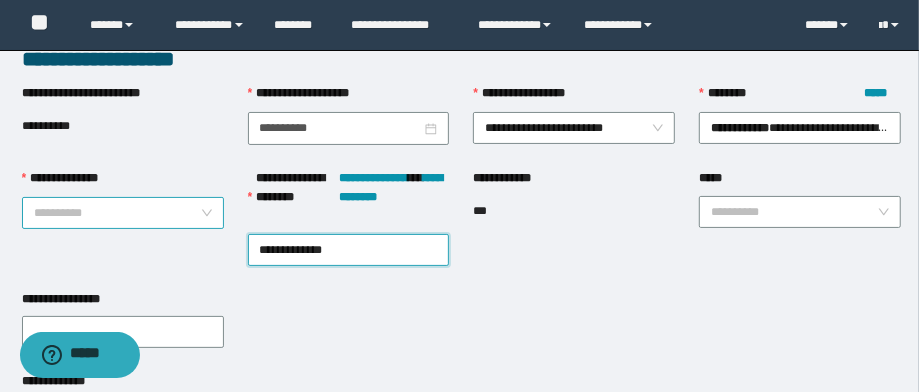 drag, startPoint x: 117, startPoint y: 207, endPoint x: 145, endPoint y: 219, distance: 30.463093 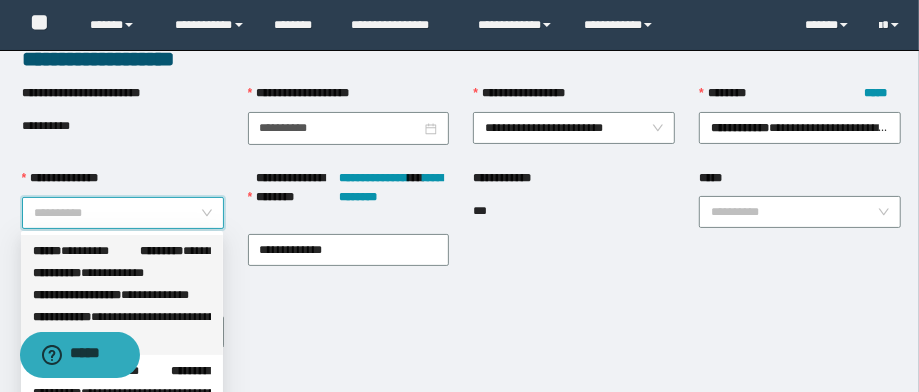 click on "*********" at bounding box center [161, 251] 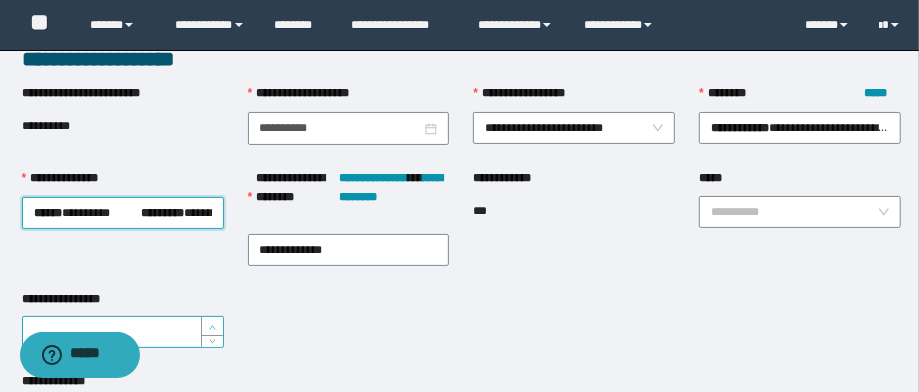 type on "*" 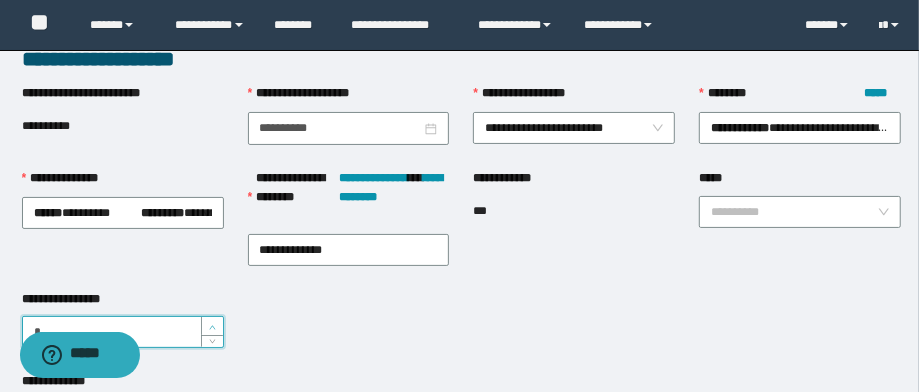 click at bounding box center [212, 326] 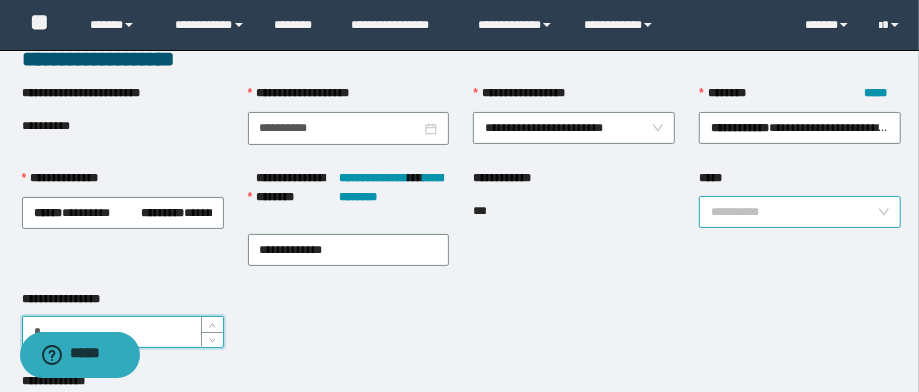 click on "*****" at bounding box center (794, 212) 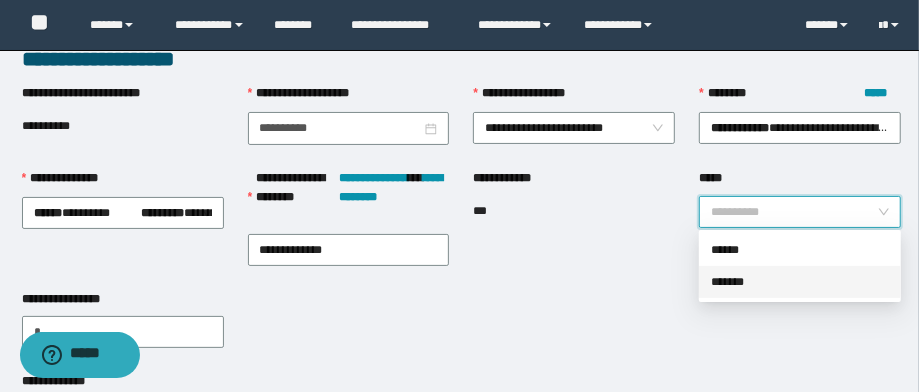 click on "*******" at bounding box center (800, 282) 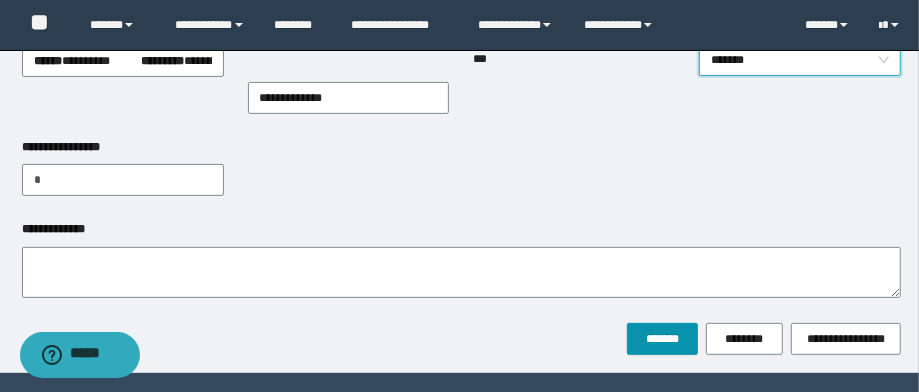 scroll, scrollTop: 240, scrollLeft: 0, axis: vertical 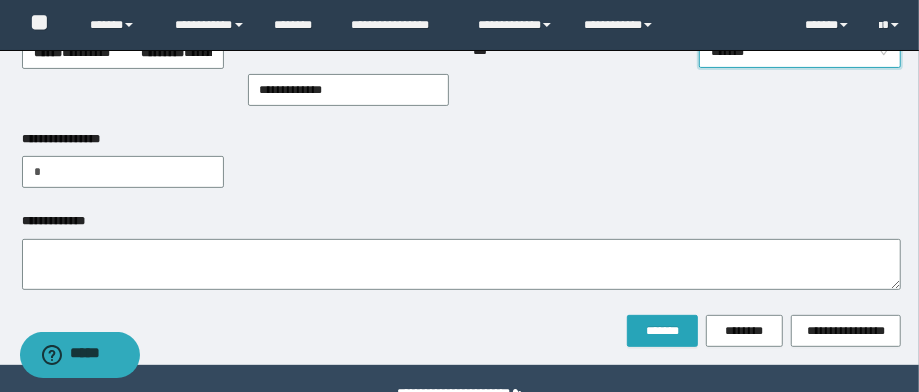 click on "*******" at bounding box center [662, 331] 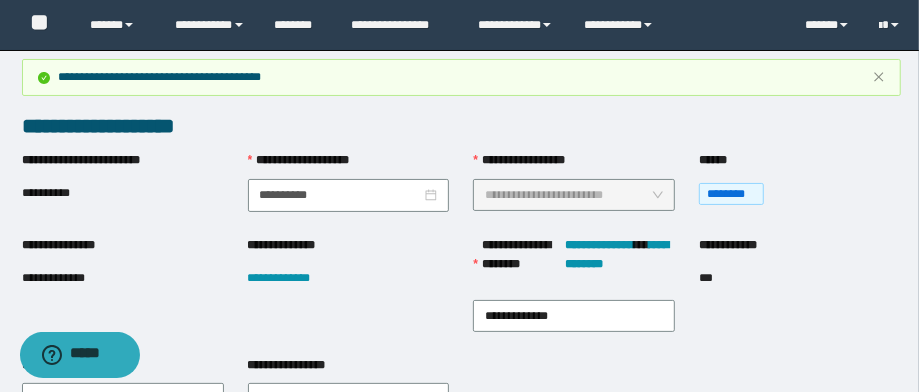 scroll, scrollTop: 80, scrollLeft: 0, axis: vertical 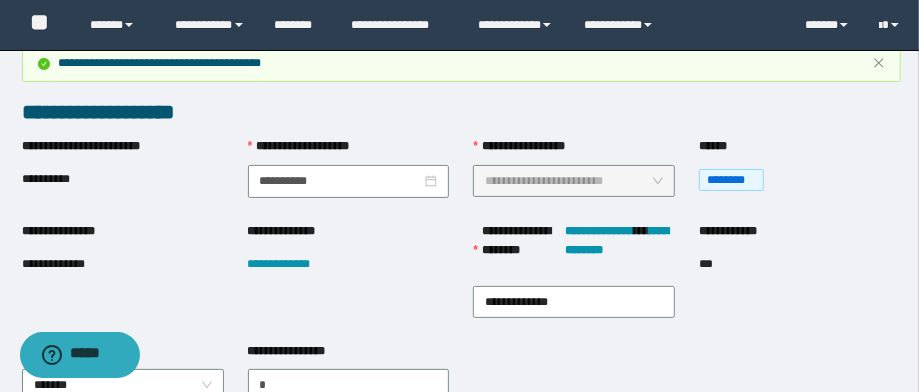 click on "**********" at bounding box center (68, 264) 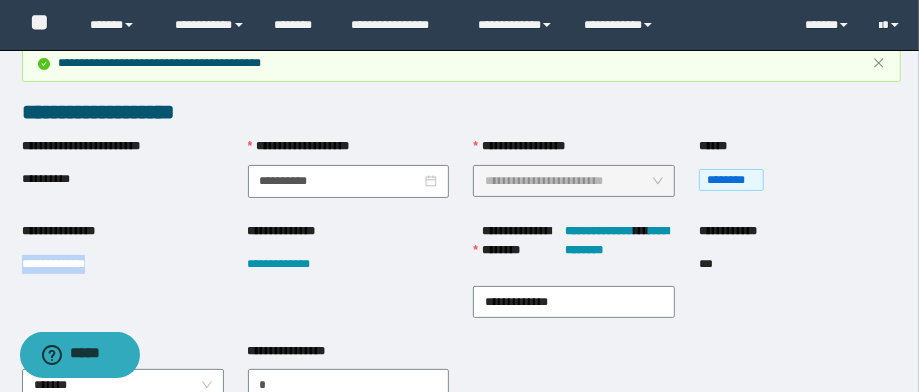 click on "**********" at bounding box center [68, 264] 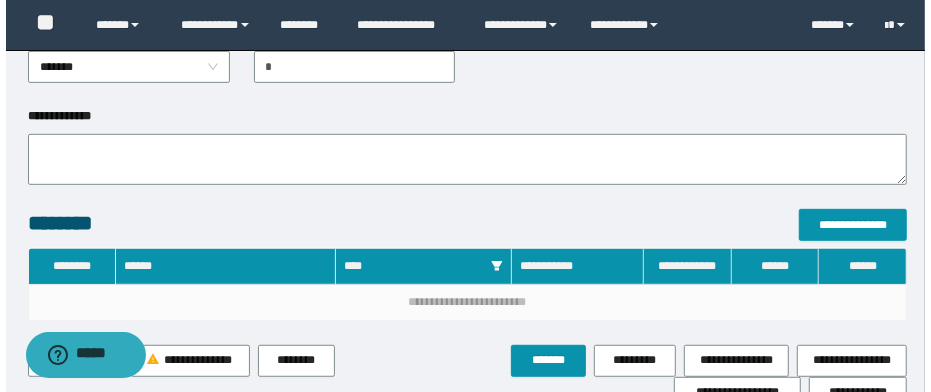 scroll, scrollTop: 400, scrollLeft: 0, axis: vertical 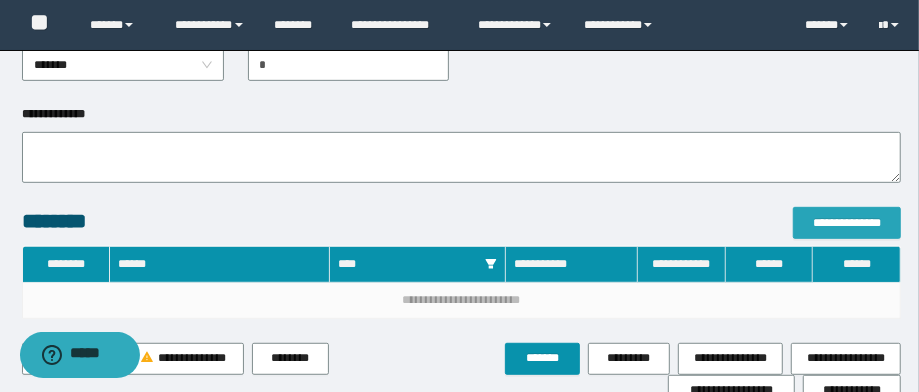 click on "**********" at bounding box center (847, 223) 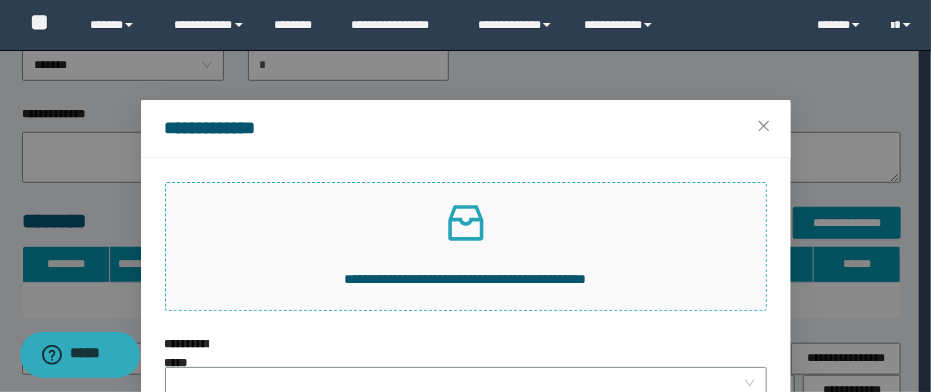 click 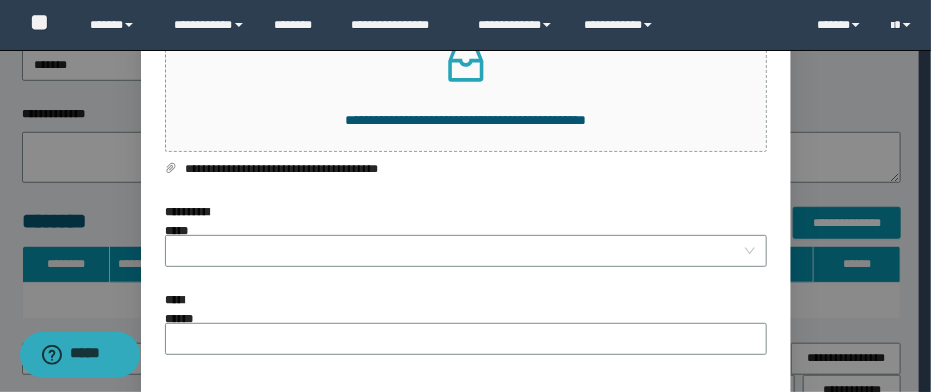 scroll, scrollTop: 160, scrollLeft: 0, axis: vertical 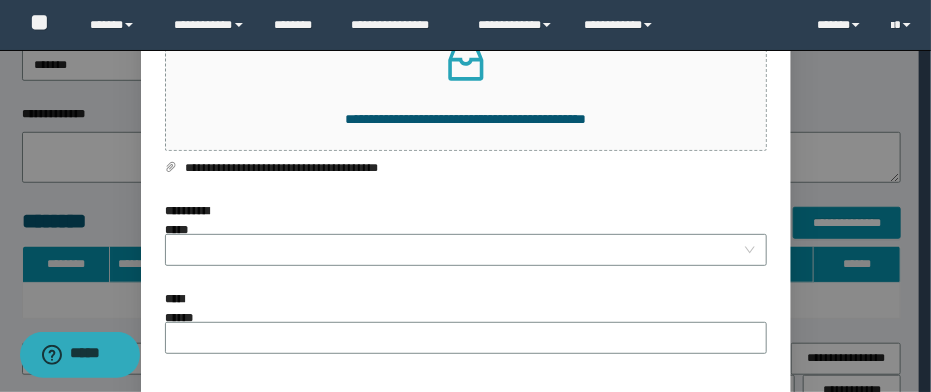 click on "**********" at bounding box center [466, 218] 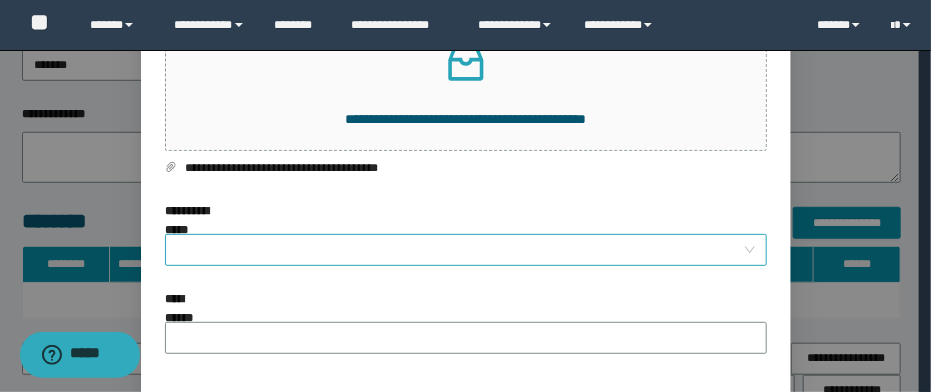 drag, startPoint x: 426, startPoint y: 241, endPoint x: 431, endPoint y: 229, distance: 13 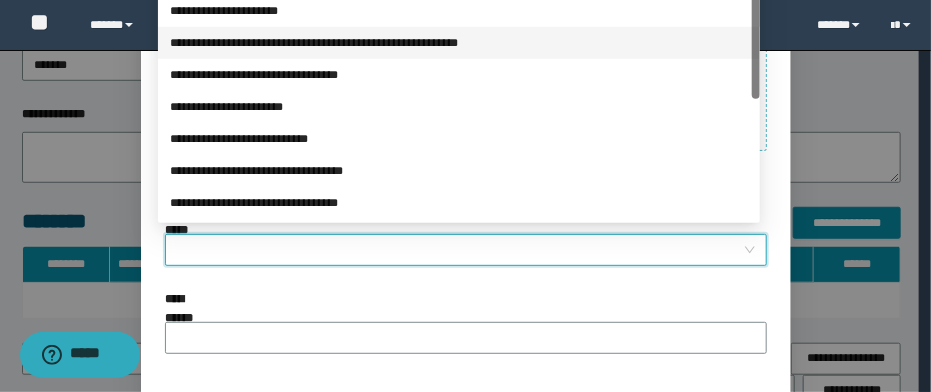 drag, startPoint x: 484, startPoint y: 47, endPoint x: 496, endPoint y: 67, distance: 23.323807 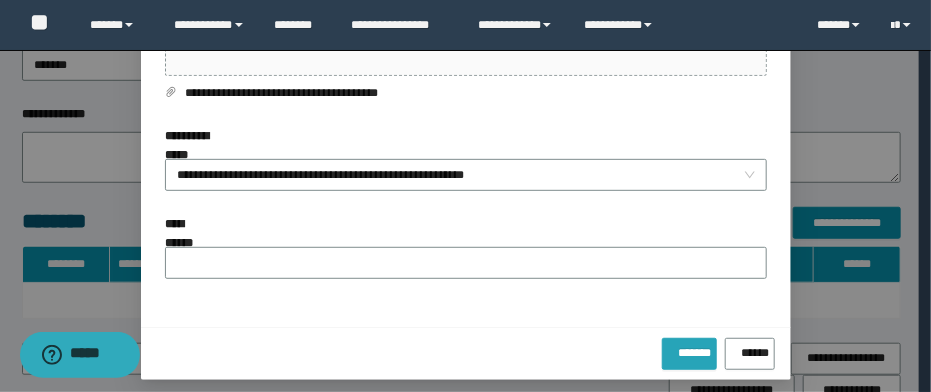 click on "*******" at bounding box center [689, 354] 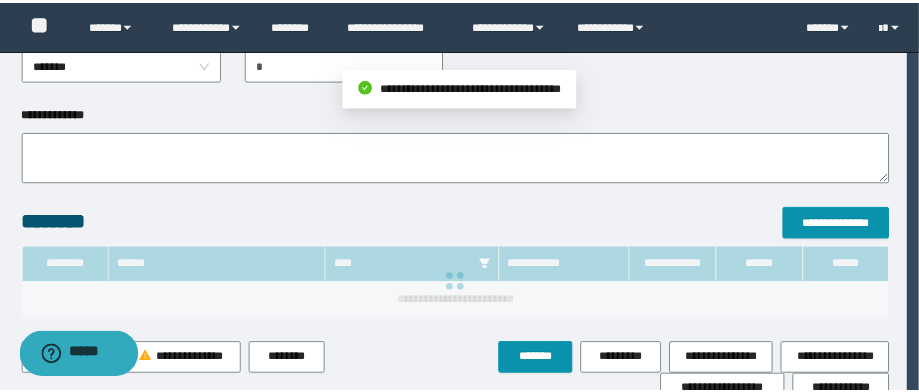 scroll, scrollTop: 108, scrollLeft: 0, axis: vertical 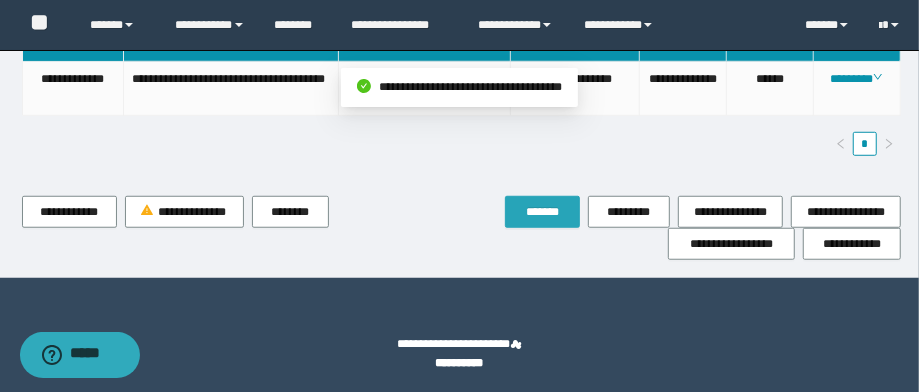click on "*******" at bounding box center [542, 212] 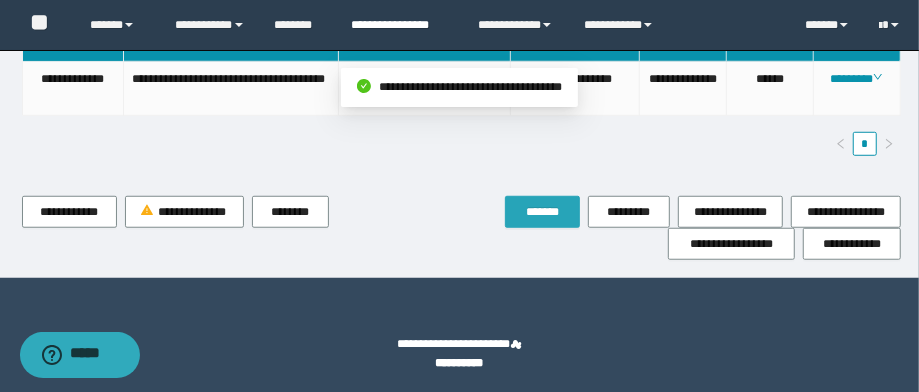 scroll, scrollTop: 501, scrollLeft: 0, axis: vertical 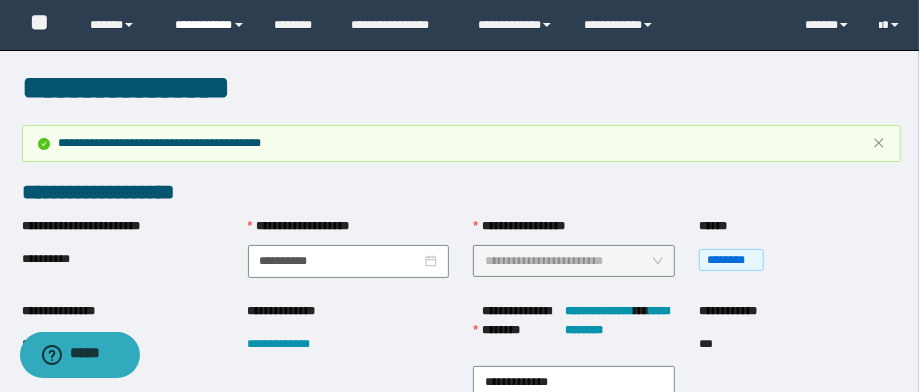 click on "**********" at bounding box center [210, 25] 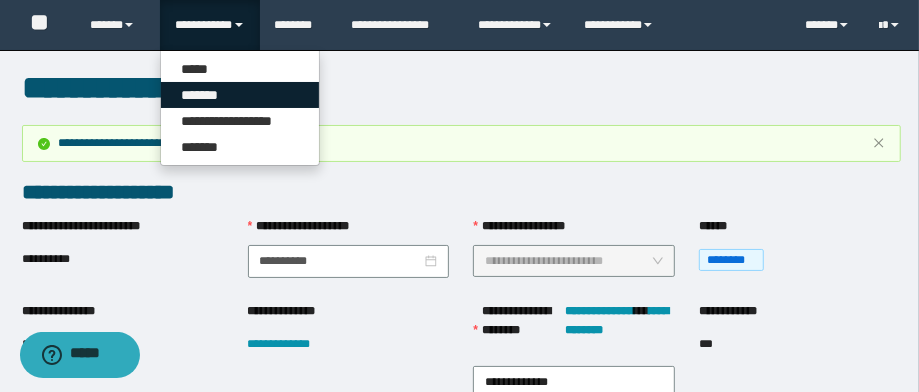 click on "*******" at bounding box center (240, 95) 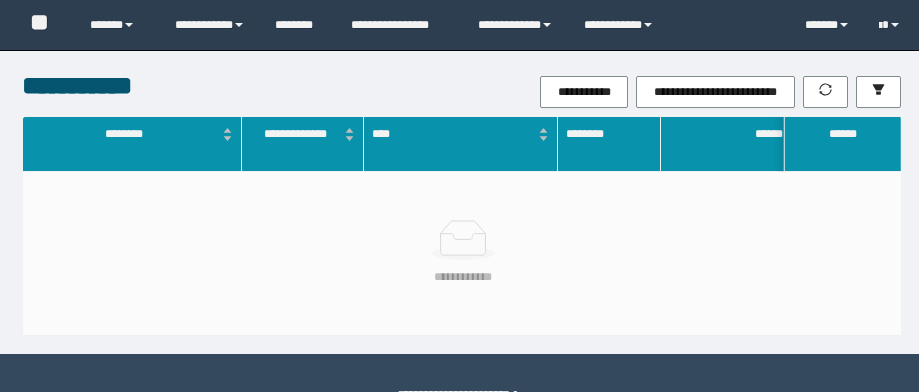 scroll, scrollTop: 0, scrollLeft: 0, axis: both 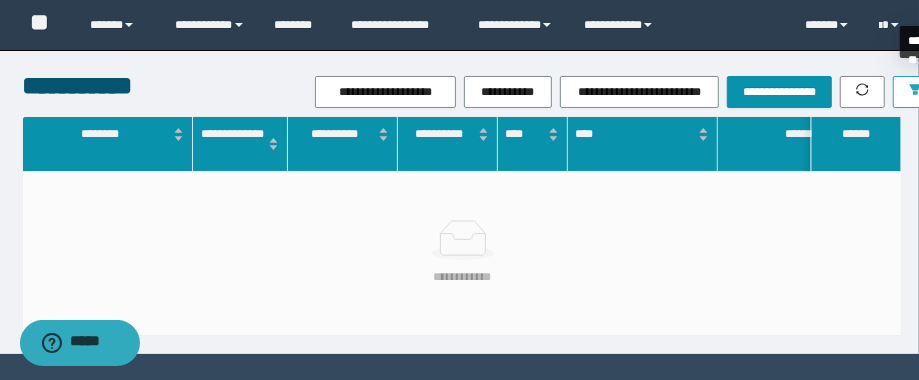 click at bounding box center [915, 92] 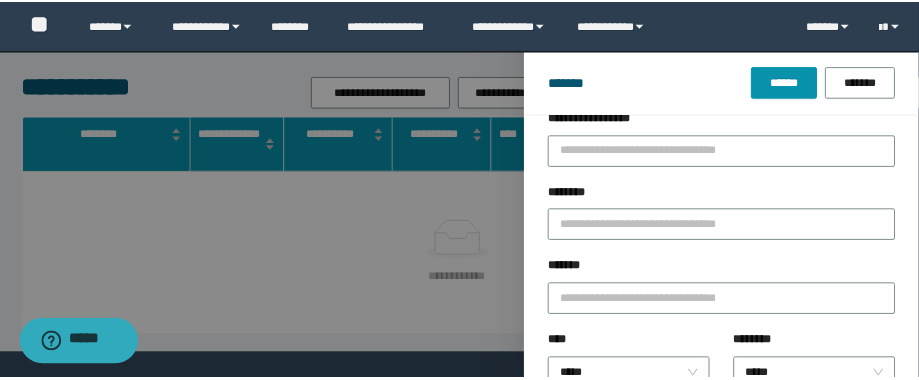 scroll, scrollTop: 240, scrollLeft: 0, axis: vertical 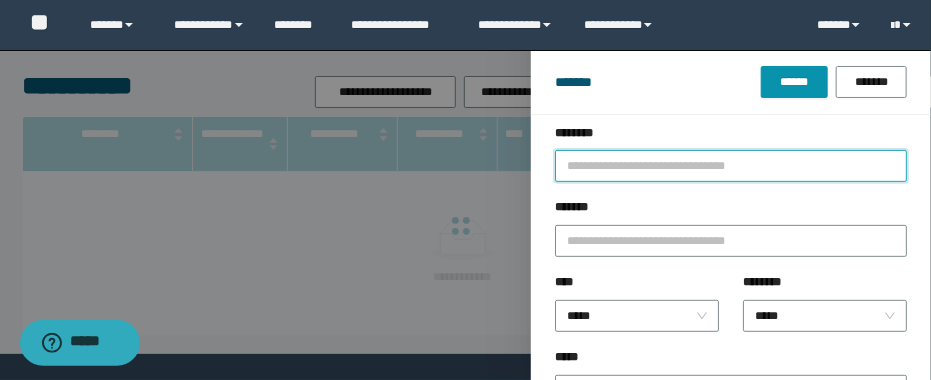 click on "********" at bounding box center [731, 166] 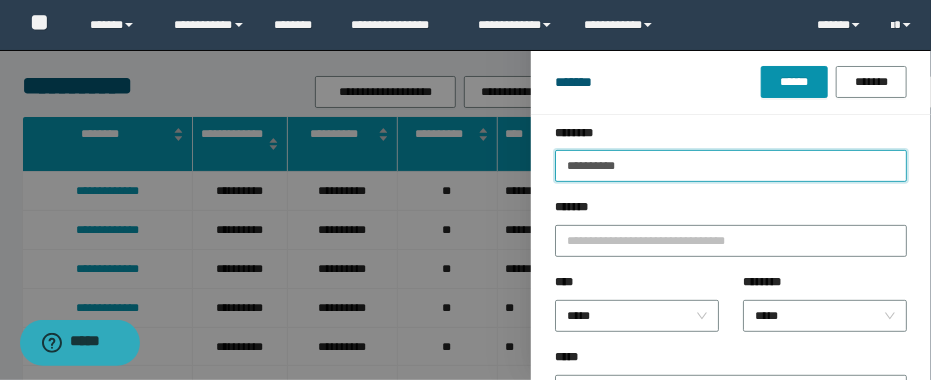 click on "******" at bounding box center (794, 82) 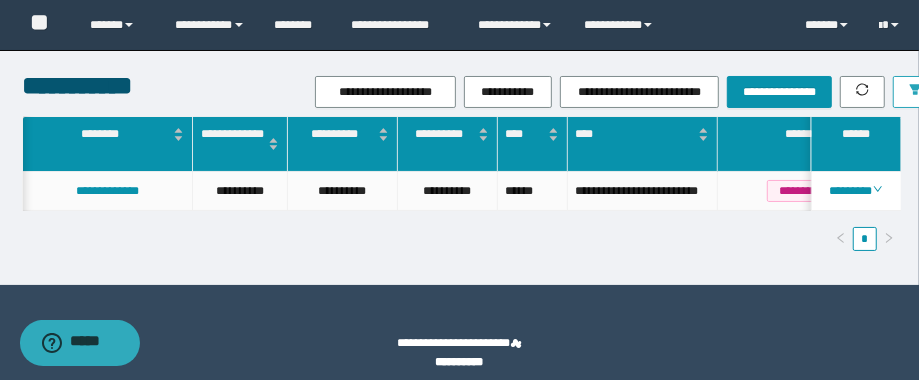 scroll, scrollTop: 0, scrollLeft: 295, axis: horizontal 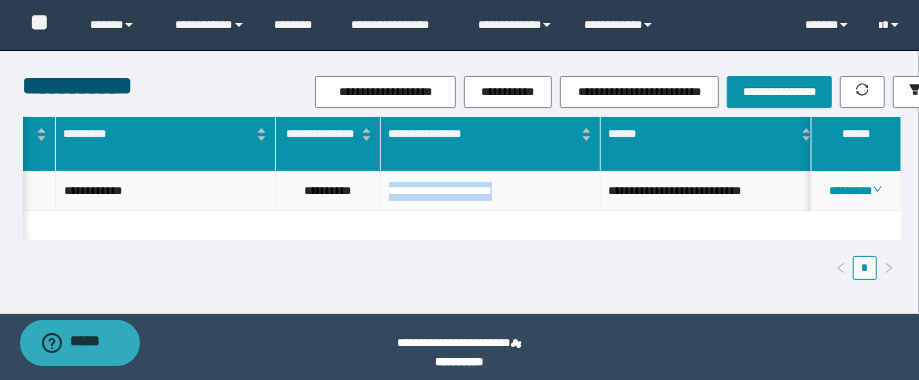 drag, startPoint x: 575, startPoint y: 183, endPoint x: 361, endPoint y: 214, distance: 216.23367 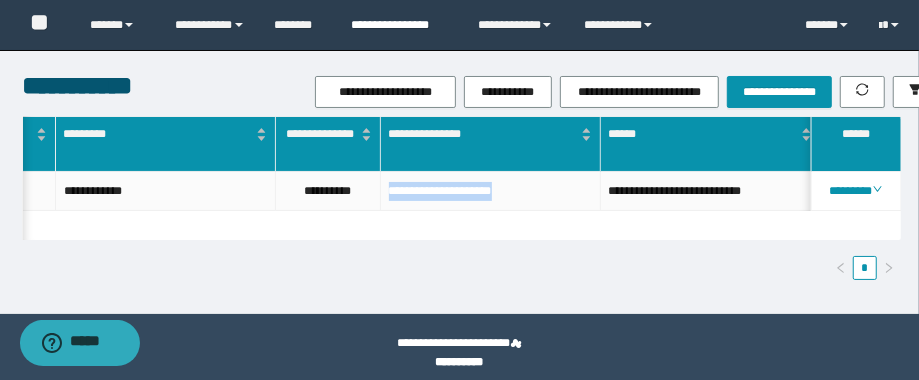 copy on "**********" 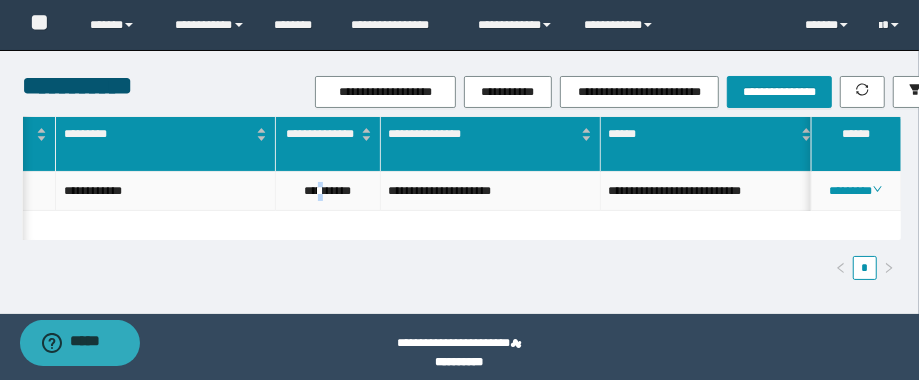 click on "**********" at bounding box center (328, 191) 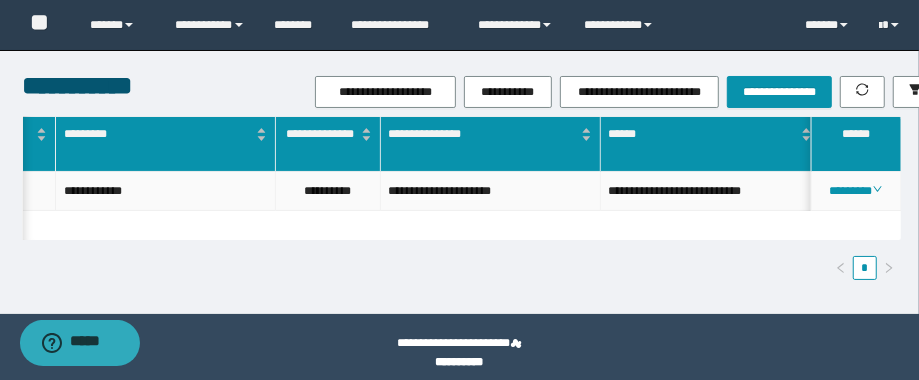 click on "**********" at bounding box center [328, 191] 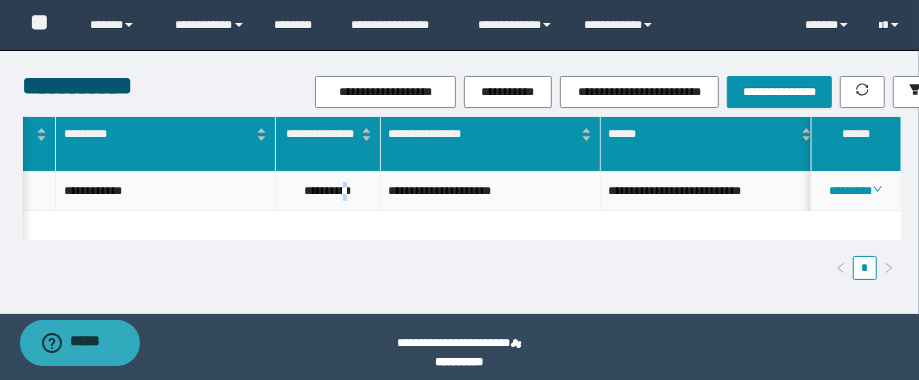 click on "**********" at bounding box center [328, 191] 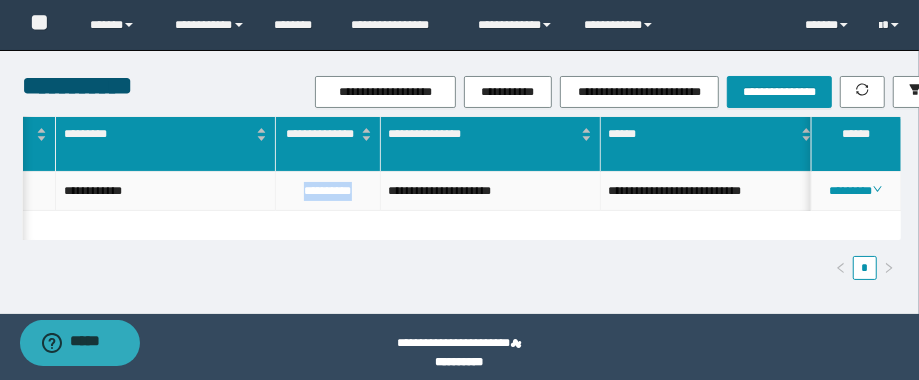 click on "**********" at bounding box center [328, 191] 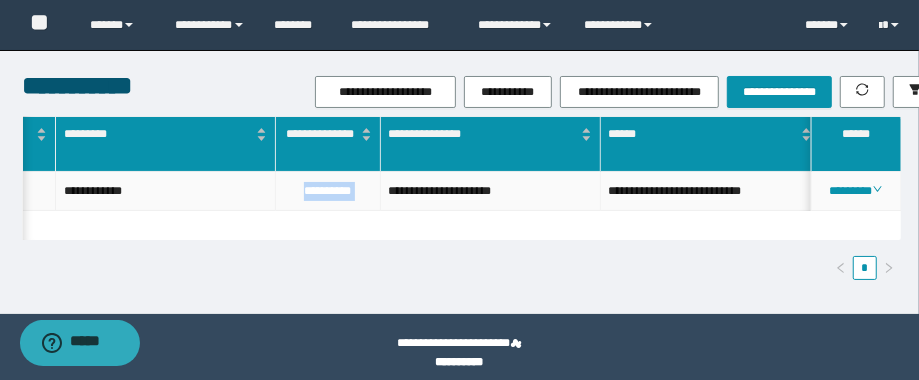 click on "**********" at bounding box center [328, 191] 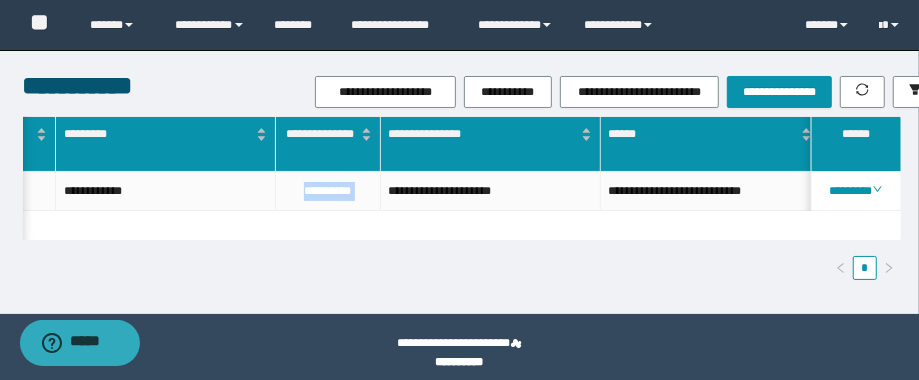 scroll, scrollTop: 0, scrollLeft: 626, axis: horizontal 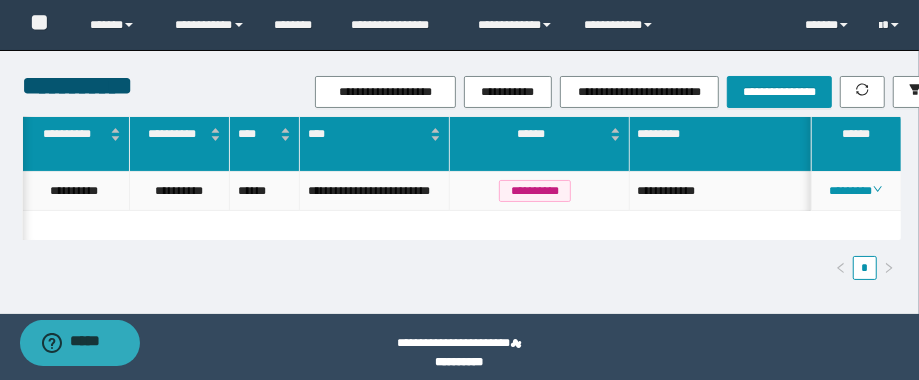 click on "**********" at bounding box center (740, 191) 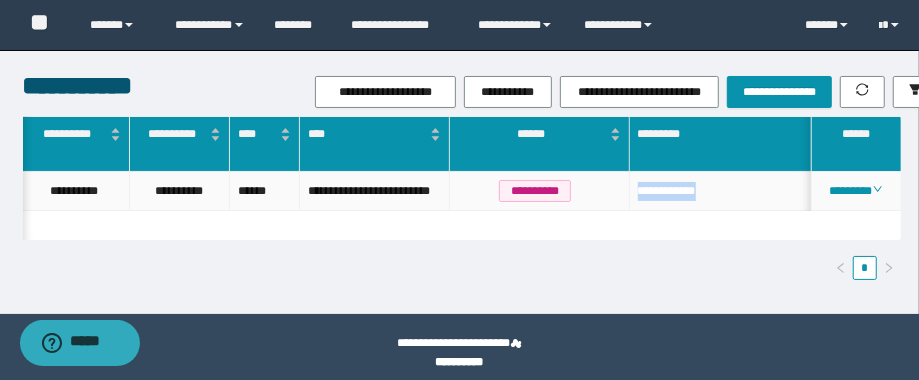 click on "**********" at bounding box center [740, 191] 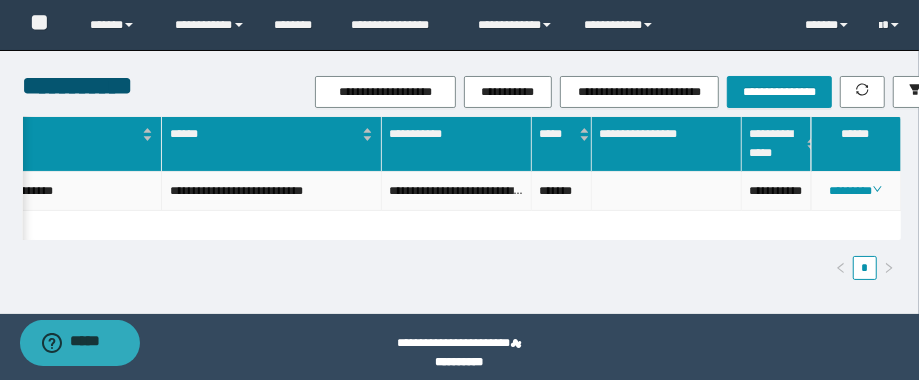 click on "**********" at bounding box center [777, 191] 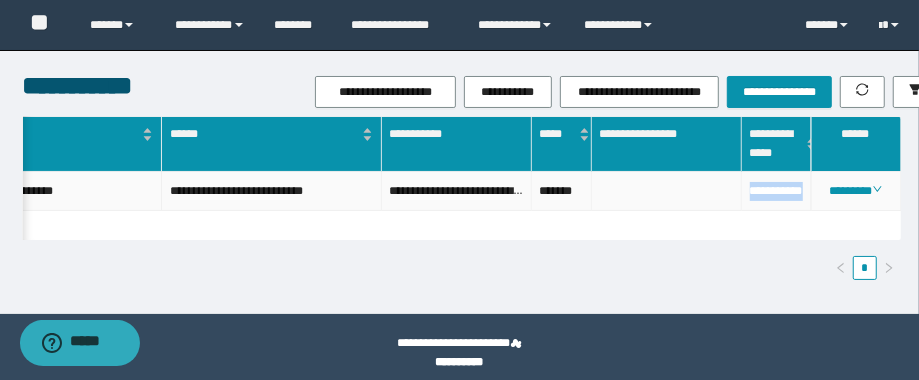 click on "**********" at bounding box center [777, 191] 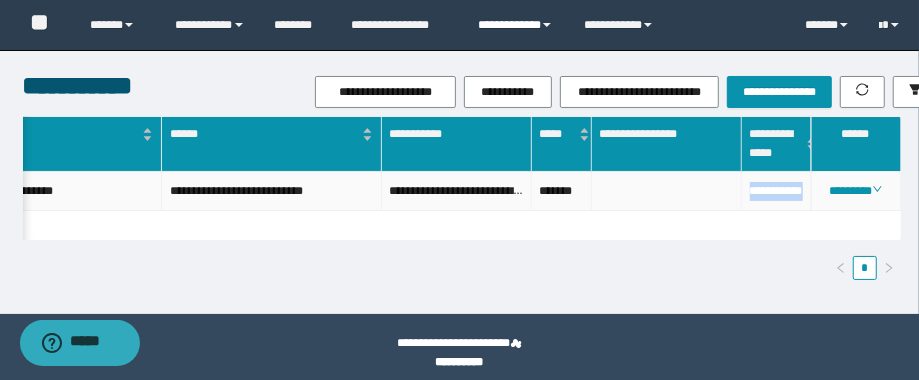 copy on "**********" 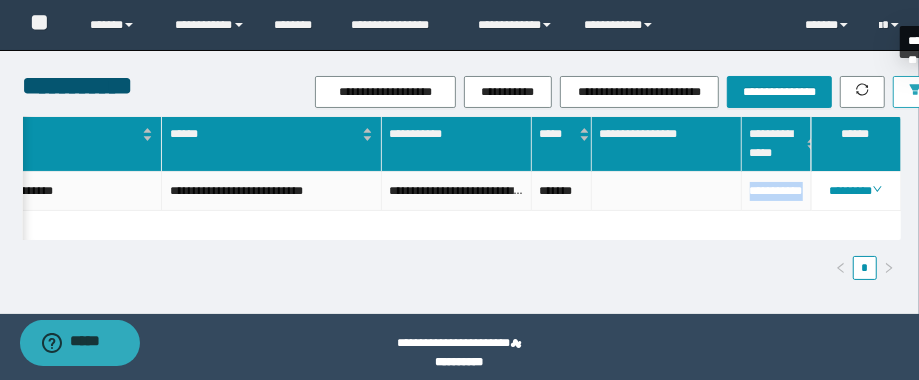 drag, startPoint x: 904, startPoint y: 95, endPoint x: 909, endPoint y: 108, distance: 13.928389 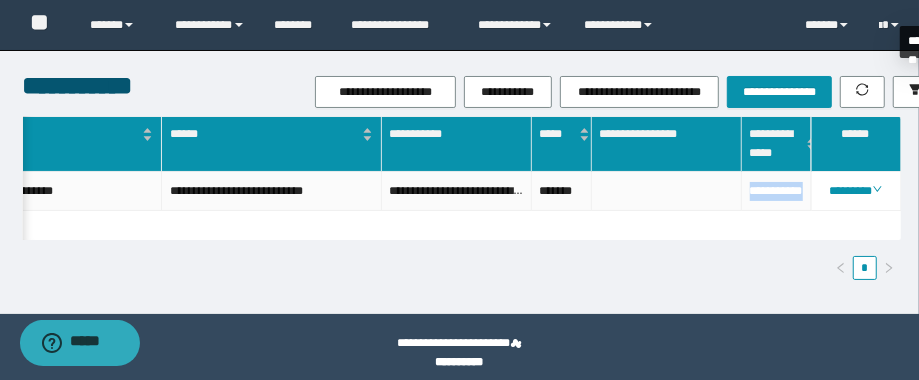 scroll, scrollTop: 0, scrollLeft: 1269, axis: horizontal 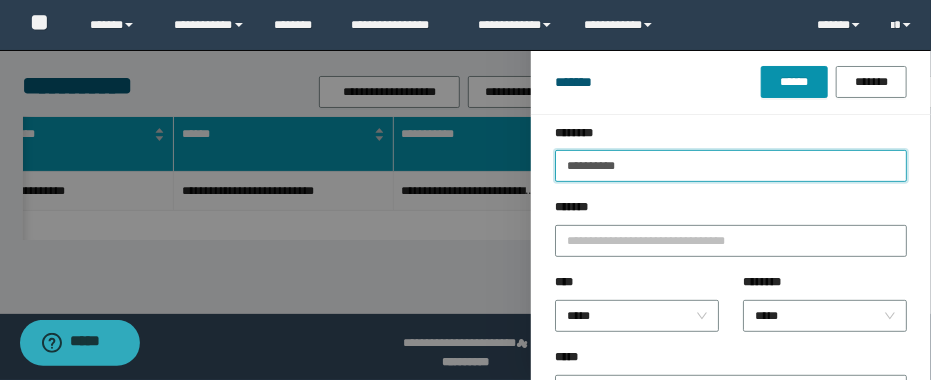 drag, startPoint x: 685, startPoint y: 154, endPoint x: 520, endPoint y: 175, distance: 166.331 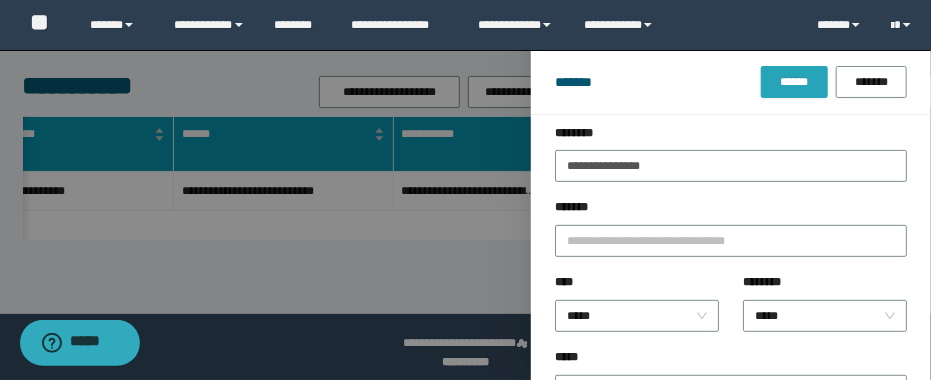 click on "******" at bounding box center (794, 82) 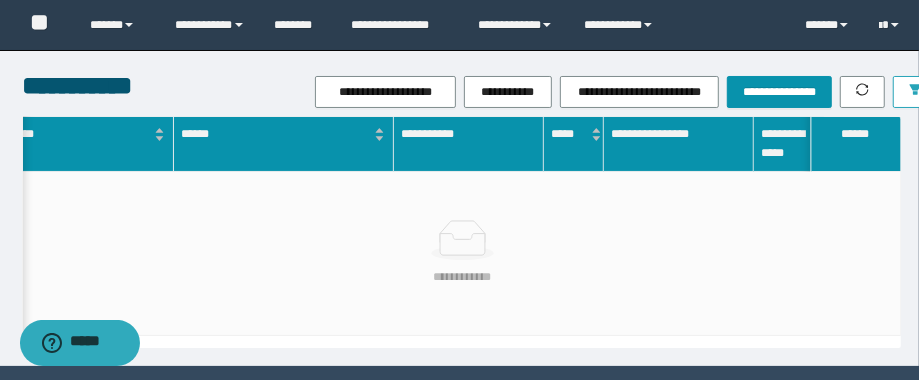 click 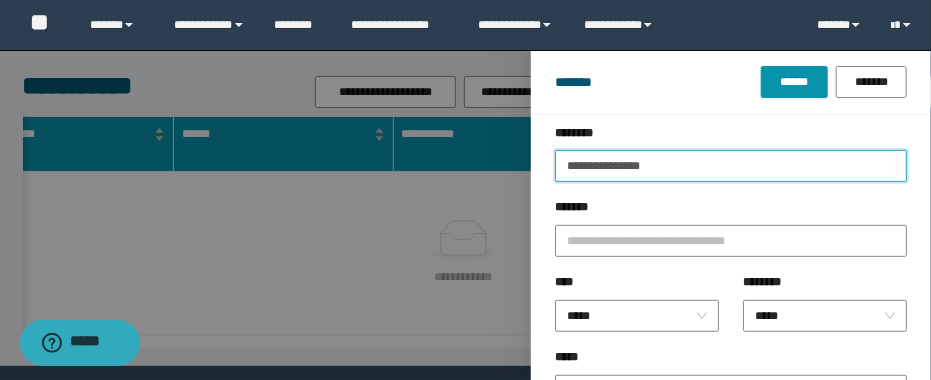 drag, startPoint x: 679, startPoint y: 169, endPoint x: 471, endPoint y: 144, distance: 209.49701 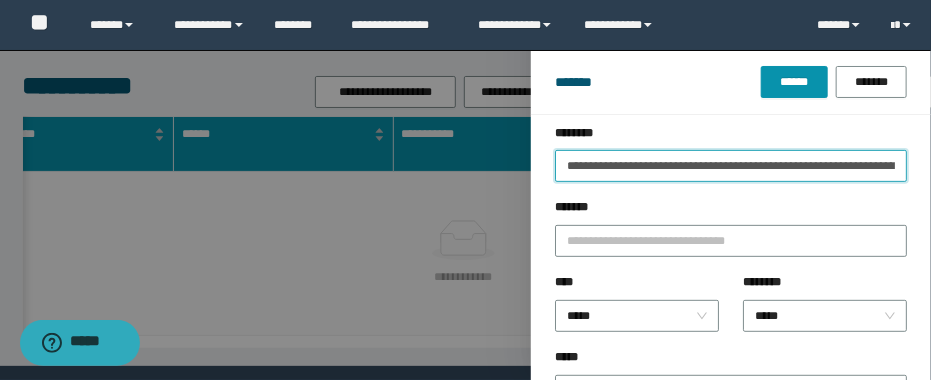 scroll, scrollTop: 0, scrollLeft: 127, axis: horizontal 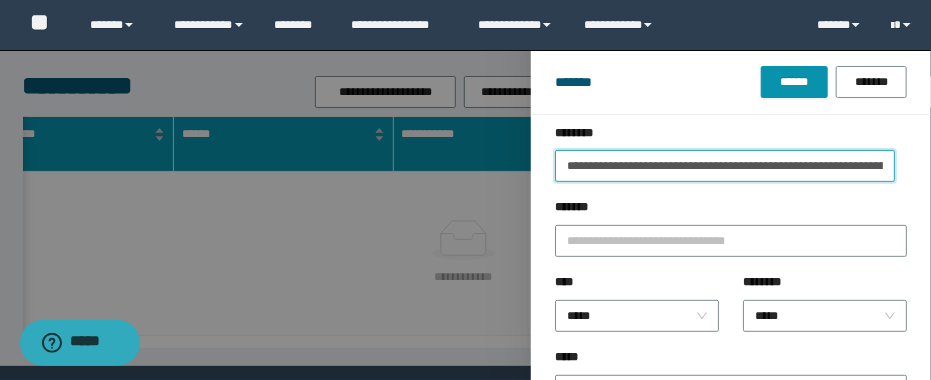 drag, startPoint x: 828, startPoint y: 164, endPoint x: 509, endPoint y: 133, distance: 320.50272 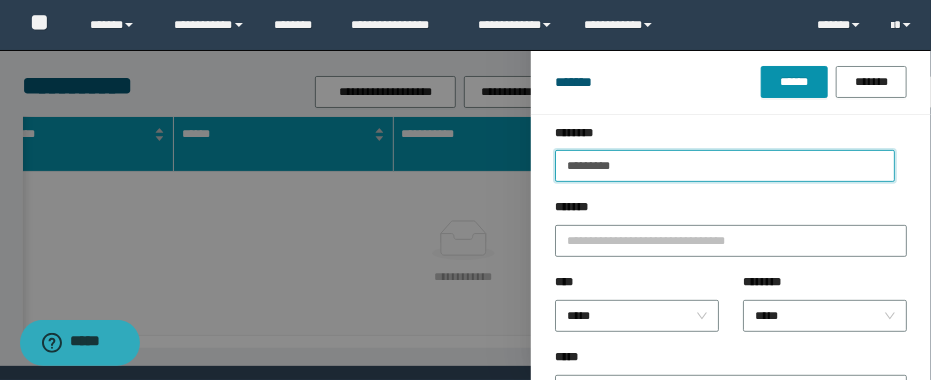 click on "*********" at bounding box center (725, 166) 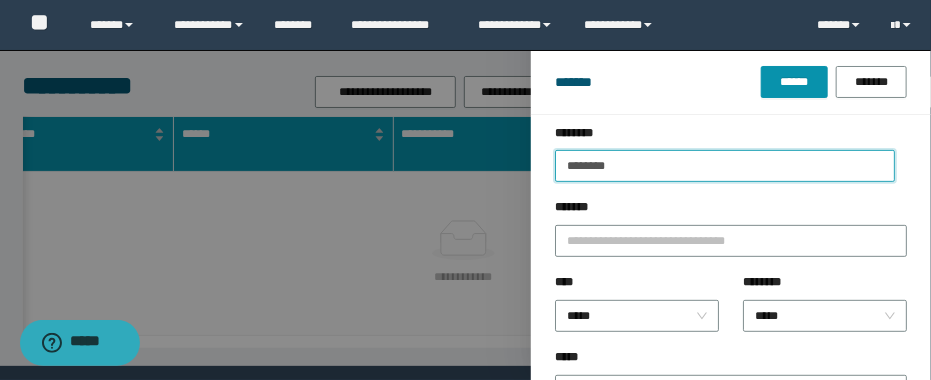 click on "******" at bounding box center [794, 82] 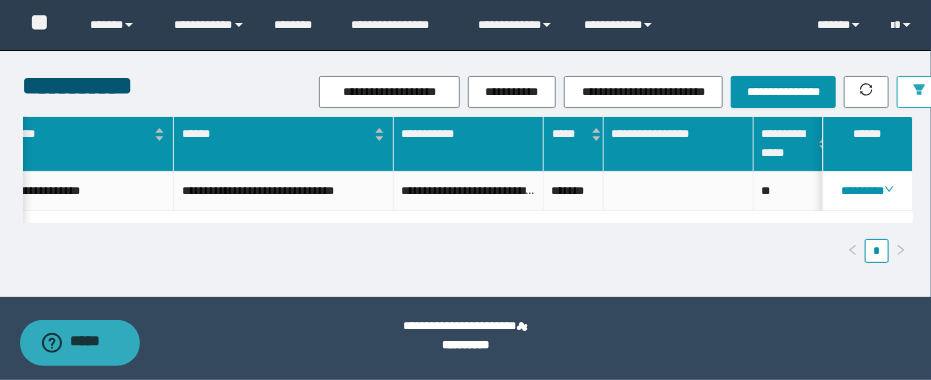 scroll, scrollTop: 0, scrollLeft: 909, axis: horizontal 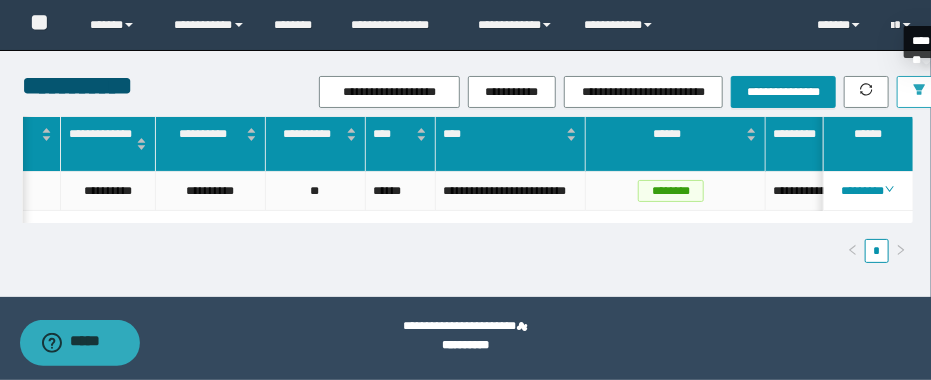 click 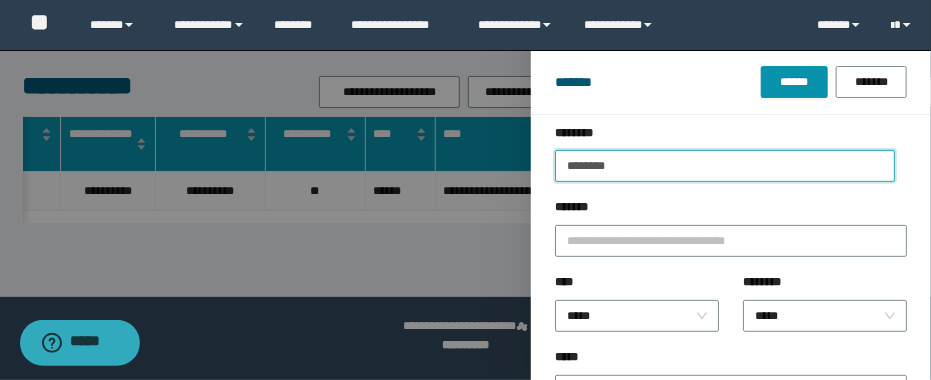 drag, startPoint x: 697, startPoint y: 174, endPoint x: 430, endPoint y: 133, distance: 270.1296 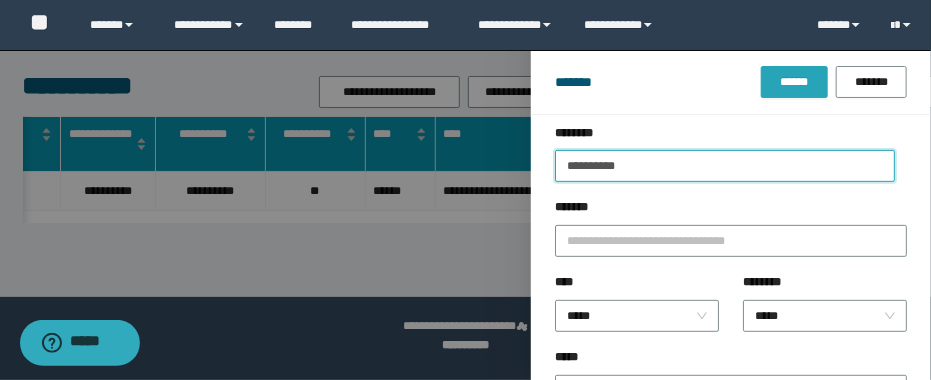 type on "**********" 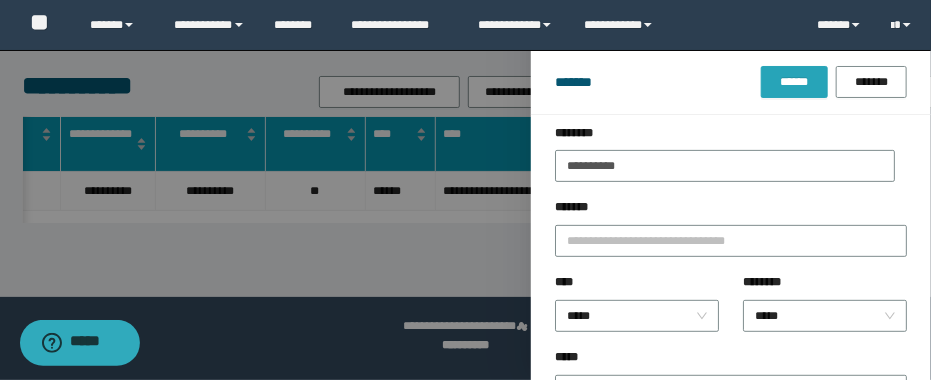 click on "******" at bounding box center (794, 82) 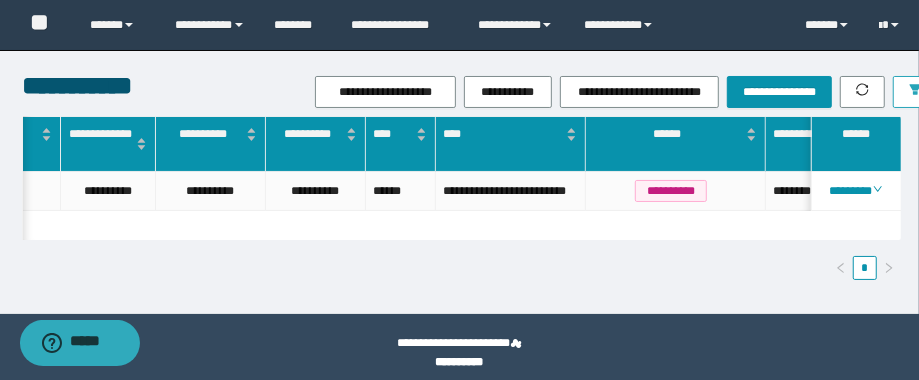 scroll, scrollTop: 0, scrollLeft: 226, axis: horizontal 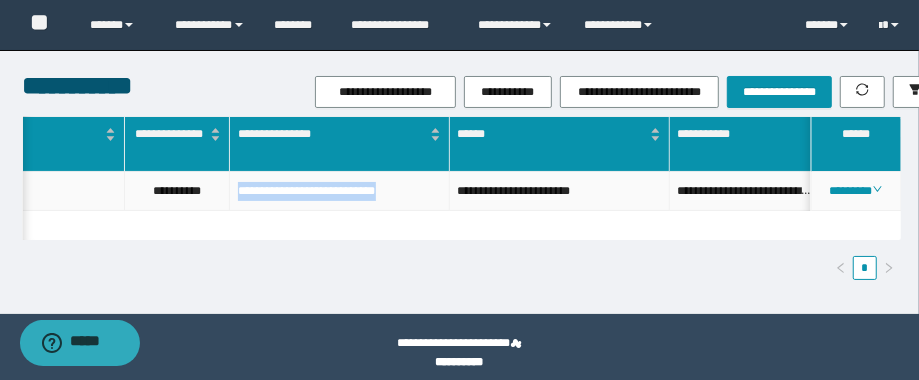 drag, startPoint x: 438, startPoint y: 188, endPoint x: 228, endPoint y: 208, distance: 210.95023 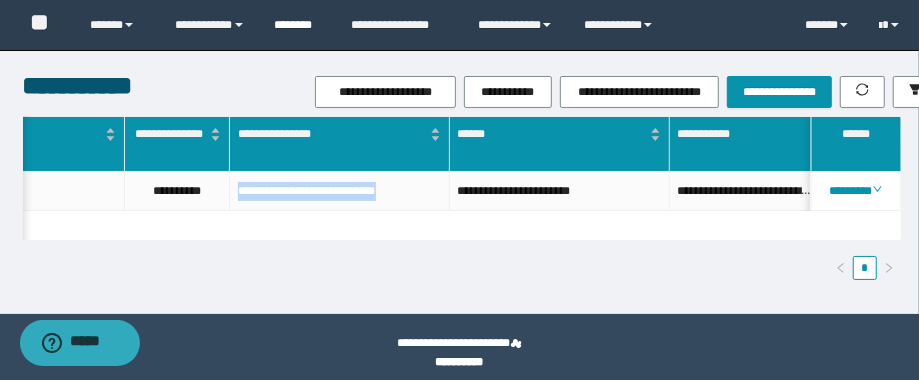 copy on "**********" 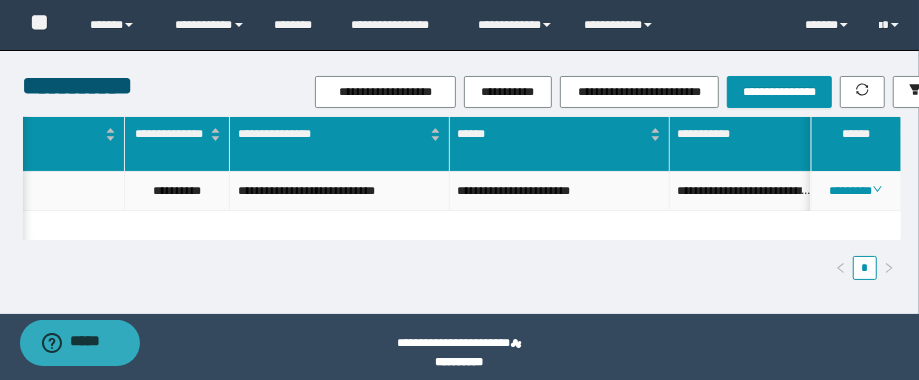 click on "**********" at bounding box center [177, 191] 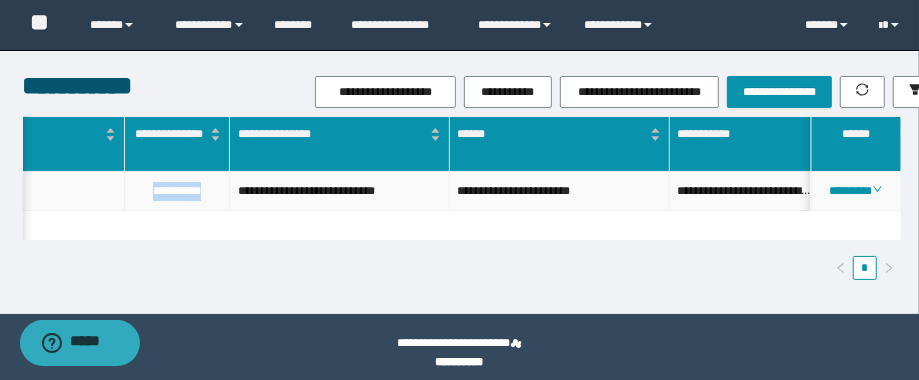 click on "**********" at bounding box center [177, 191] 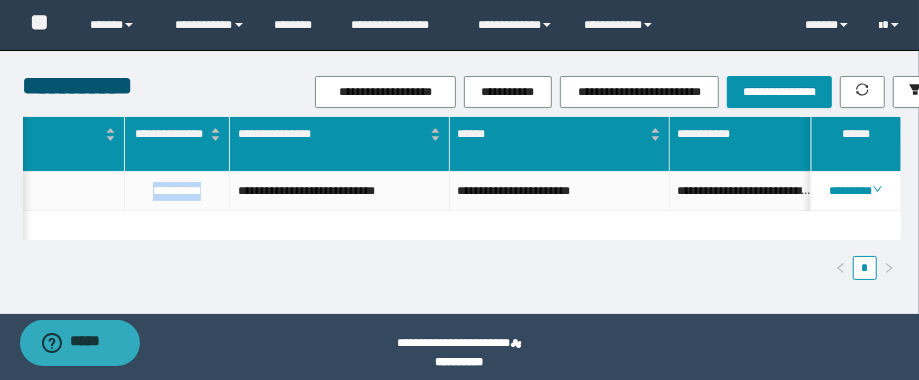 scroll, scrollTop: 0, scrollLeft: 766, axis: horizontal 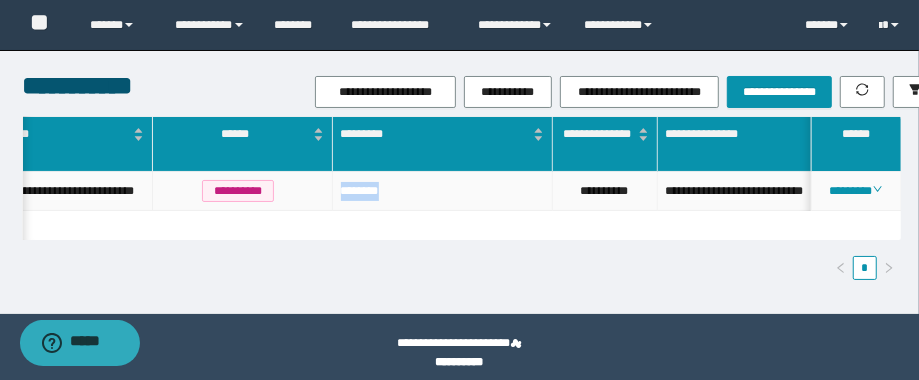 drag, startPoint x: 396, startPoint y: 199, endPoint x: 337, endPoint y: 195, distance: 59.135437 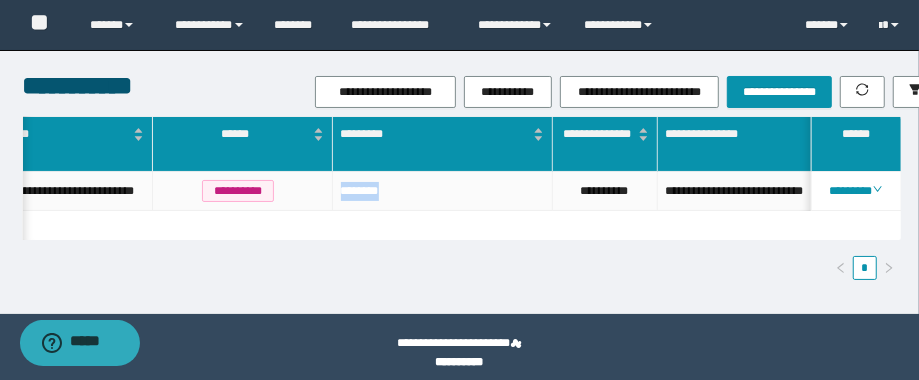 scroll, scrollTop: 0, scrollLeft: 513, axis: horizontal 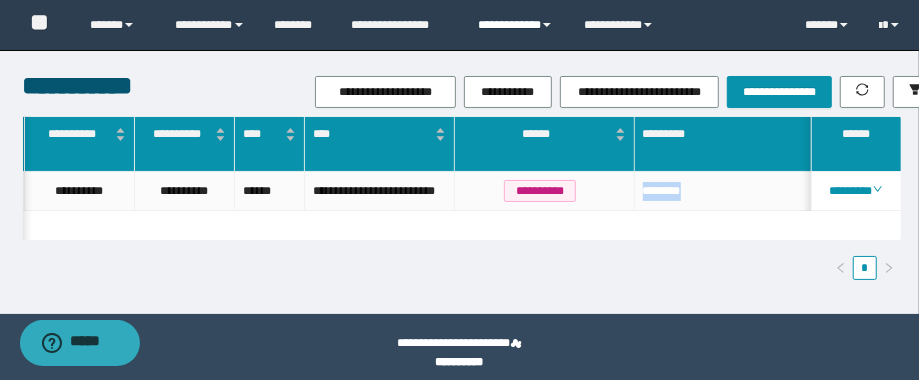 copy on "********" 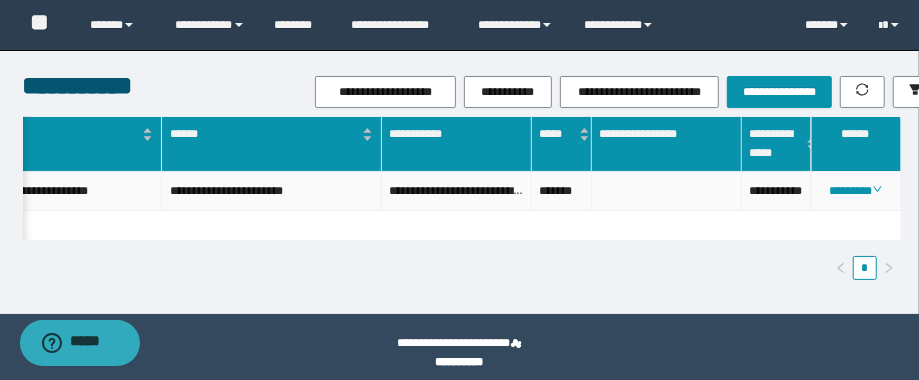 click on "**********" at bounding box center [777, 191] 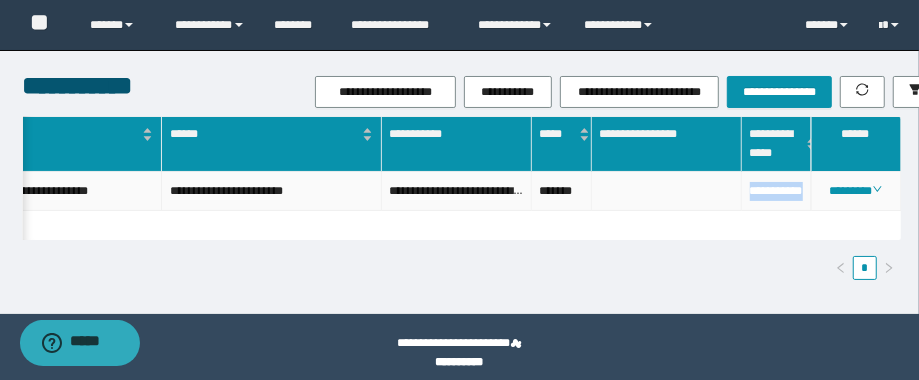 click on "**********" at bounding box center [777, 191] 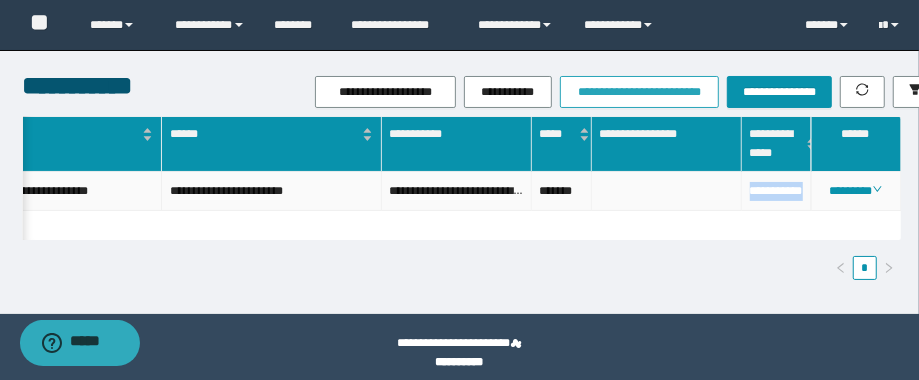 copy on "**********" 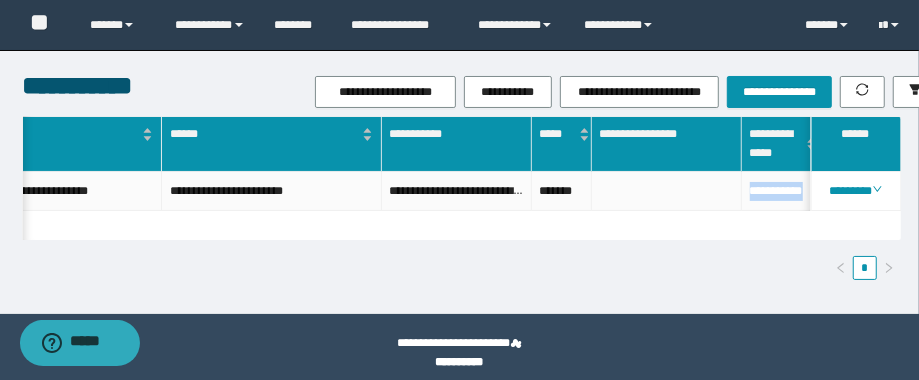 scroll, scrollTop: 0, scrollLeft: 1226, axis: horizontal 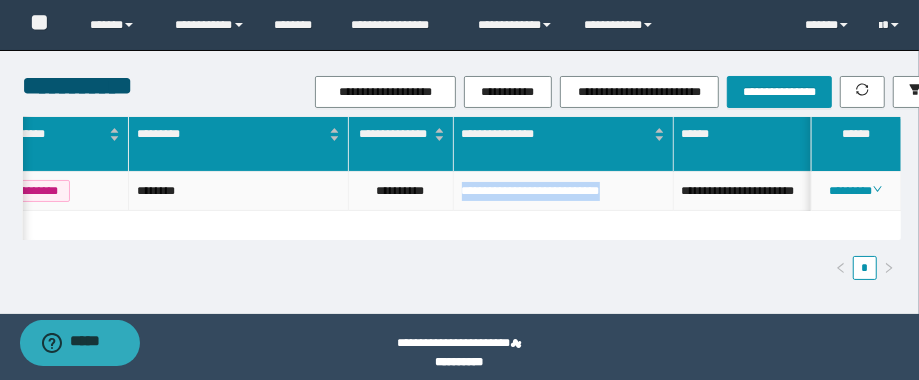 drag, startPoint x: 653, startPoint y: 189, endPoint x: 439, endPoint y: 182, distance: 214.11446 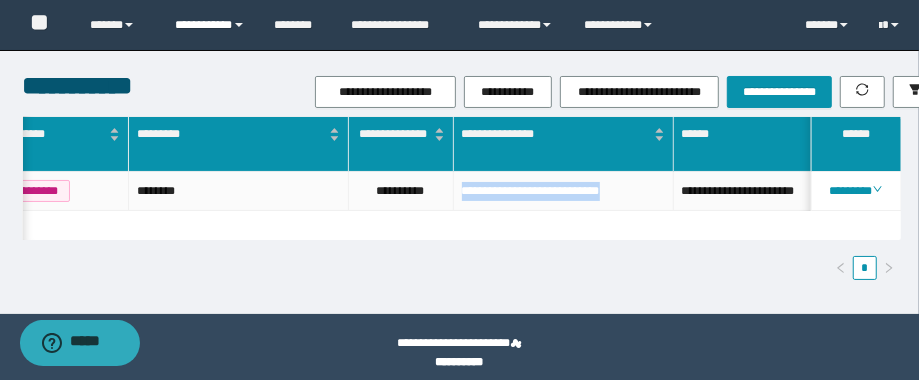 click on "**********" at bounding box center [210, 25] 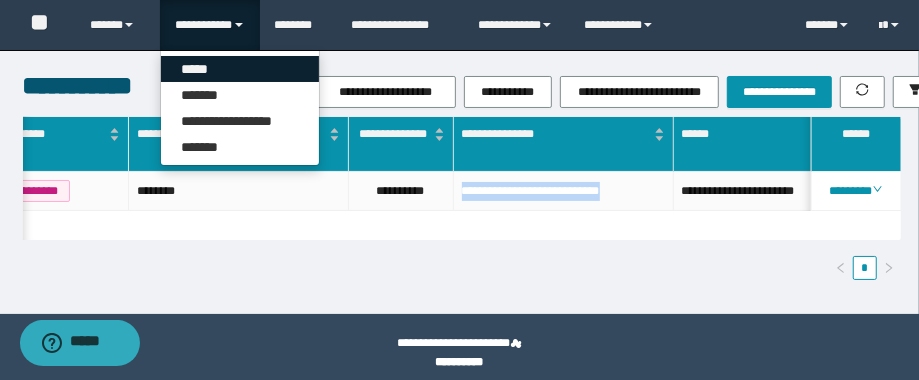 click on "*****" at bounding box center [240, 69] 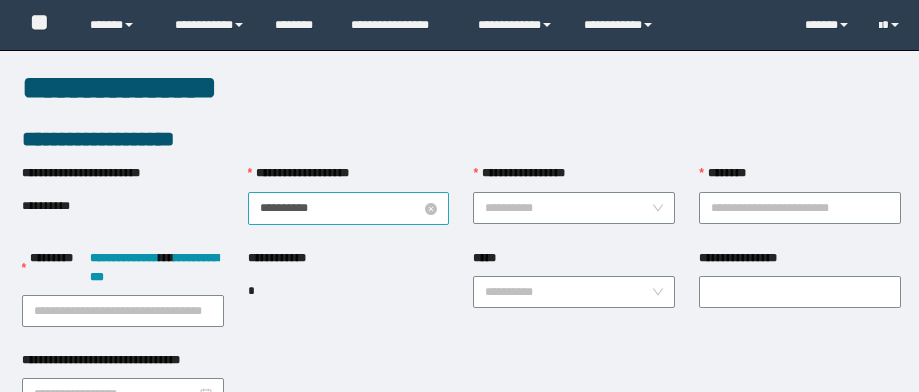 scroll, scrollTop: 0, scrollLeft: 0, axis: both 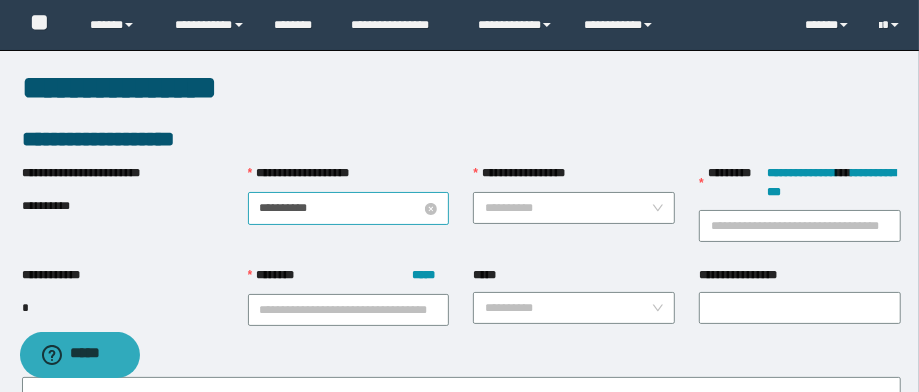 click on "**********" at bounding box center [341, 208] 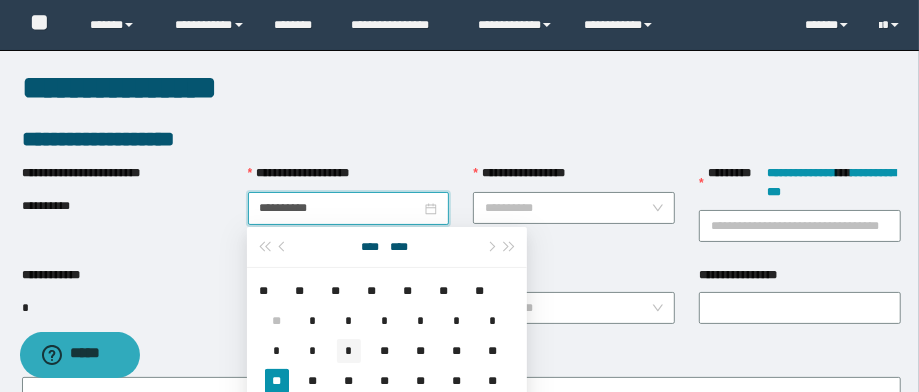 type on "**********" 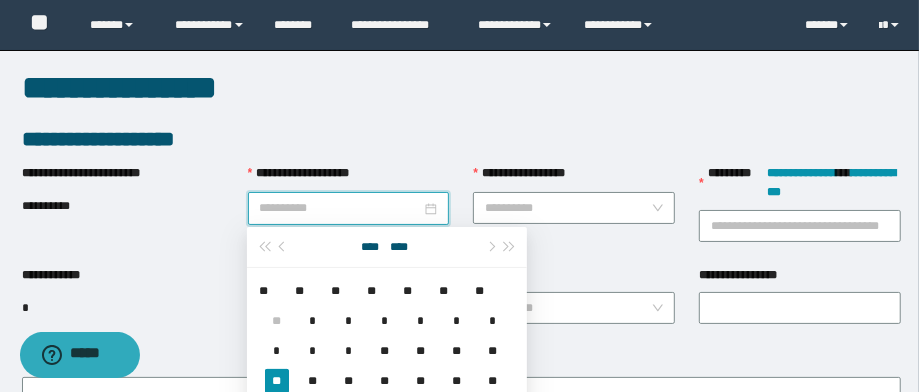 click on "*" at bounding box center [349, 351] 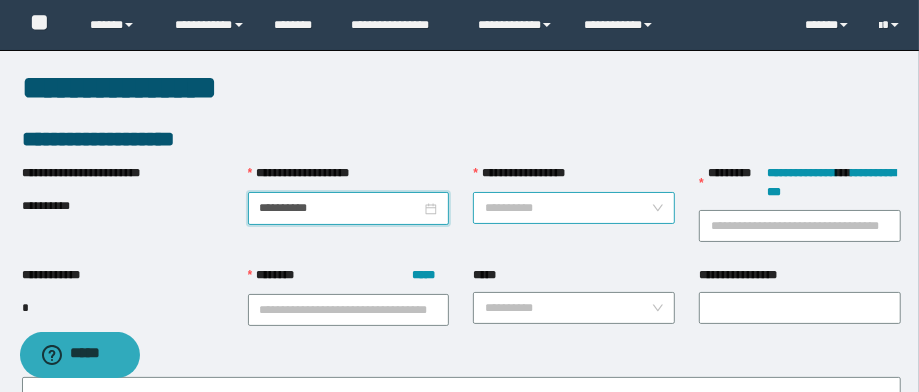 click on "**********" at bounding box center (568, 208) 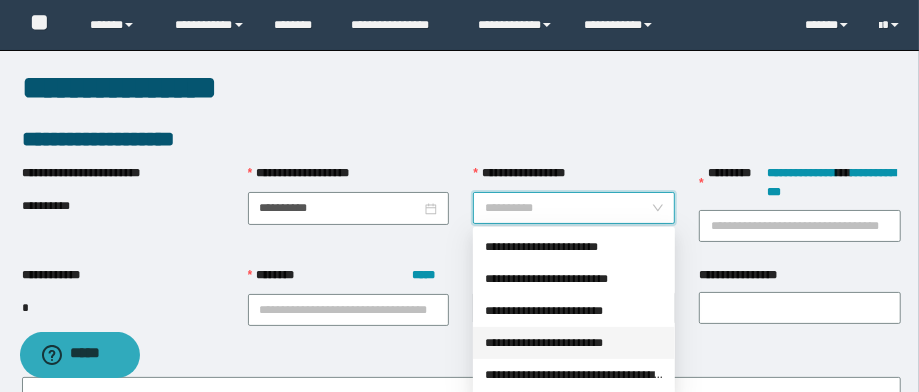 drag, startPoint x: 572, startPoint y: 339, endPoint x: 591, endPoint y: 320, distance: 26.870058 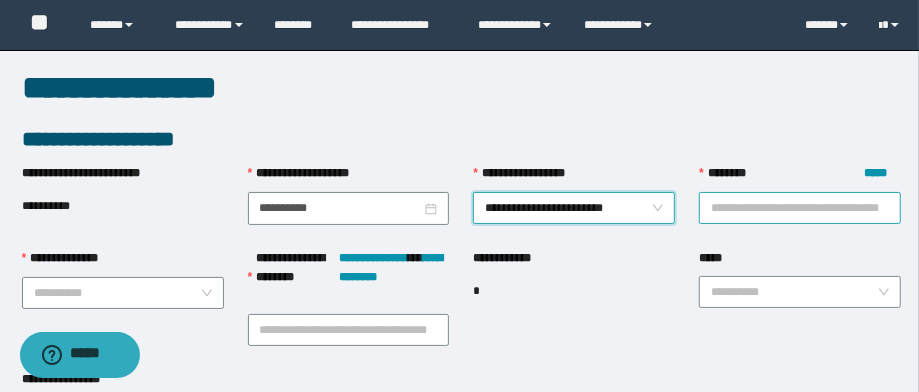 click on "******** *****" at bounding box center (800, 208) 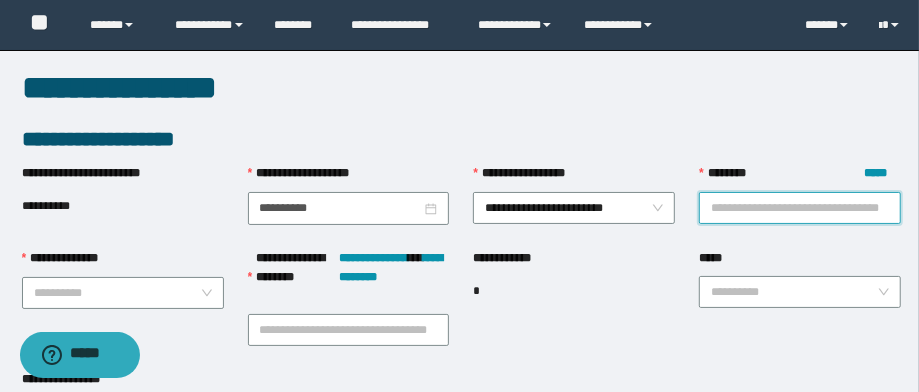 paste on "**********" 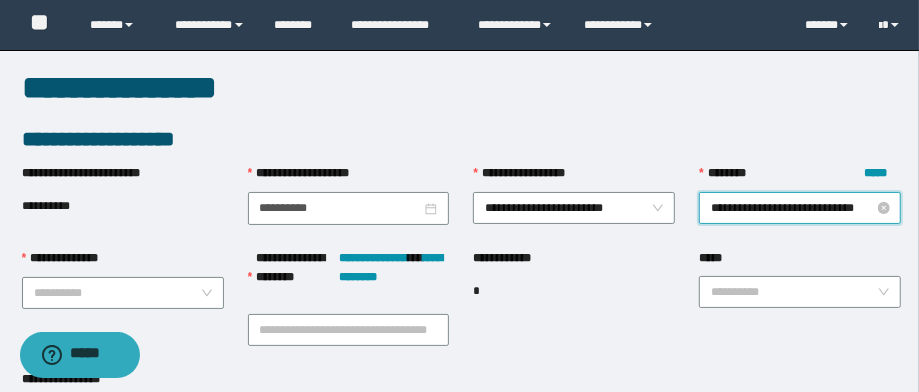 scroll, scrollTop: 0, scrollLeft: 39, axis: horizontal 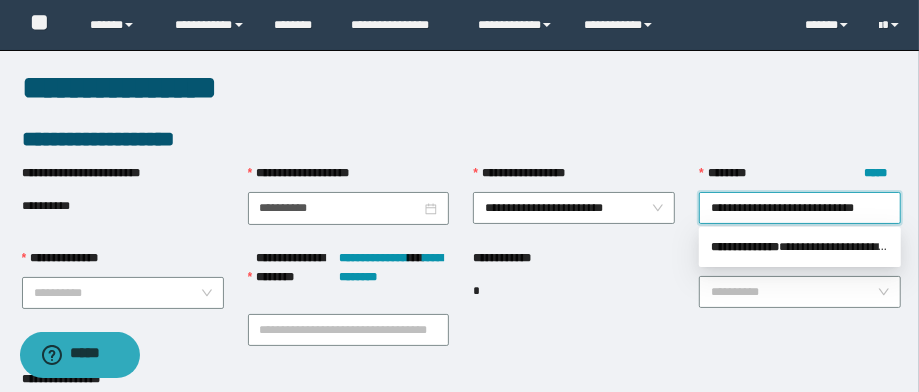 click on "**********" at bounding box center (745, 247) 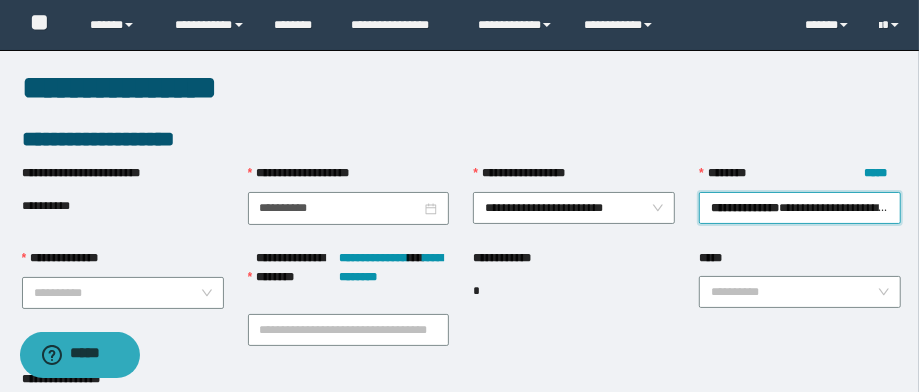 scroll, scrollTop: 0, scrollLeft: 0, axis: both 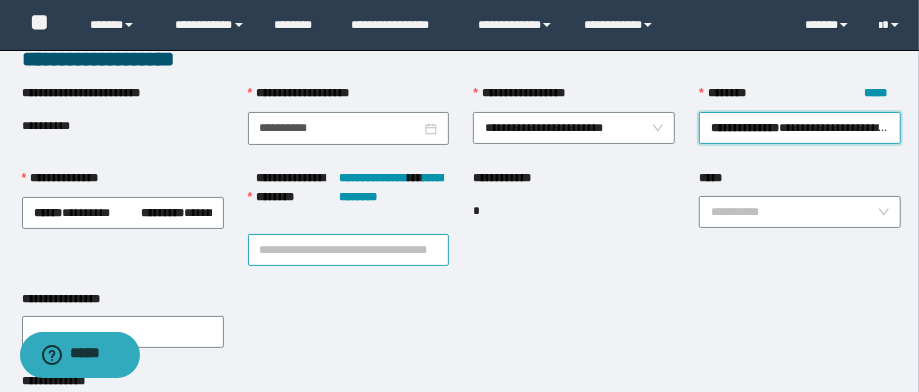 click on "**********" at bounding box center (349, 250) 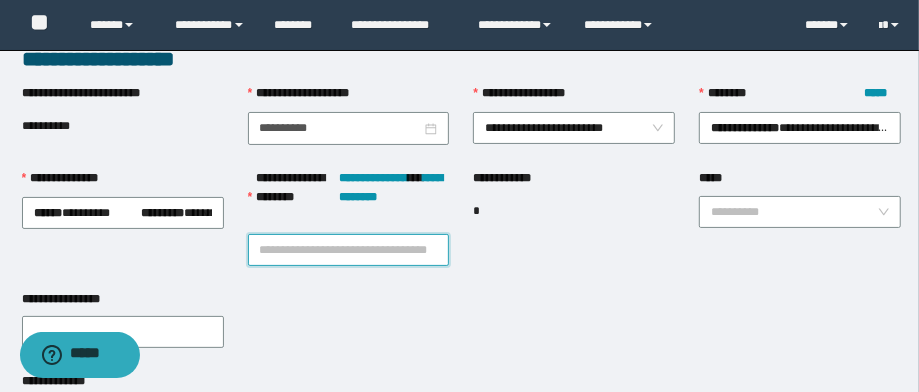 paste on "**********" 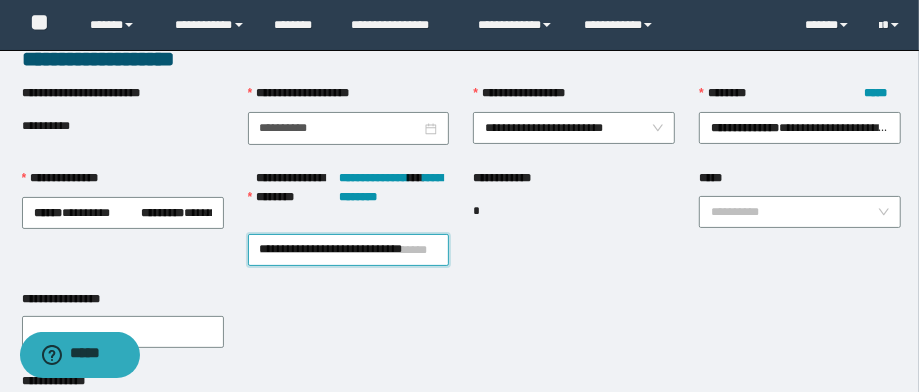 scroll, scrollTop: 0, scrollLeft: 39, axis: horizontal 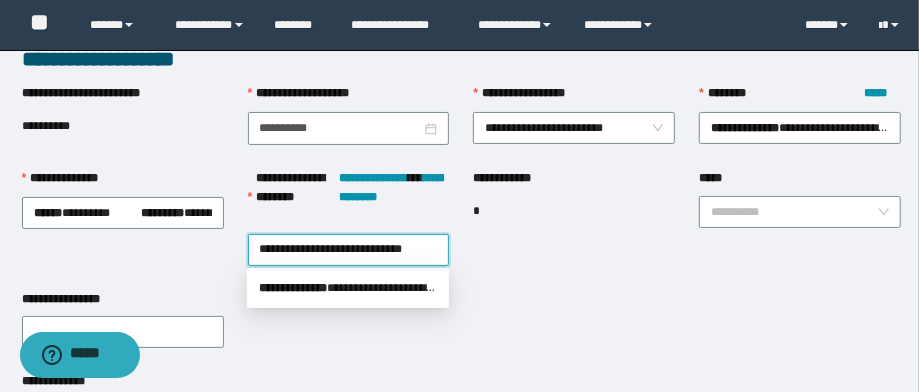drag, startPoint x: 349, startPoint y: 287, endPoint x: 426, endPoint y: 273, distance: 78.26238 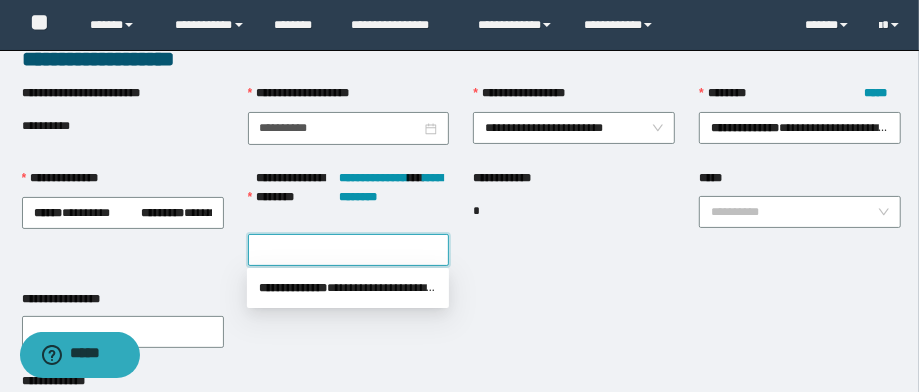 scroll, scrollTop: 0, scrollLeft: 0, axis: both 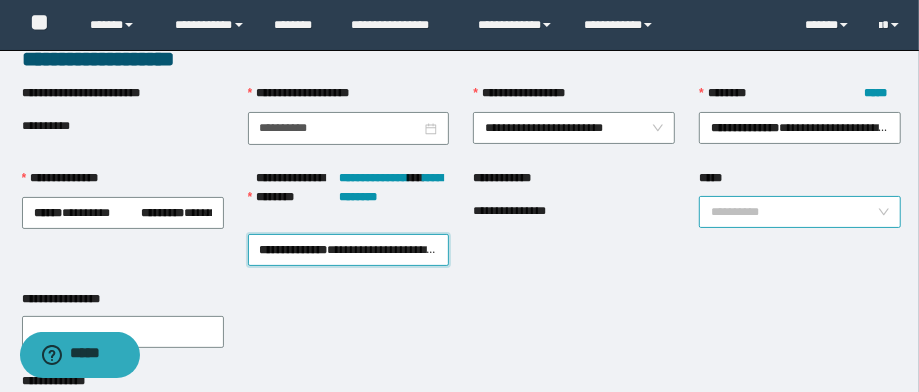 drag, startPoint x: 748, startPoint y: 206, endPoint x: 746, endPoint y: 225, distance: 19.104973 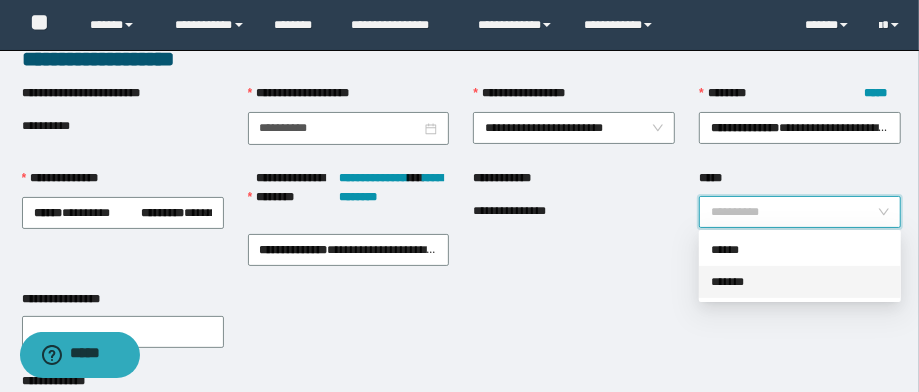 click on "*******" at bounding box center [800, 282] 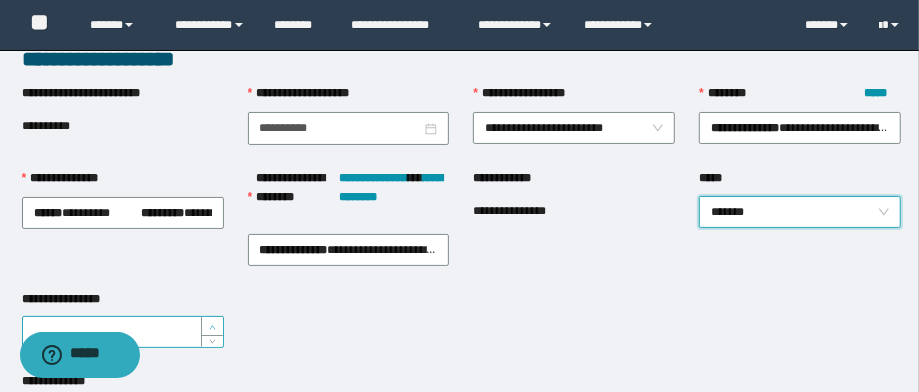 type on "*" 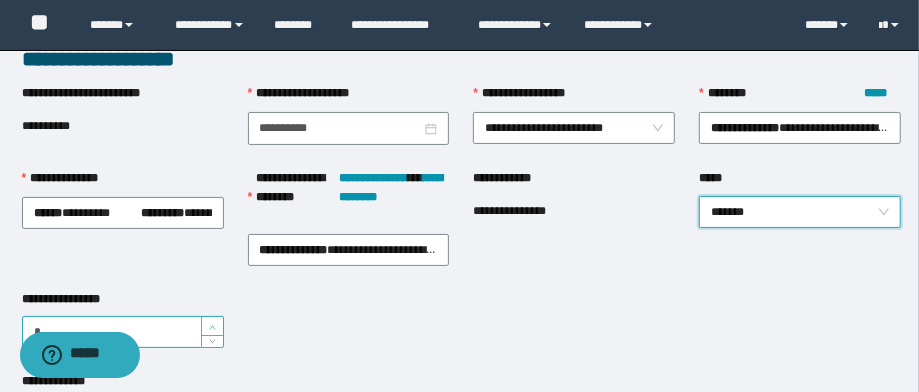 click at bounding box center (213, 327) 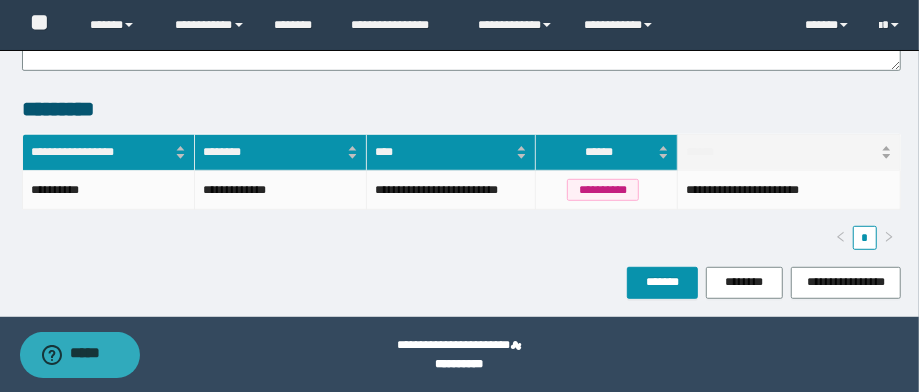 scroll, scrollTop: 460, scrollLeft: 0, axis: vertical 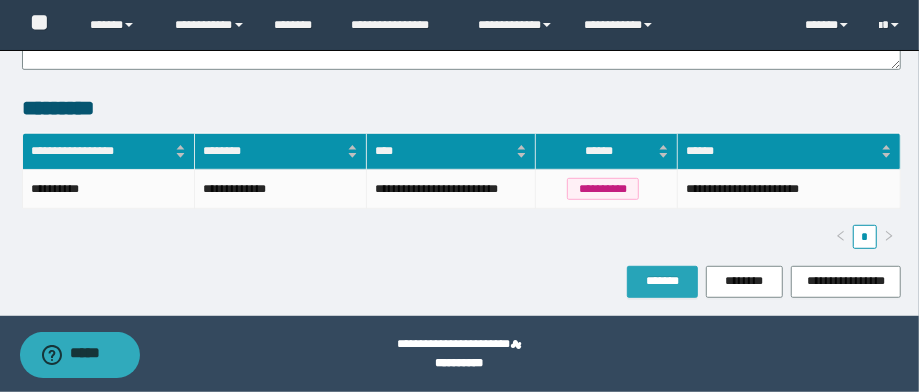 click on "*******" at bounding box center (662, 281) 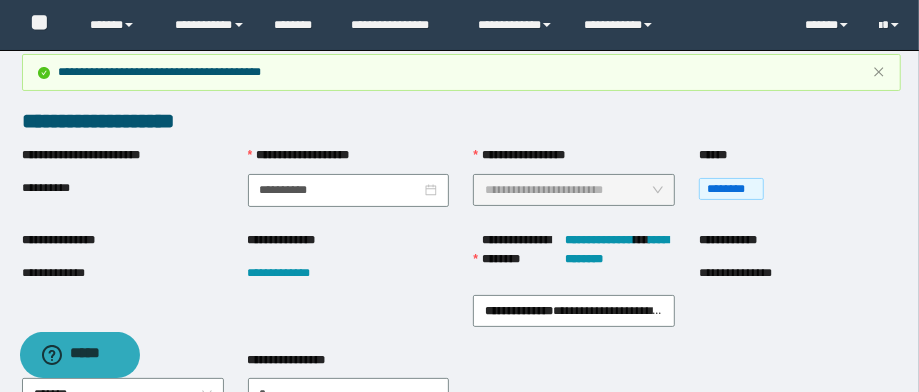 scroll, scrollTop: 160, scrollLeft: 0, axis: vertical 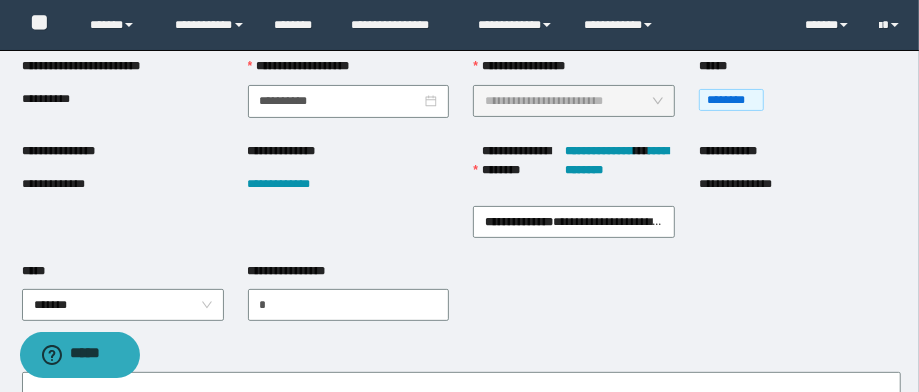 click on "**********" at bounding box center [68, 184] 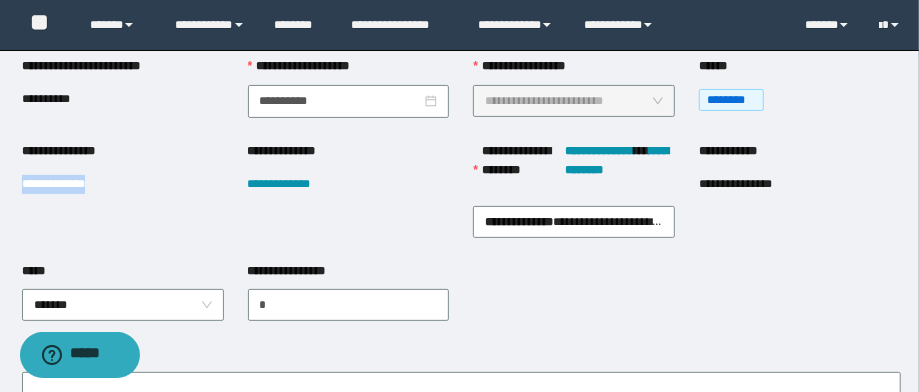 click on "**********" at bounding box center [68, 184] 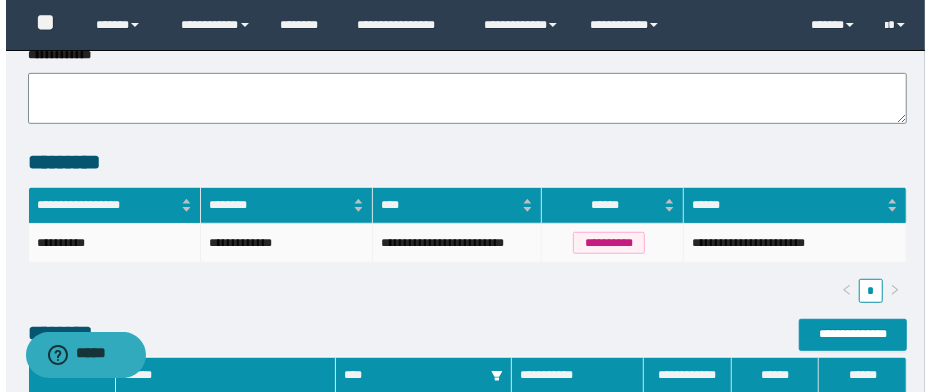 scroll, scrollTop: 480, scrollLeft: 0, axis: vertical 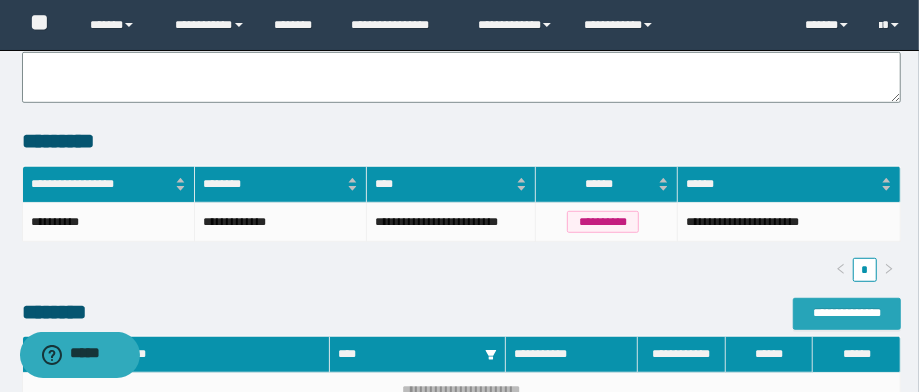 click on "**********" at bounding box center (847, 313) 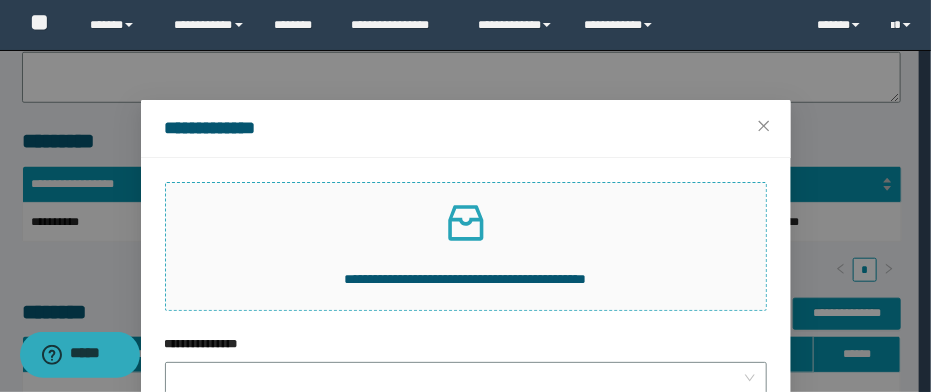 click 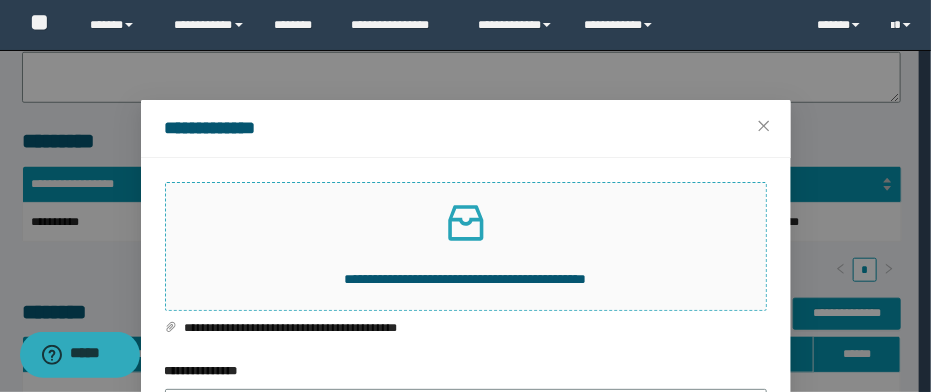 scroll, scrollTop: 80, scrollLeft: 0, axis: vertical 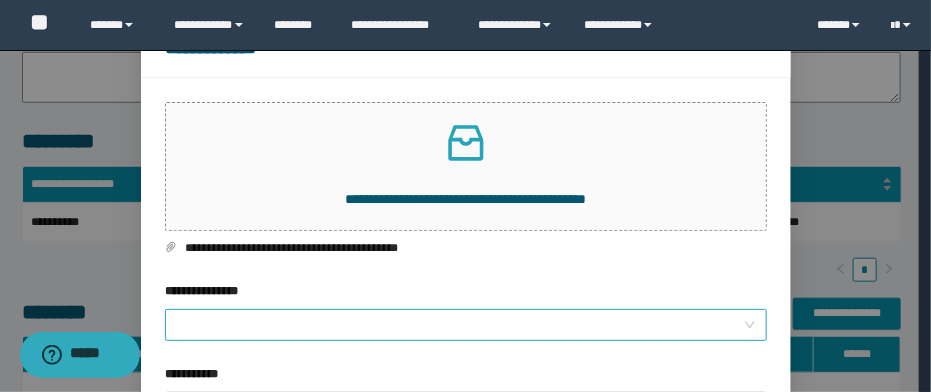 click on "**********" at bounding box center (460, 325) 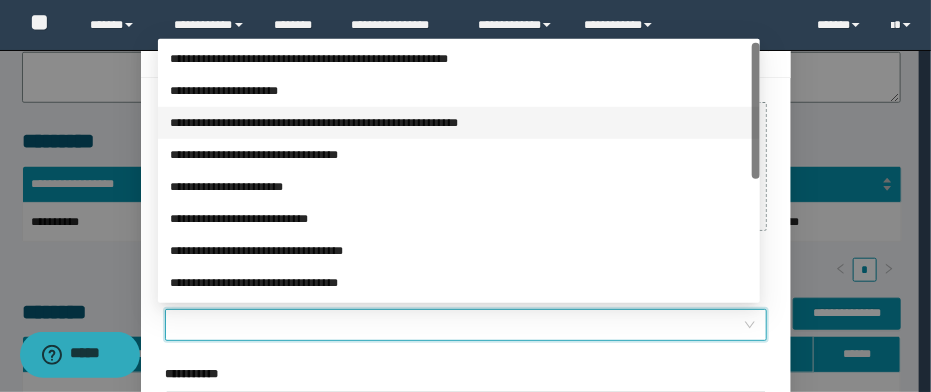 click on "**********" at bounding box center [459, 123] 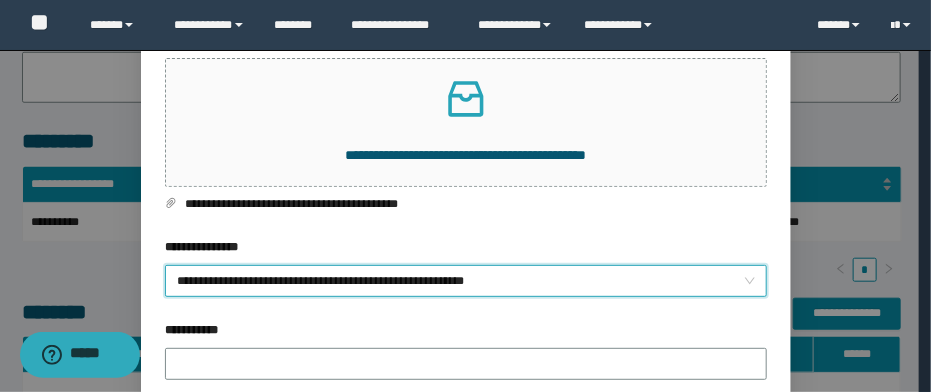 scroll, scrollTop: 235, scrollLeft: 0, axis: vertical 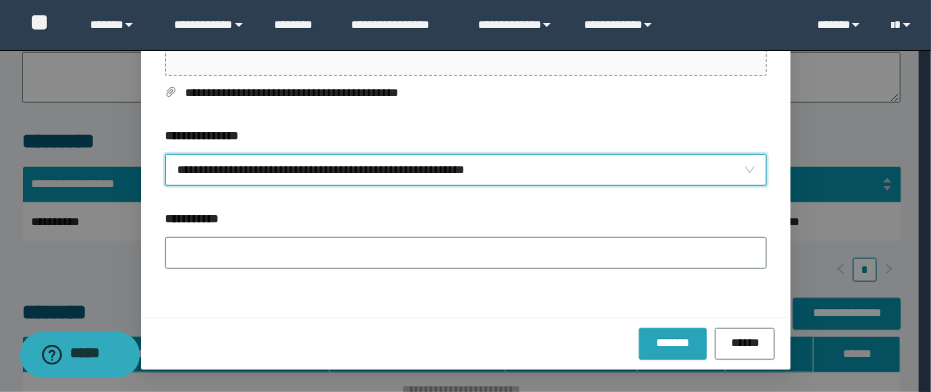 click on "*******" at bounding box center [673, 342] 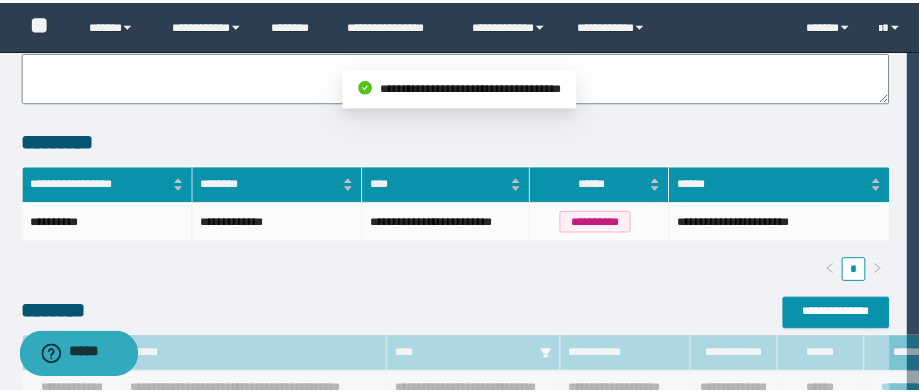 scroll, scrollTop: 108, scrollLeft: 0, axis: vertical 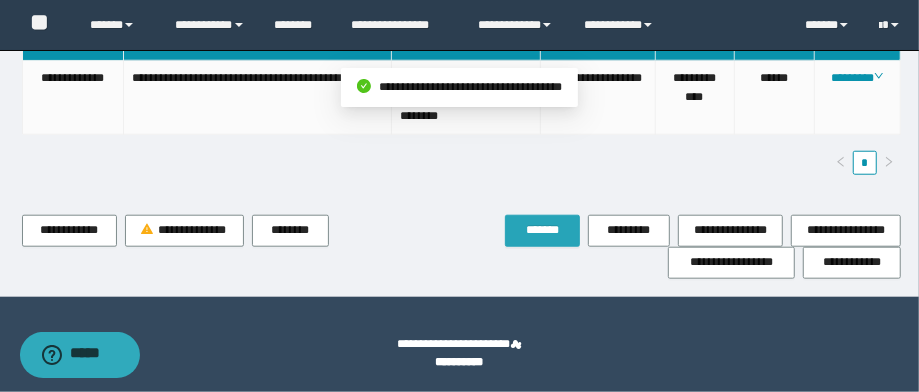 click on "*******" at bounding box center (542, 230) 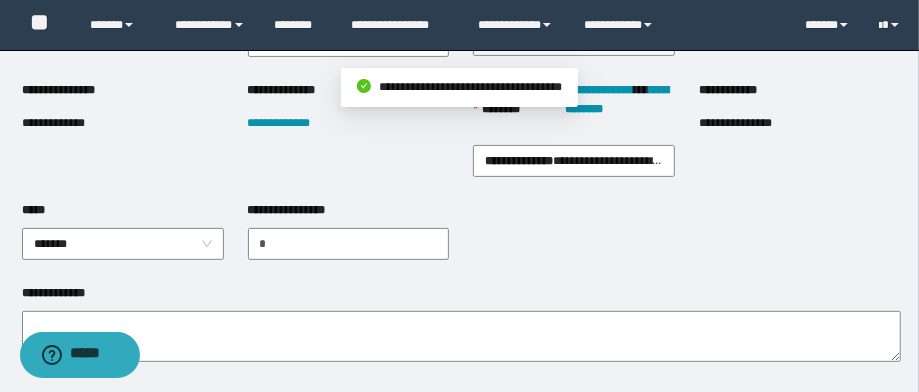 scroll, scrollTop: 0, scrollLeft: 0, axis: both 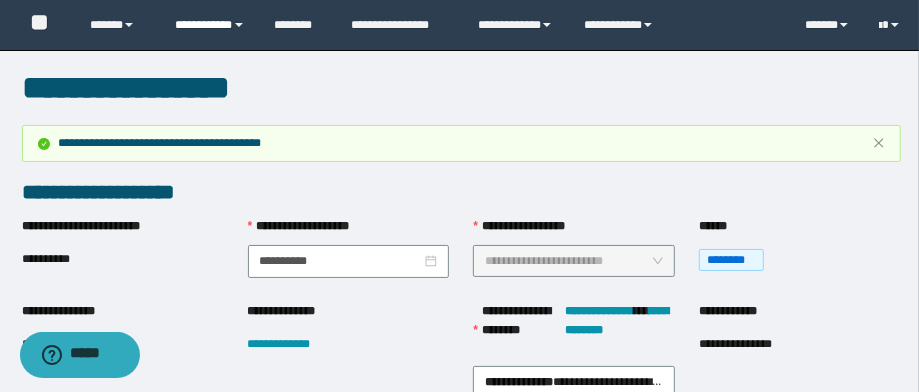 click at bounding box center (239, 25) 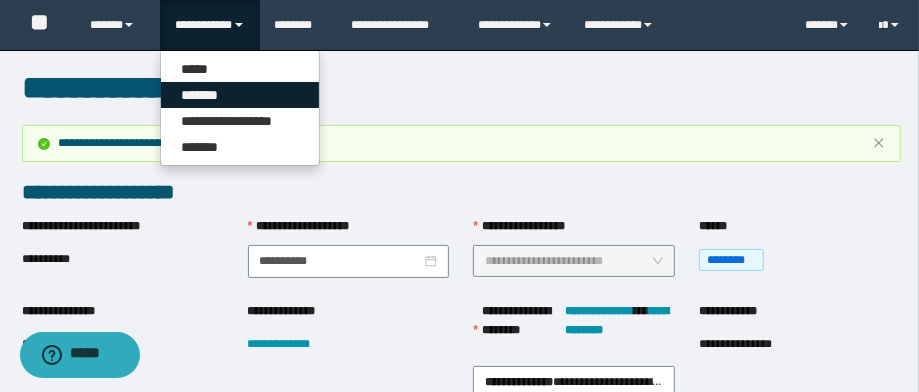 click on "*******" at bounding box center (240, 95) 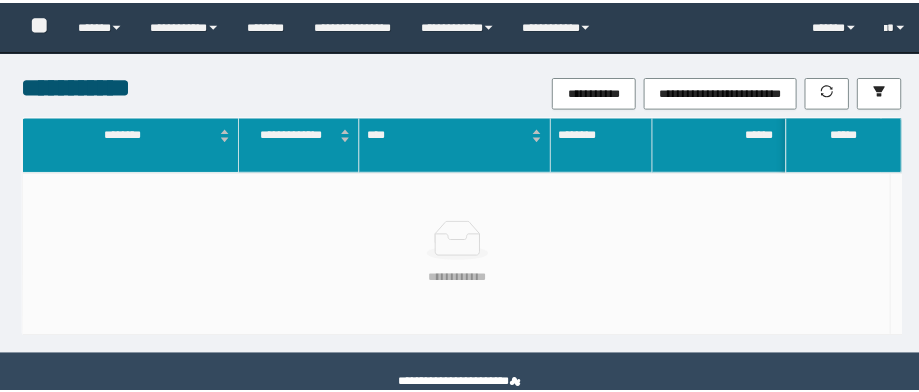 scroll, scrollTop: 0, scrollLeft: 0, axis: both 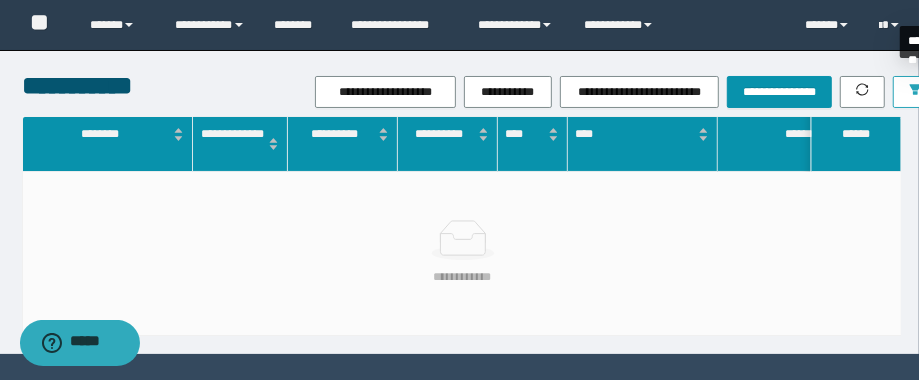 click at bounding box center (915, 92) 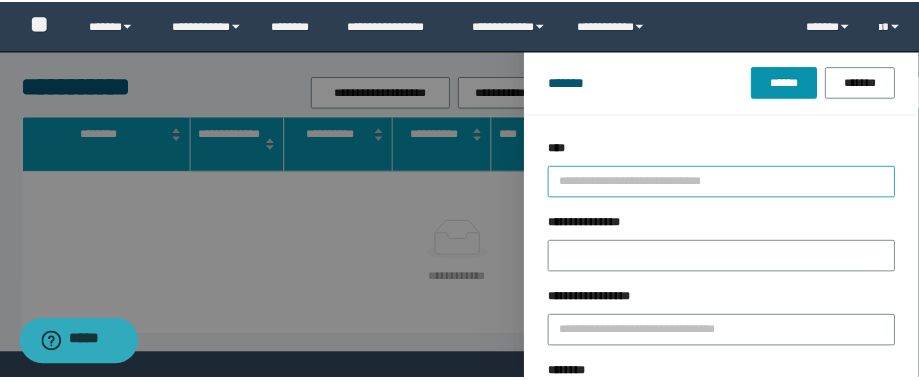 scroll, scrollTop: 80, scrollLeft: 0, axis: vertical 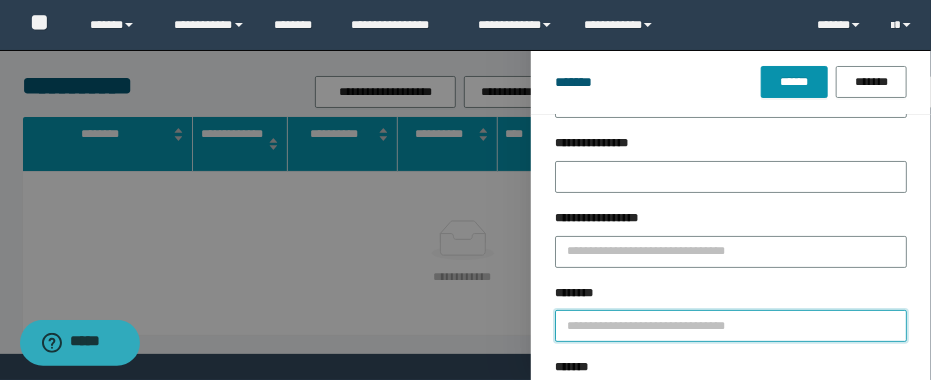 click on "********" at bounding box center (731, 326) 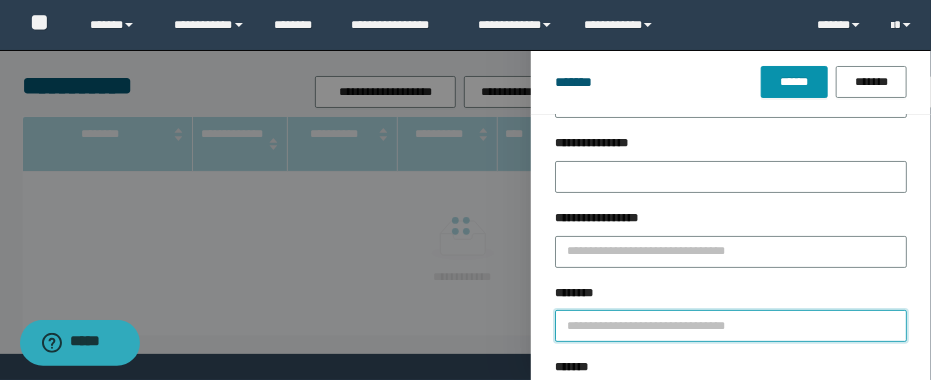 paste on "**********" 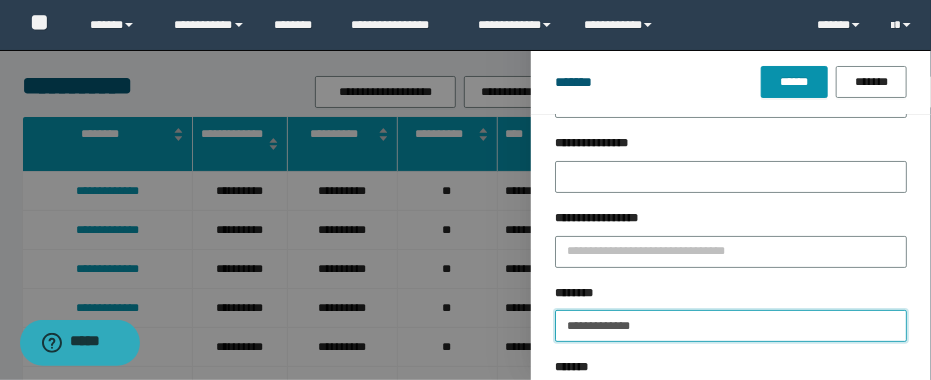 type on "**********" 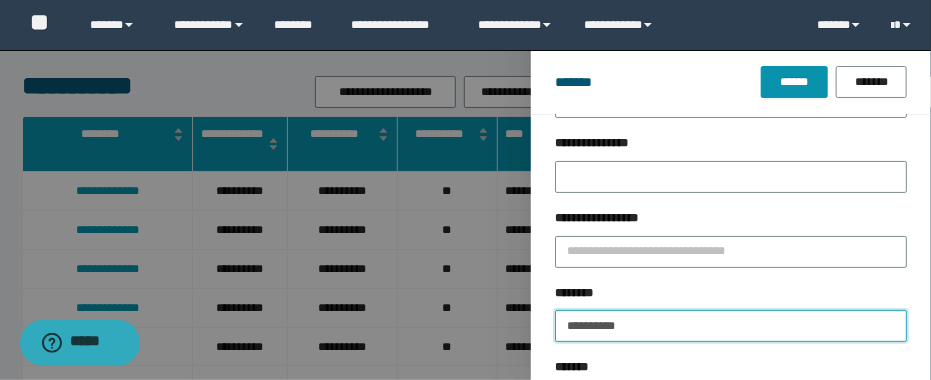 type on "**********" 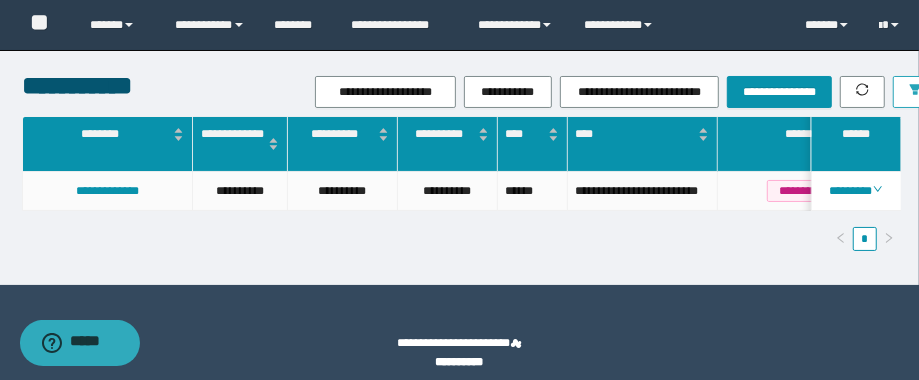 scroll, scrollTop: 0, scrollLeft: 75, axis: horizontal 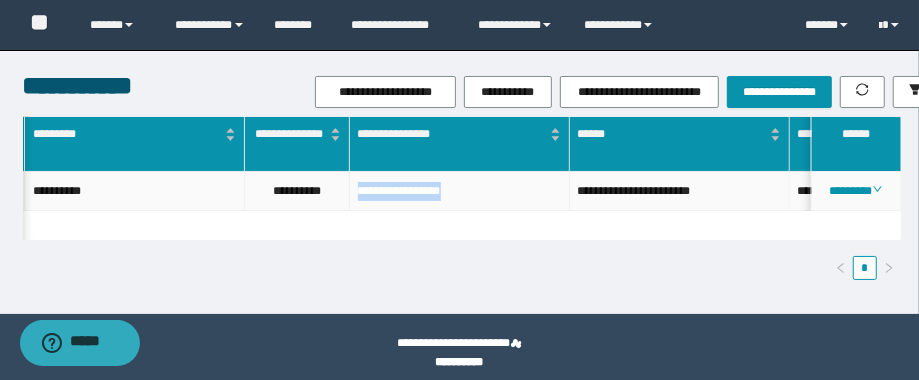 drag, startPoint x: 517, startPoint y: 181, endPoint x: 355, endPoint y: 171, distance: 162.30835 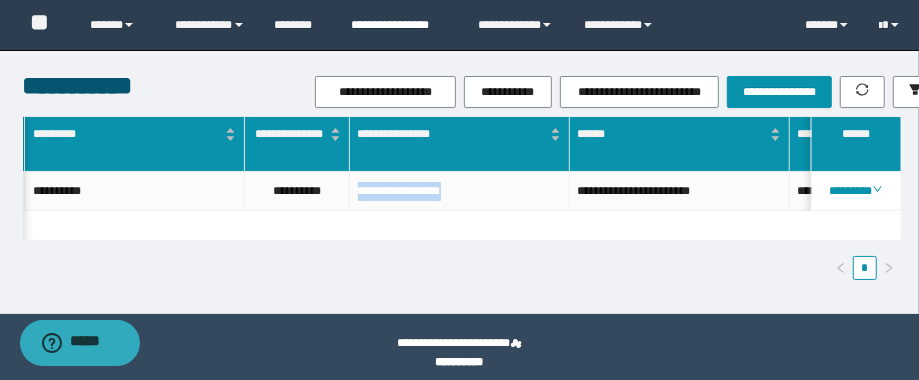 copy on "**********" 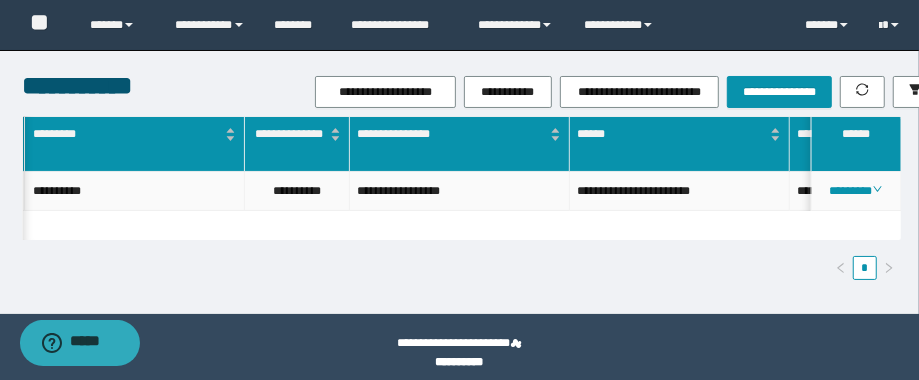 click on "**********" at bounding box center (297, 191) 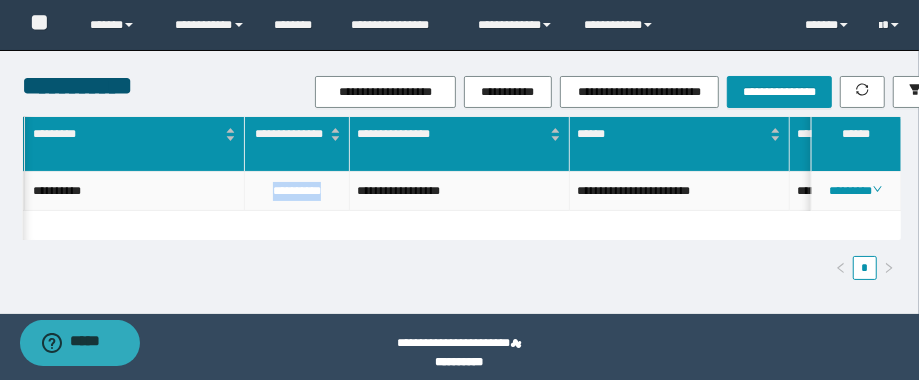 click on "**********" at bounding box center [297, 191] 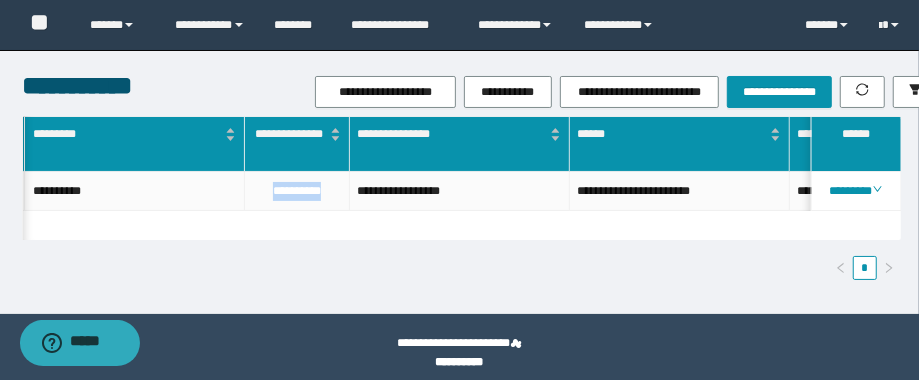 scroll, scrollTop: 0, scrollLeft: 673, axis: horizontal 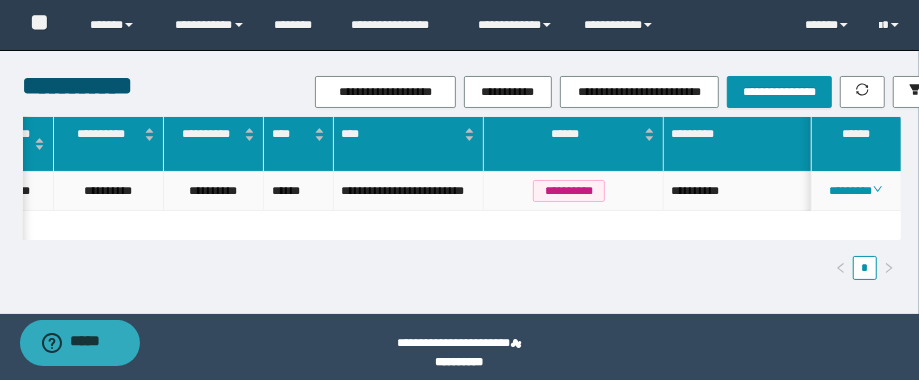 click on "**********" at bounding box center [774, 191] 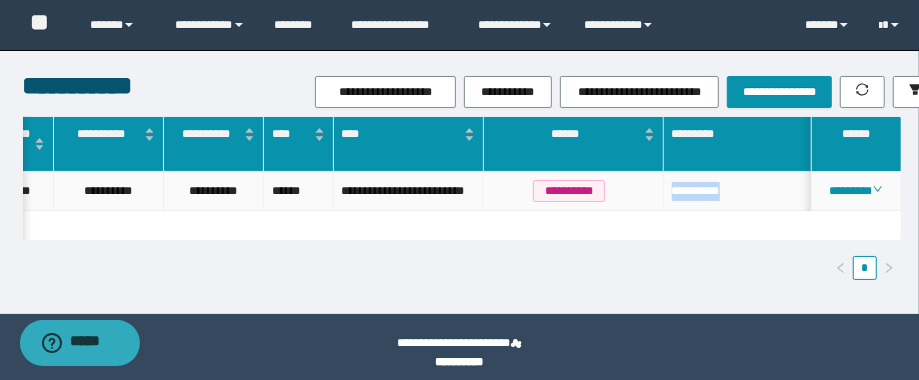 click on "**********" at bounding box center (774, 191) 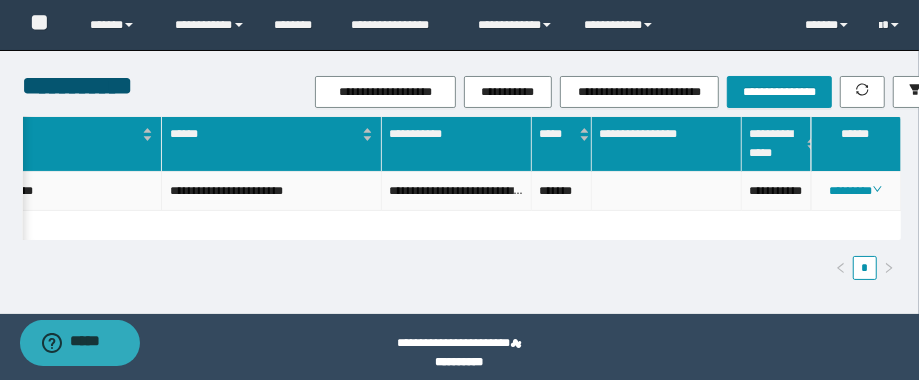 click on "**********" at bounding box center [777, 191] 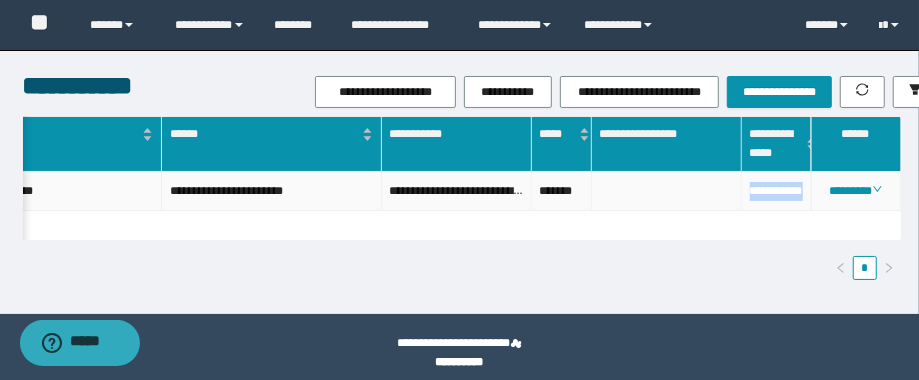 click on "**********" at bounding box center [777, 191] 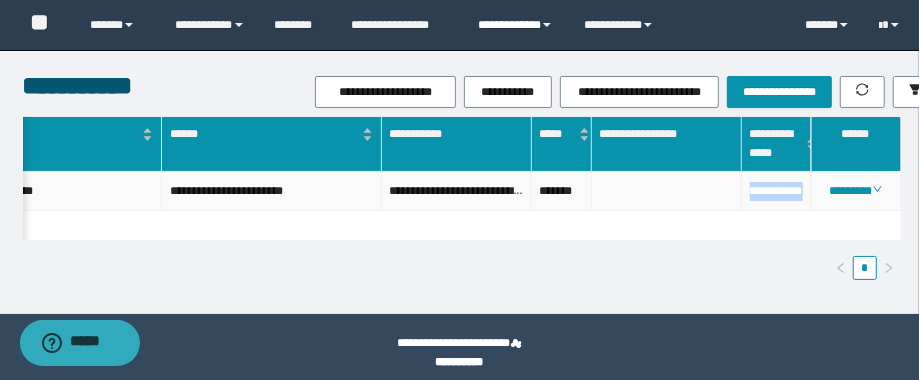 copy on "**********" 